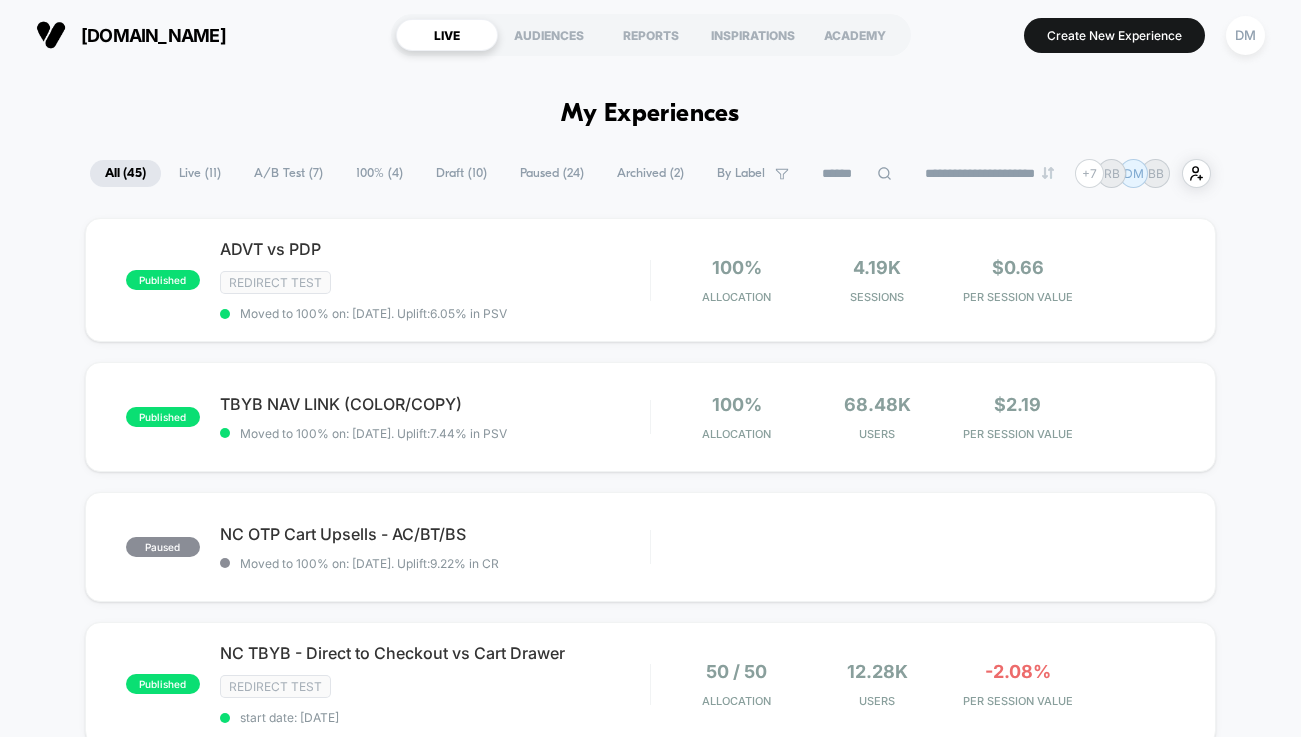 scroll, scrollTop: 0, scrollLeft: 0, axis: both 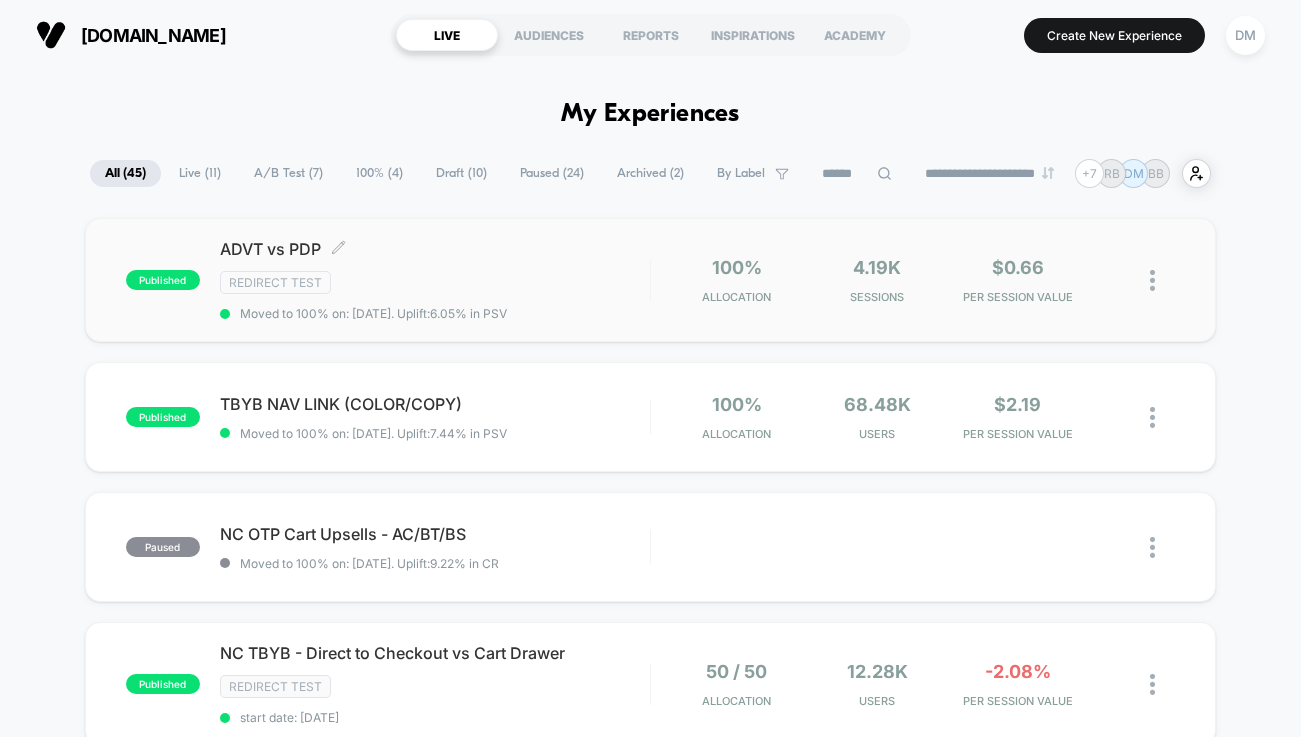 click on "Redirect Test" at bounding box center (435, 282) 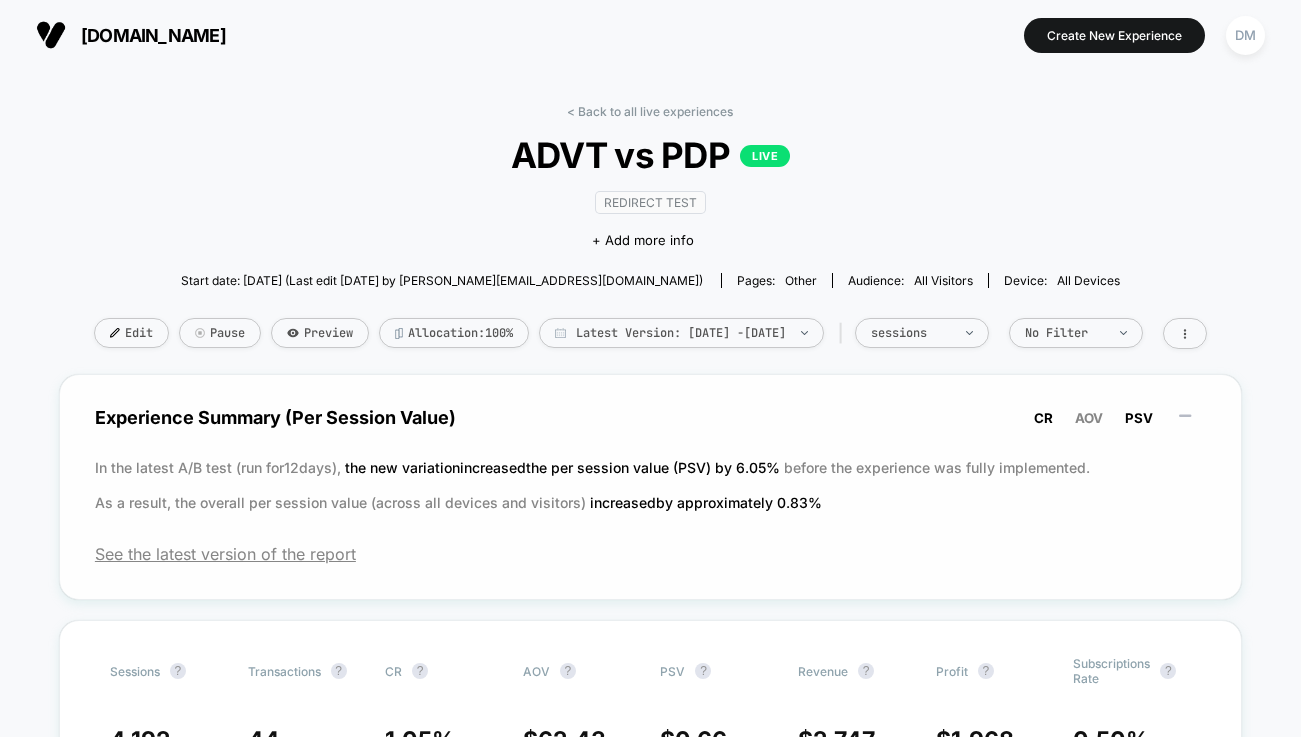 click on "CR" at bounding box center [1043, 418] 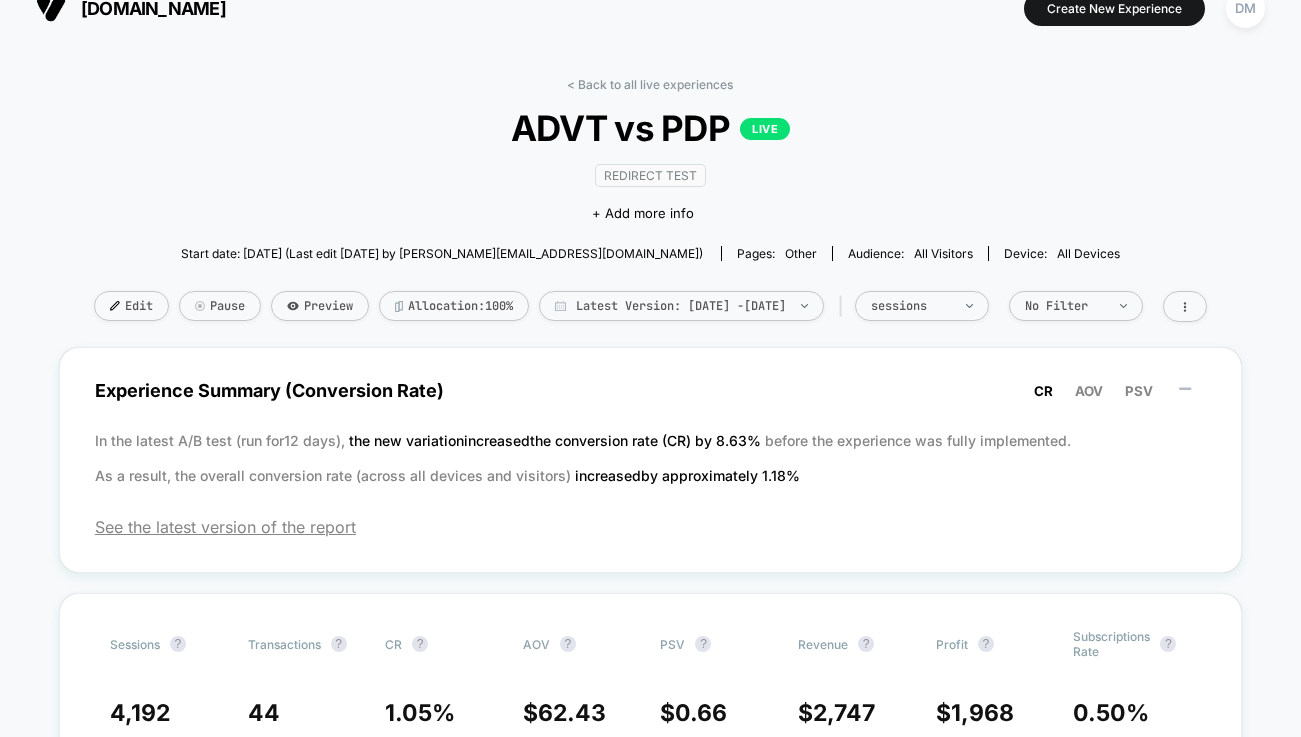 scroll, scrollTop: 0, scrollLeft: 0, axis: both 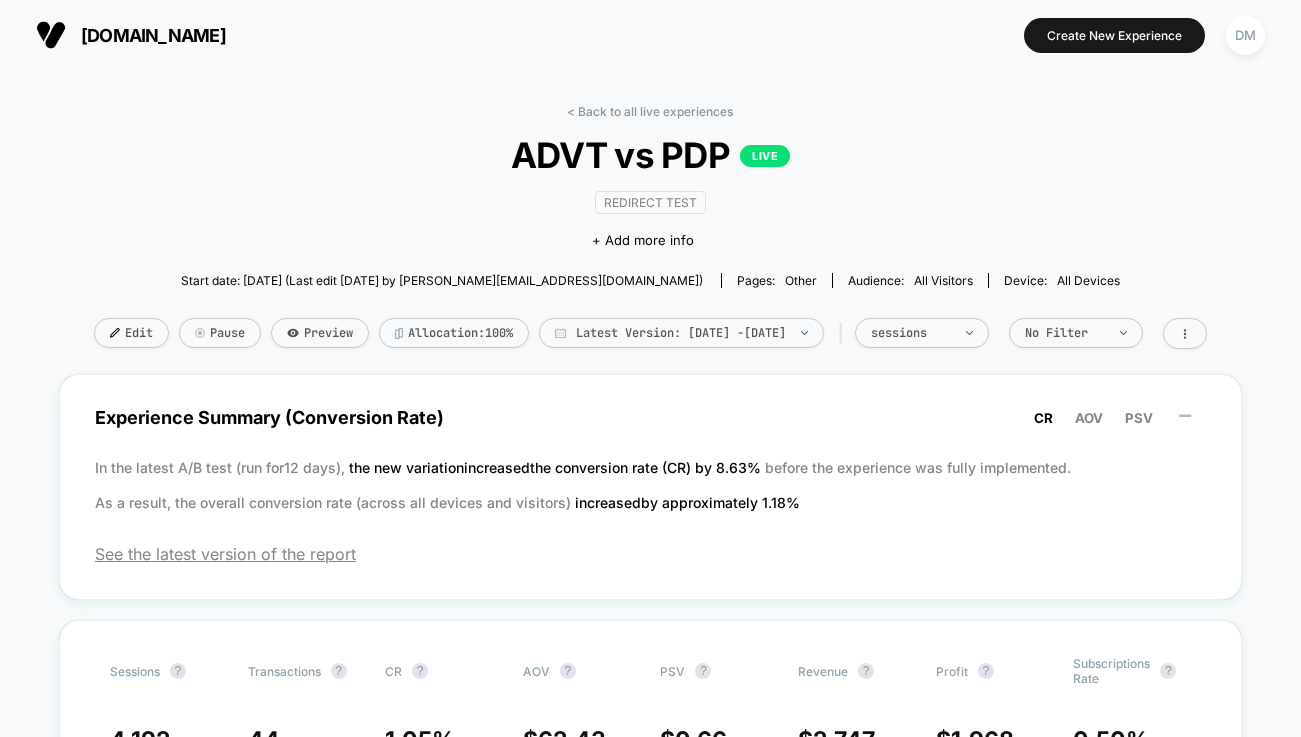 click on "< Back to all live experiences  ADVT vs PDP LIVE Redirect Test Click to edit experience details + Add more info Start date: [DATE] (Last edit [DATE] by [PERSON_NAME][EMAIL_ADDRESS][DOMAIN_NAME]) Pages: other Audience: All Visitors Device: all devices Edit Pause  Preview Allocation:  100% Latest Version:     [DATE]    -    [DATE] |   sessions   No Filter" at bounding box center [650, 239] 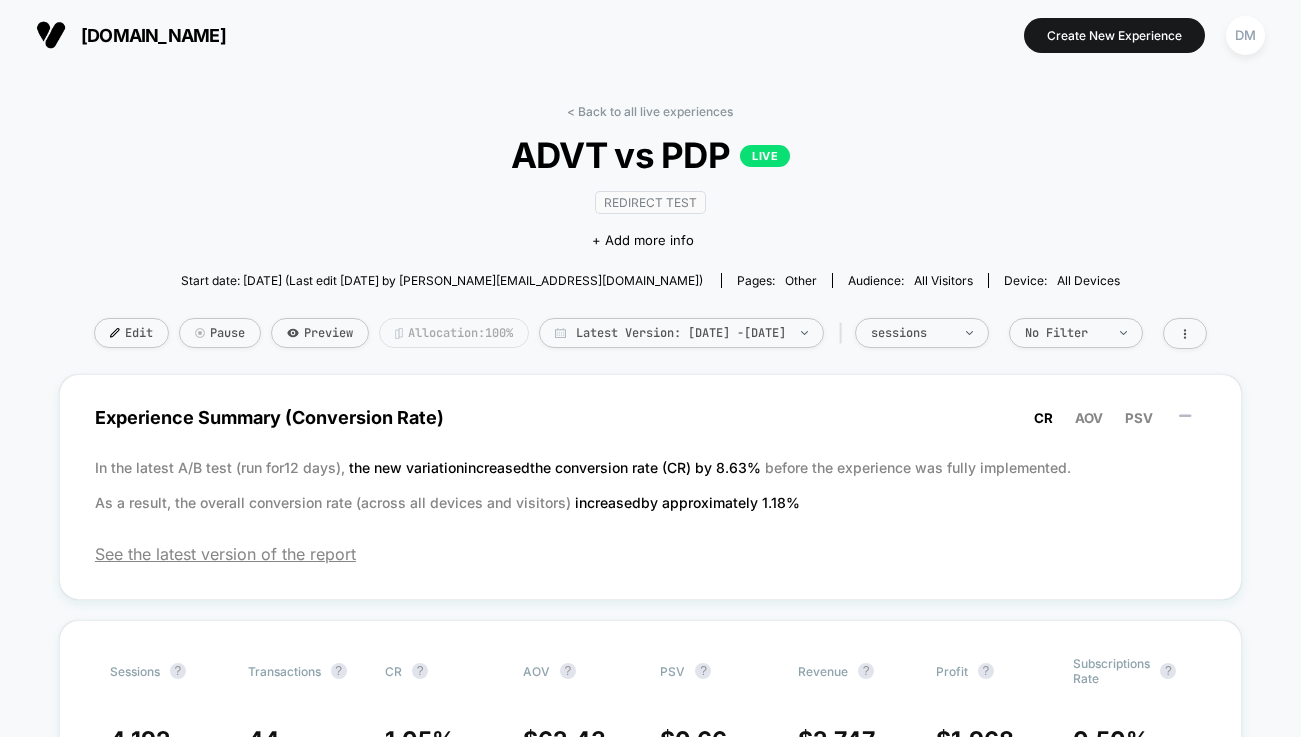 click on "Allocation:  100%" at bounding box center (454, 333) 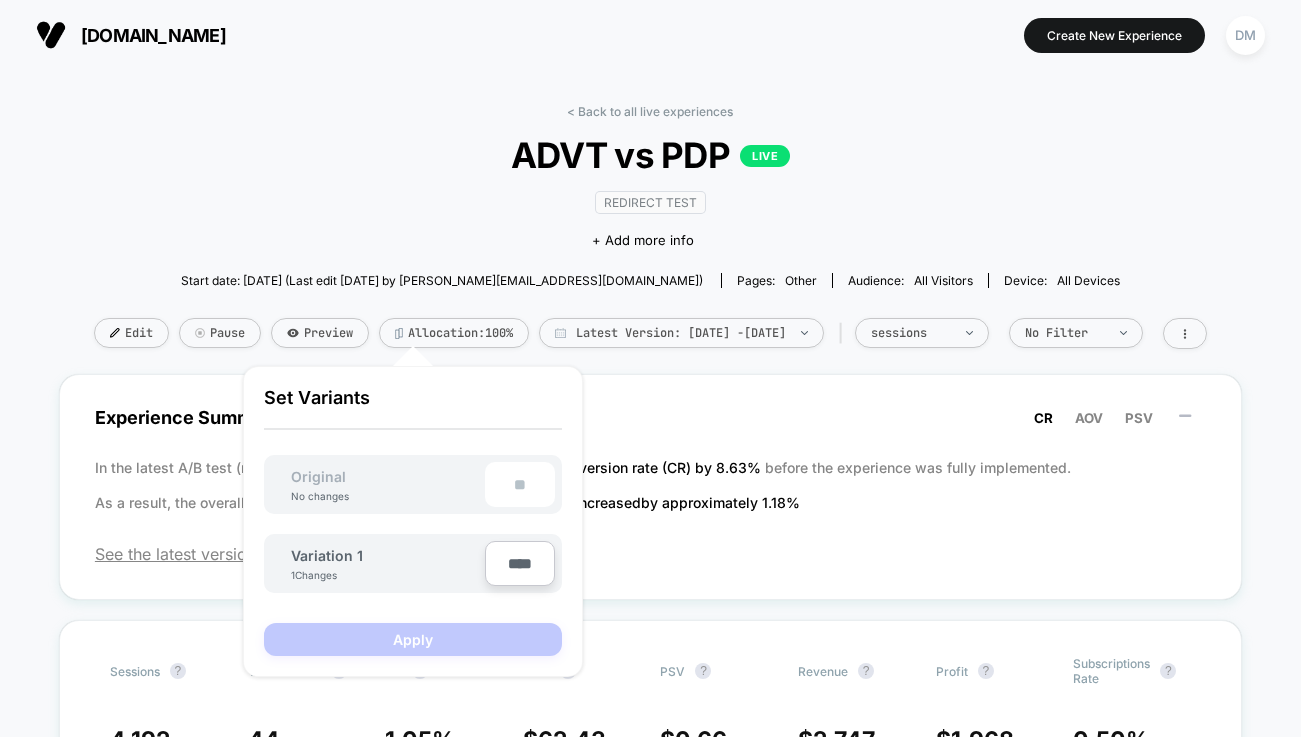 click on "ADVT vs PDP LIVE" at bounding box center [651, 155] 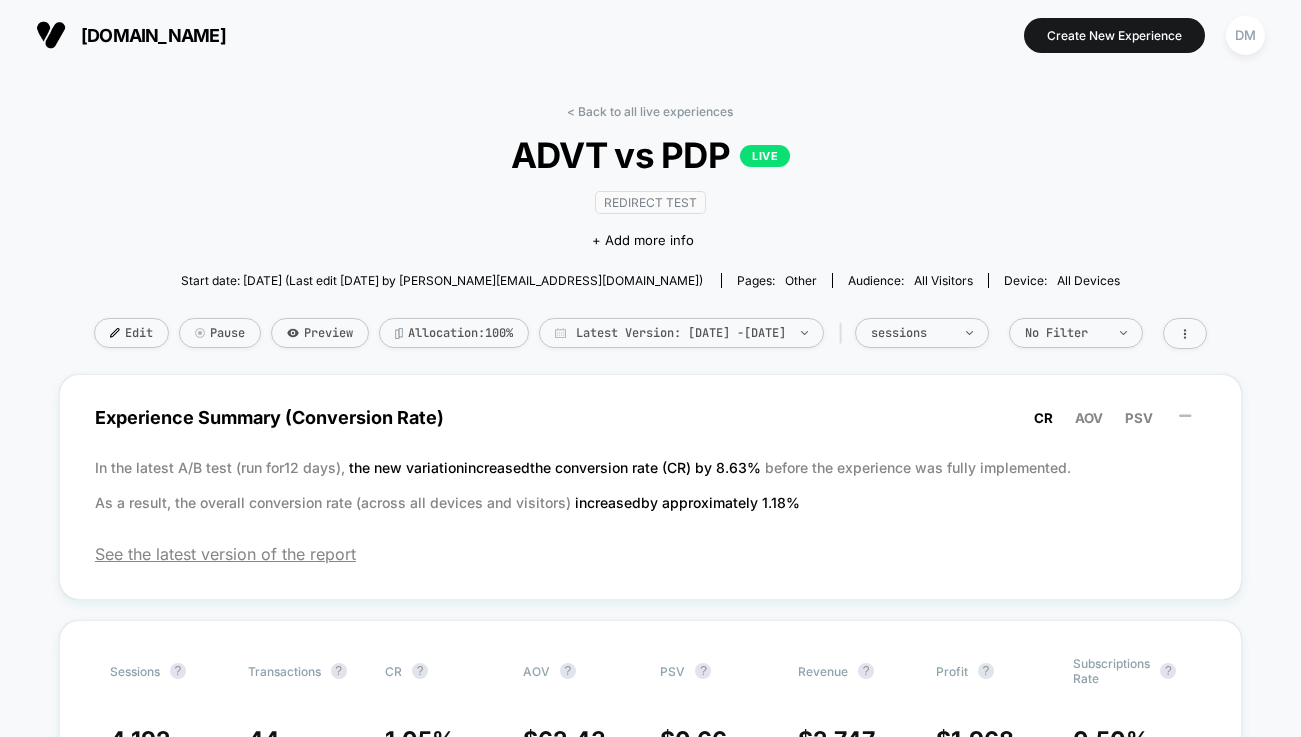 click on "ADVT vs PDP LIVE" at bounding box center [651, 155] 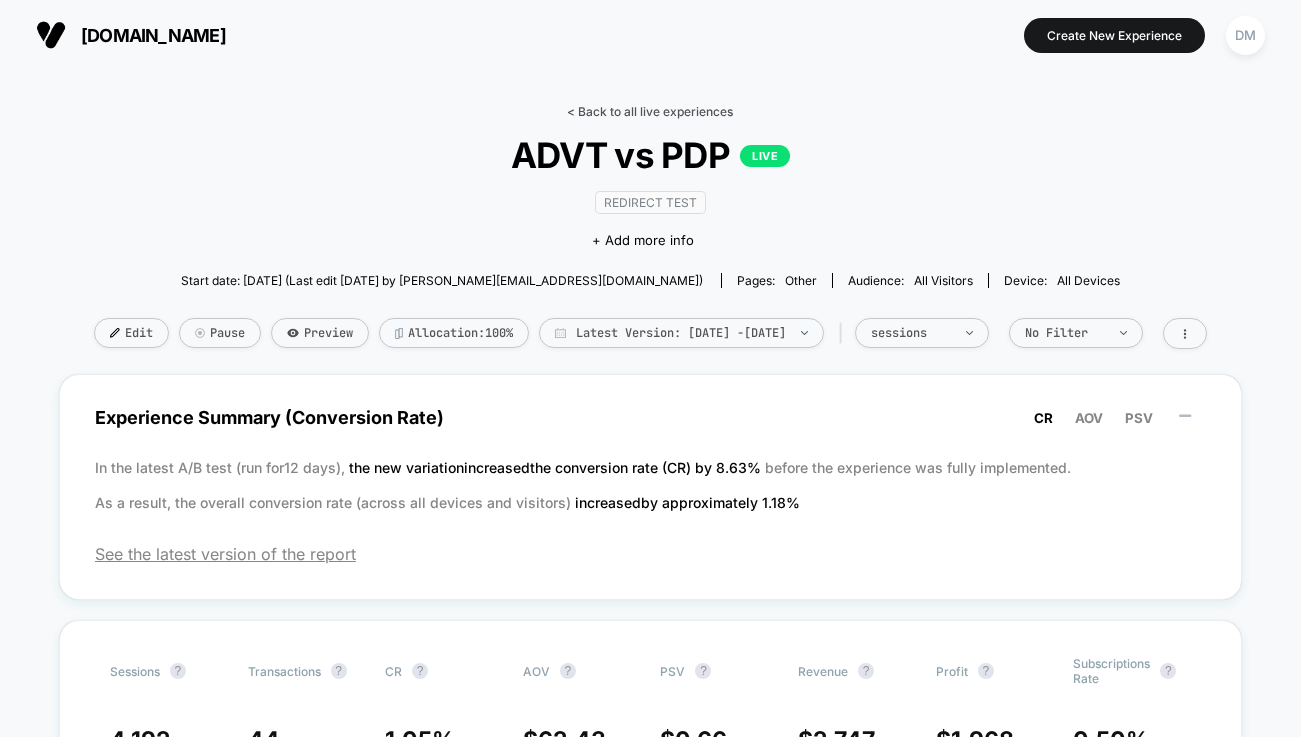 click on "< Back to all live experiences" at bounding box center [650, 111] 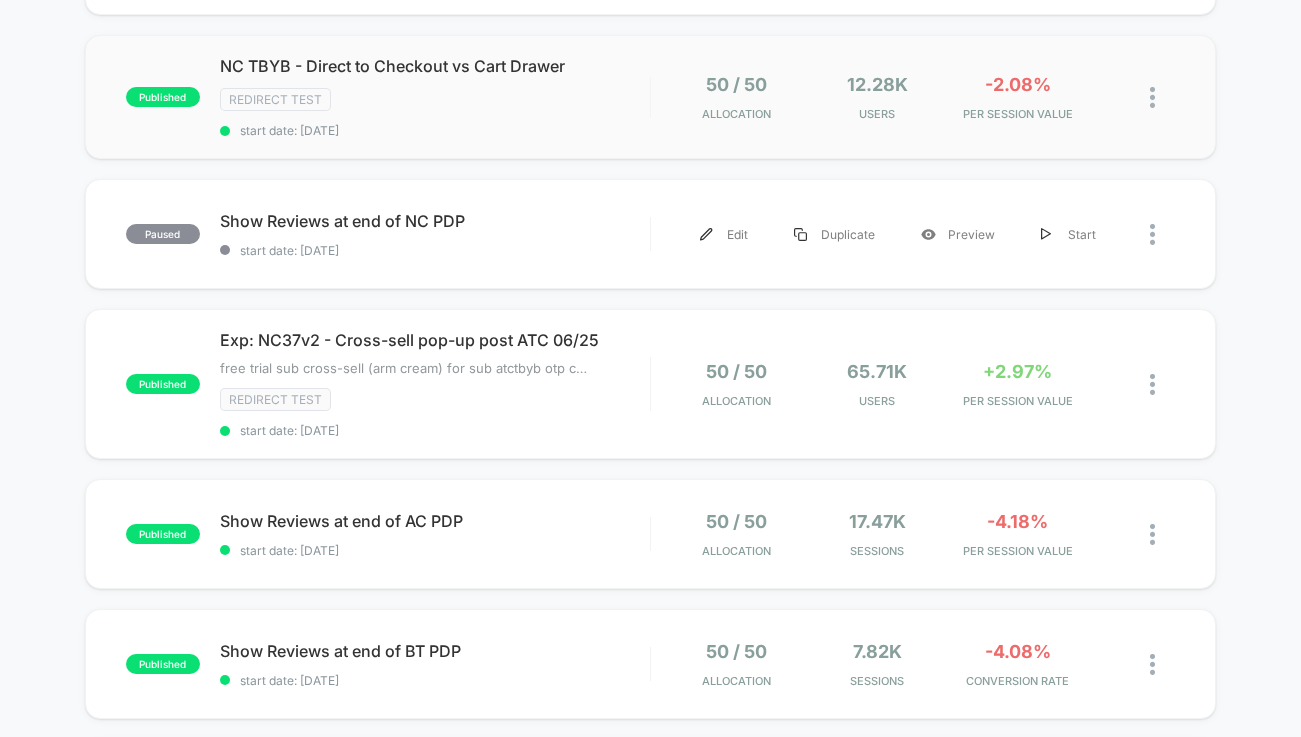 scroll, scrollTop: 562, scrollLeft: 0, axis: vertical 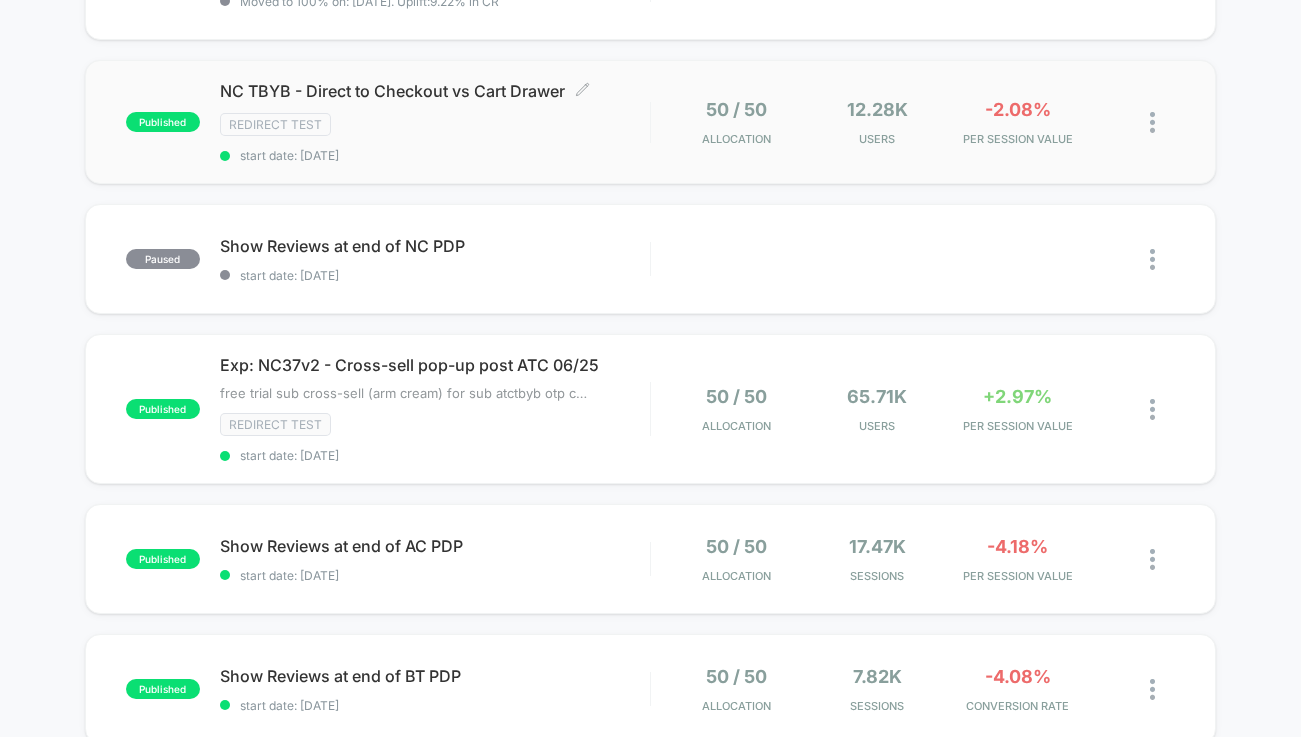 click on "NC TBYB - Direct to Checkout vs Cart Drawer Click to edit experience details Click to edit experience details Redirect Test start date: [DATE]" at bounding box center [435, 122] 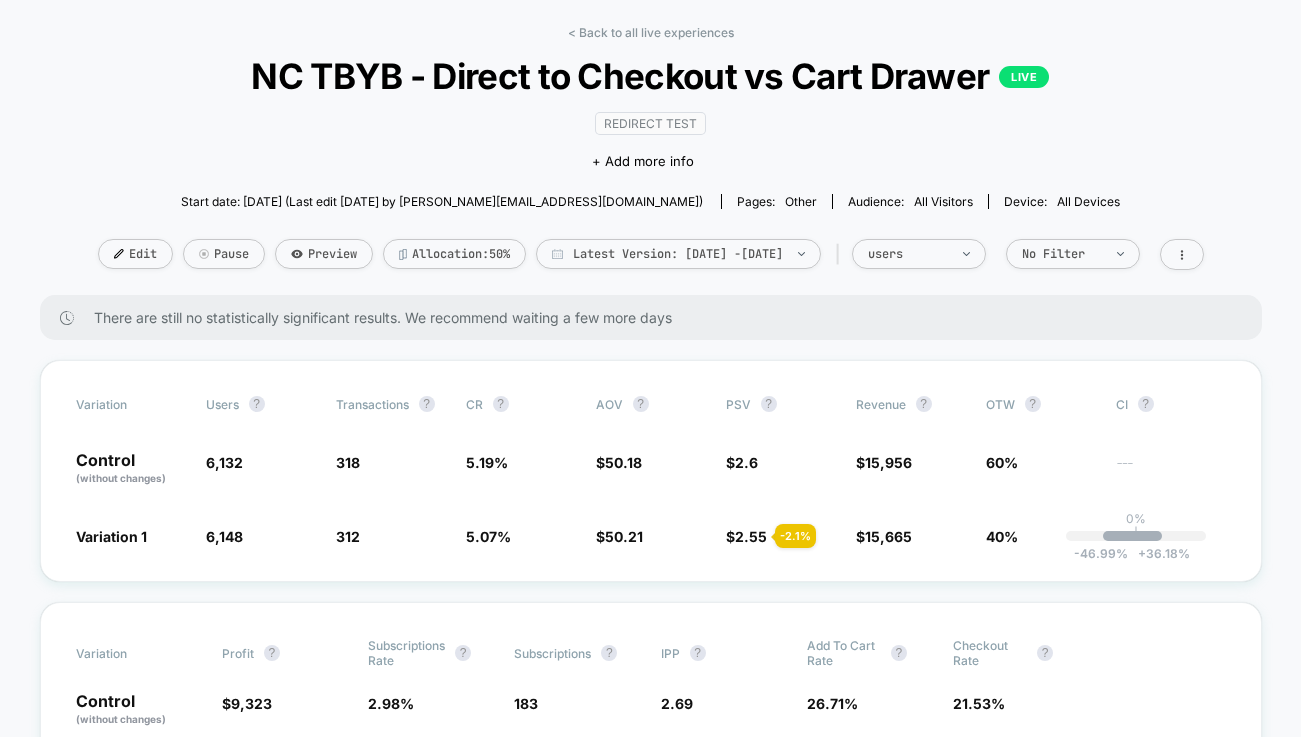 scroll, scrollTop: 0, scrollLeft: 0, axis: both 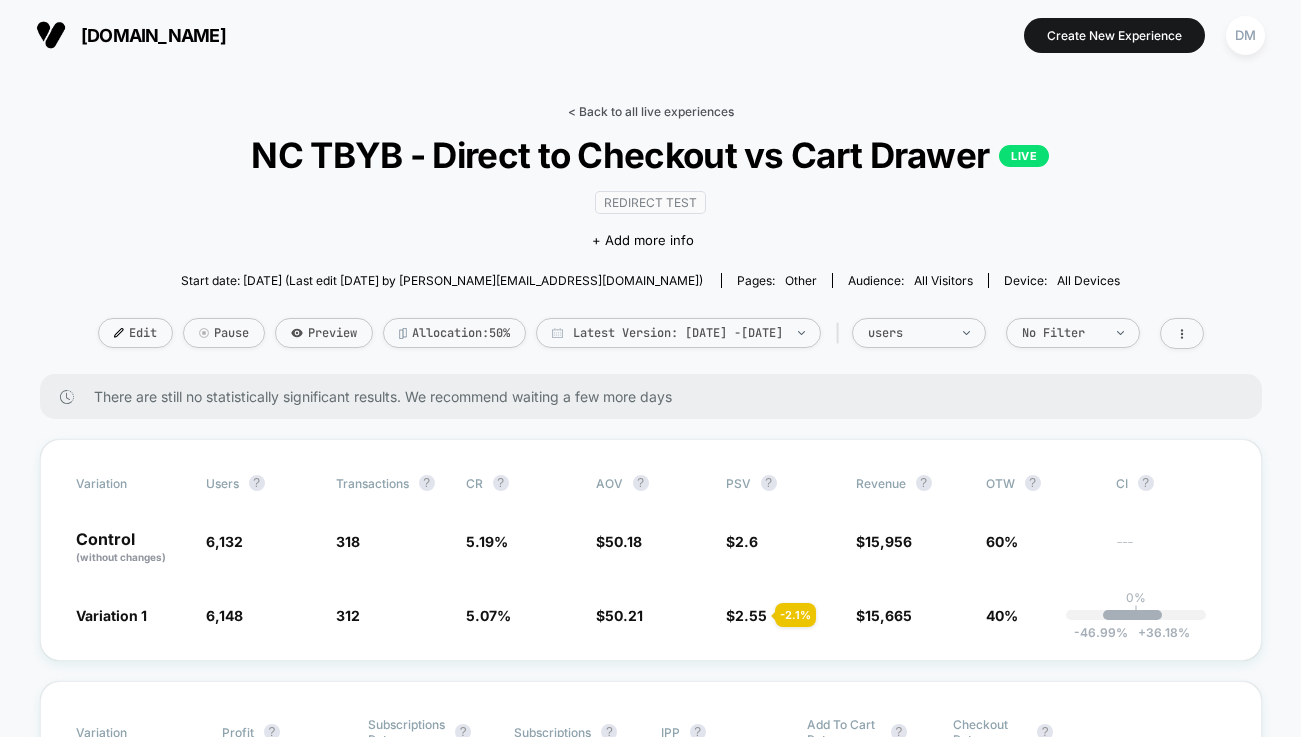 click on "< Back to all live experiences" at bounding box center (651, 111) 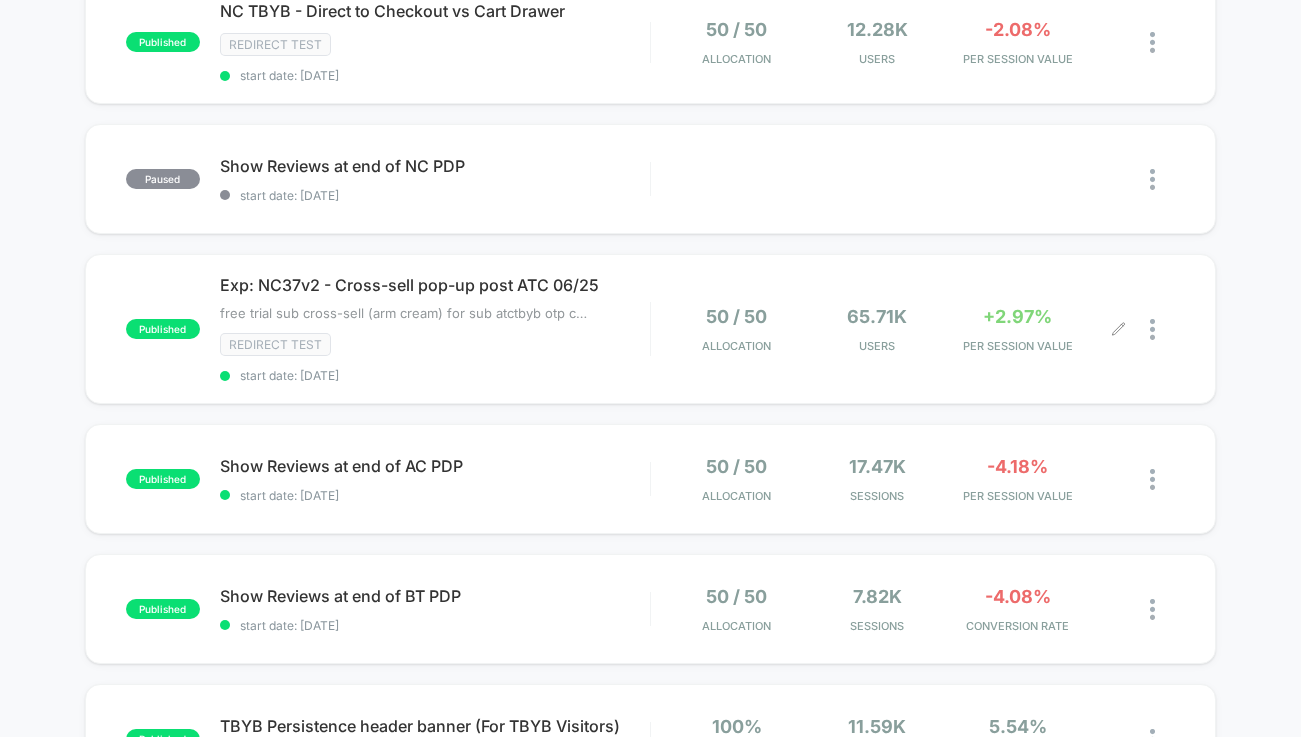 scroll, scrollTop: 644, scrollLeft: 0, axis: vertical 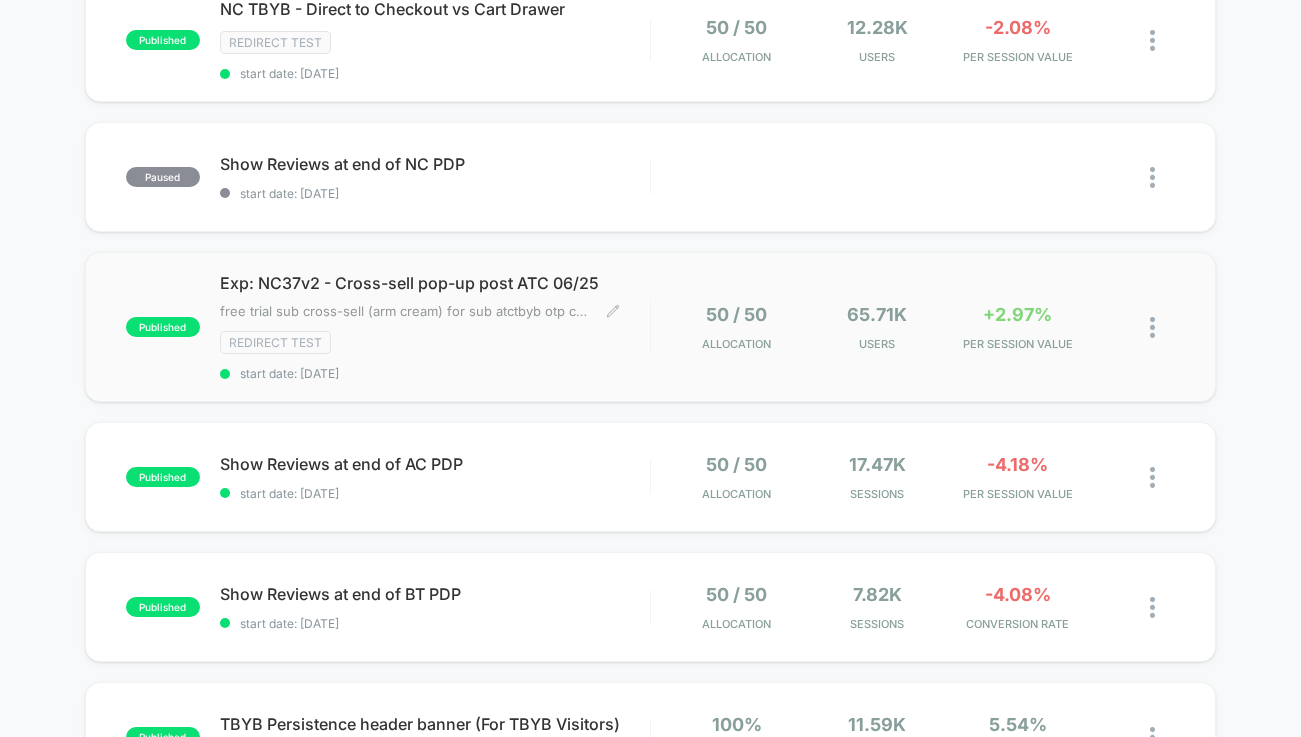 click on "Redirect Test" at bounding box center [435, 342] 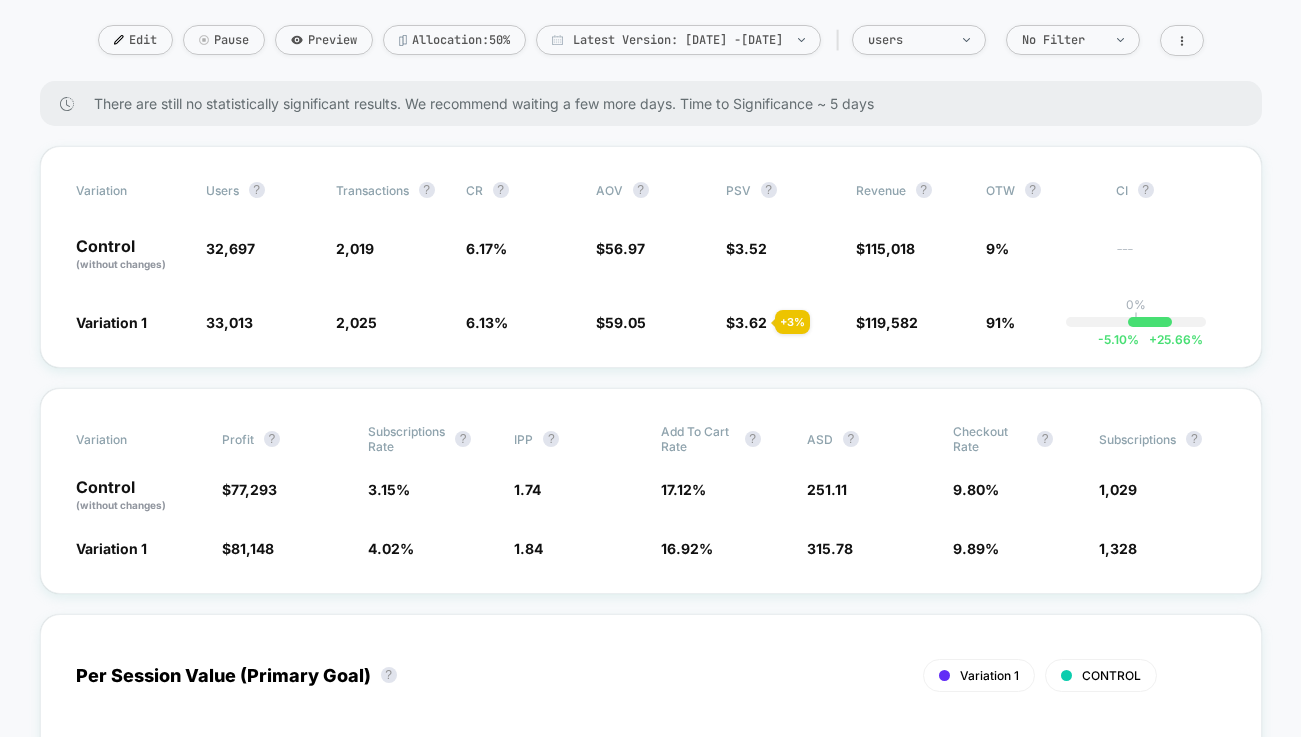 scroll, scrollTop: 0, scrollLeft: 0, axis: both 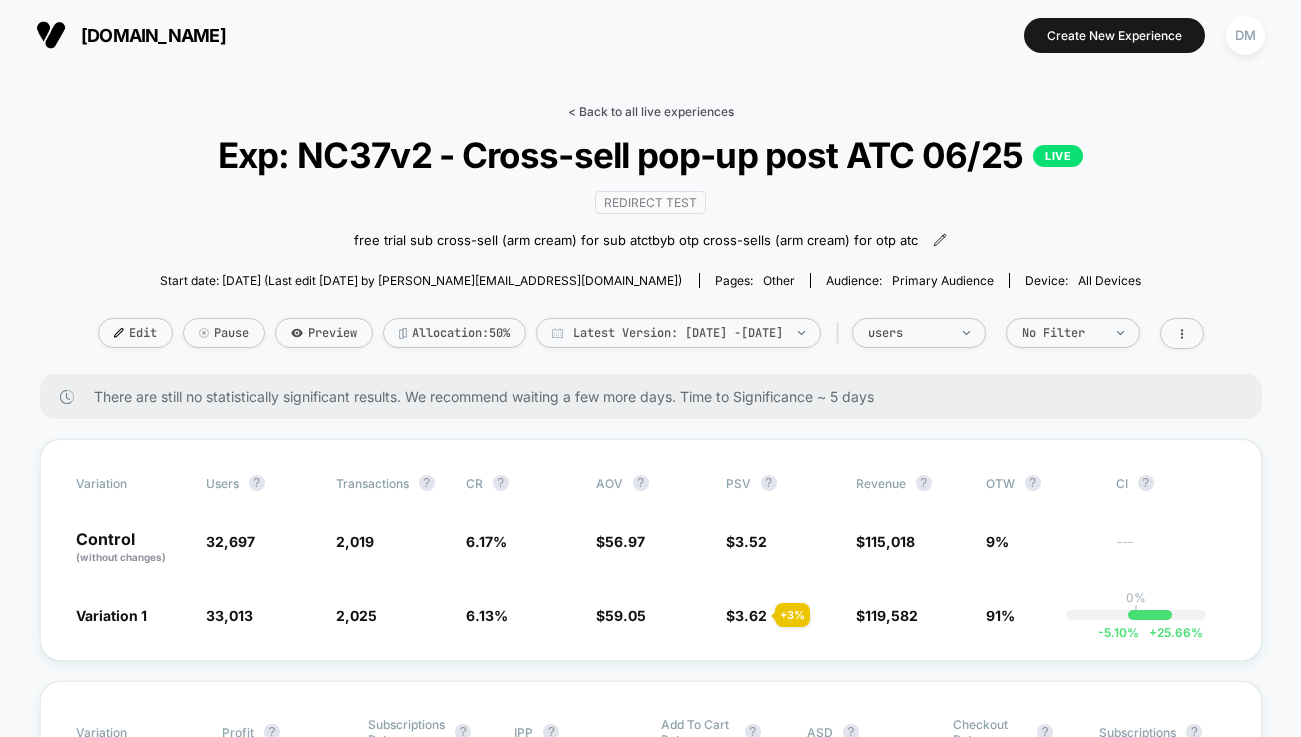 click on "< Back to all live experiences" at bounding box center [651, 111] 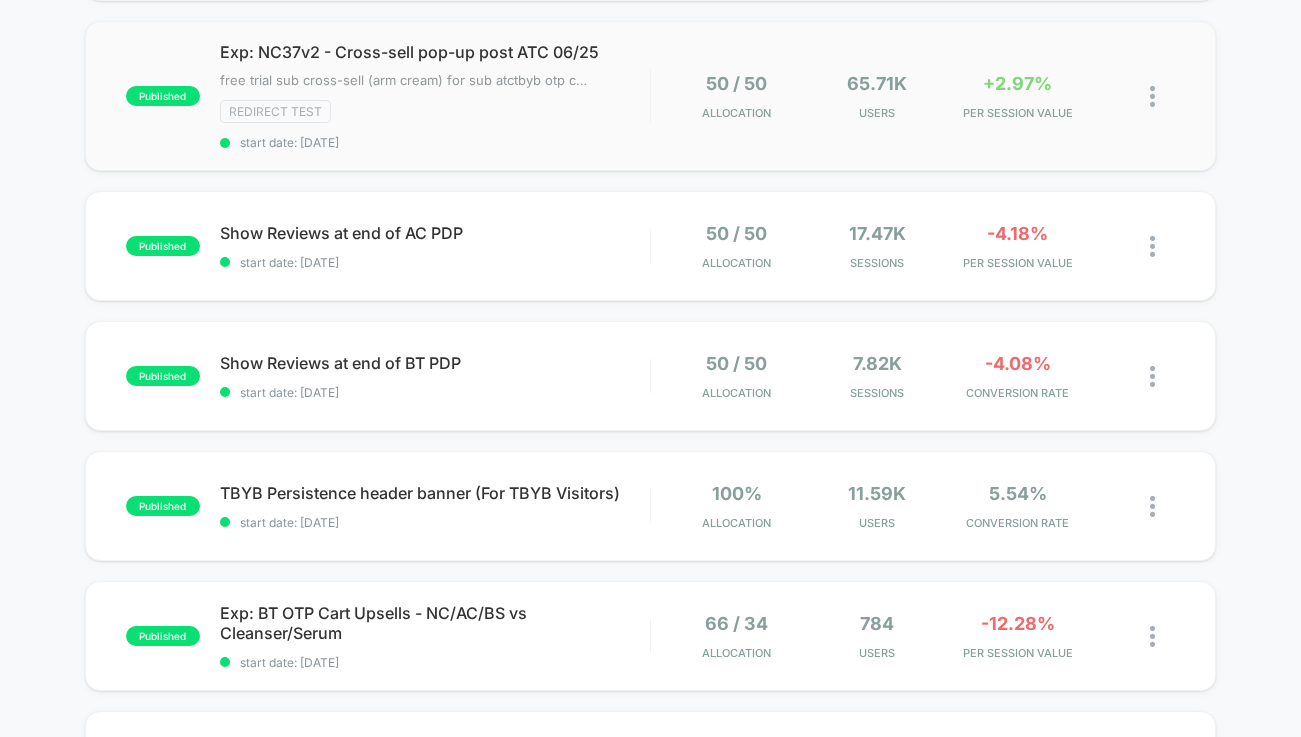 scroll, scrollTop: 876, scrollLeft: 0, axis: vertical 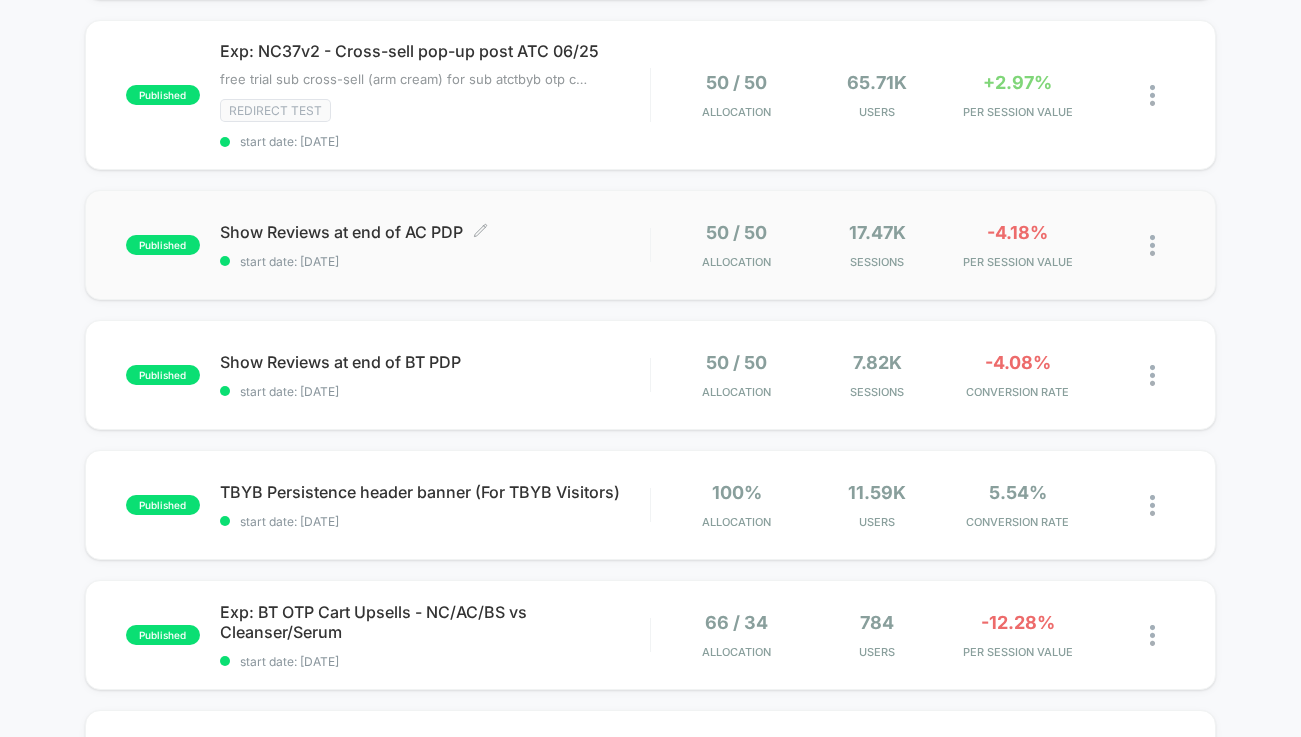 click on "start date: [DATE]" at bounding box center [435, 261] 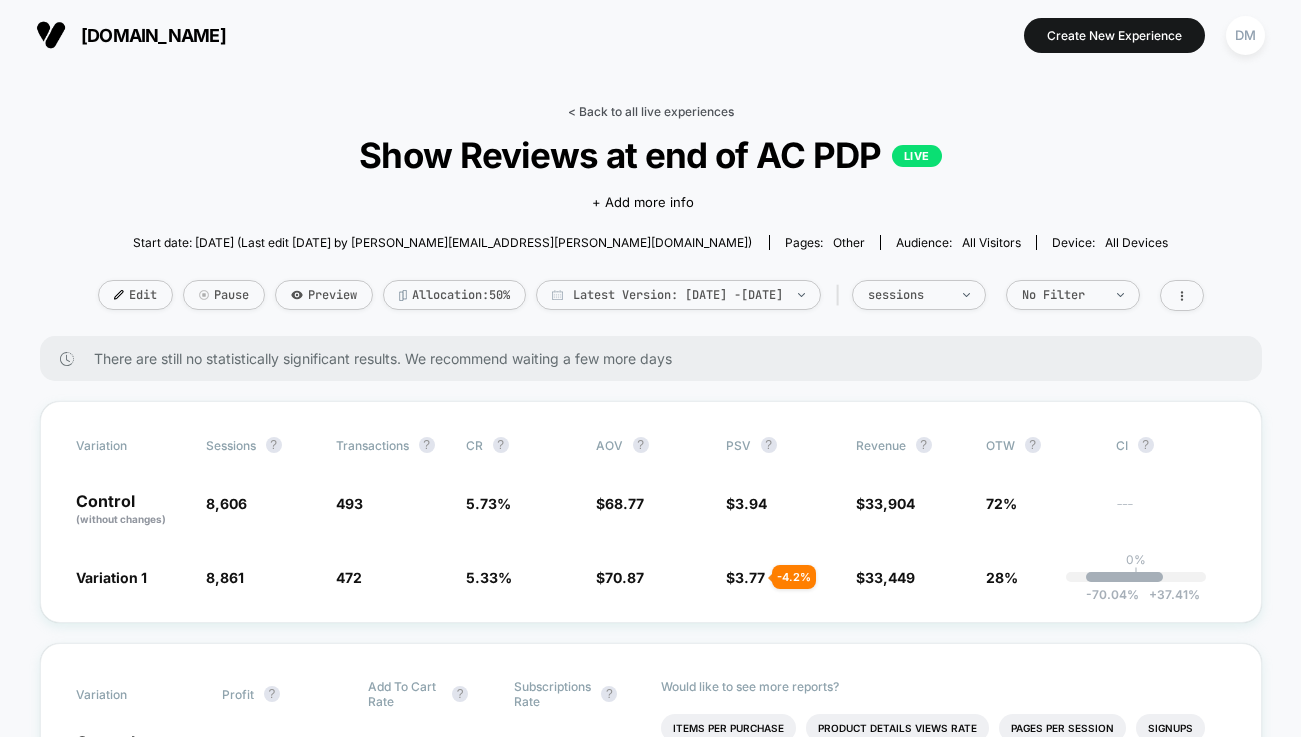click on "< Back to all live experiences" at bounding box center [651, 111] 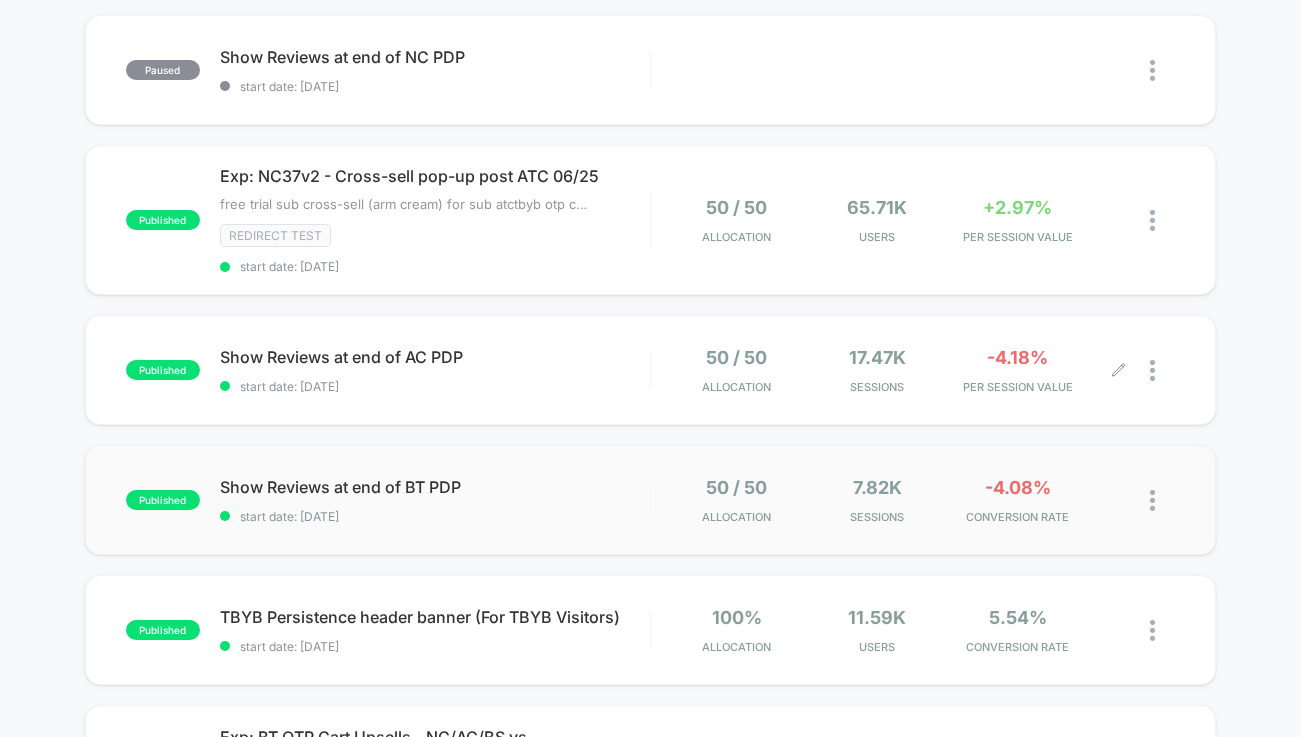 scroll, scrollTop: 755, scrollLeft: 0, axis: vertical 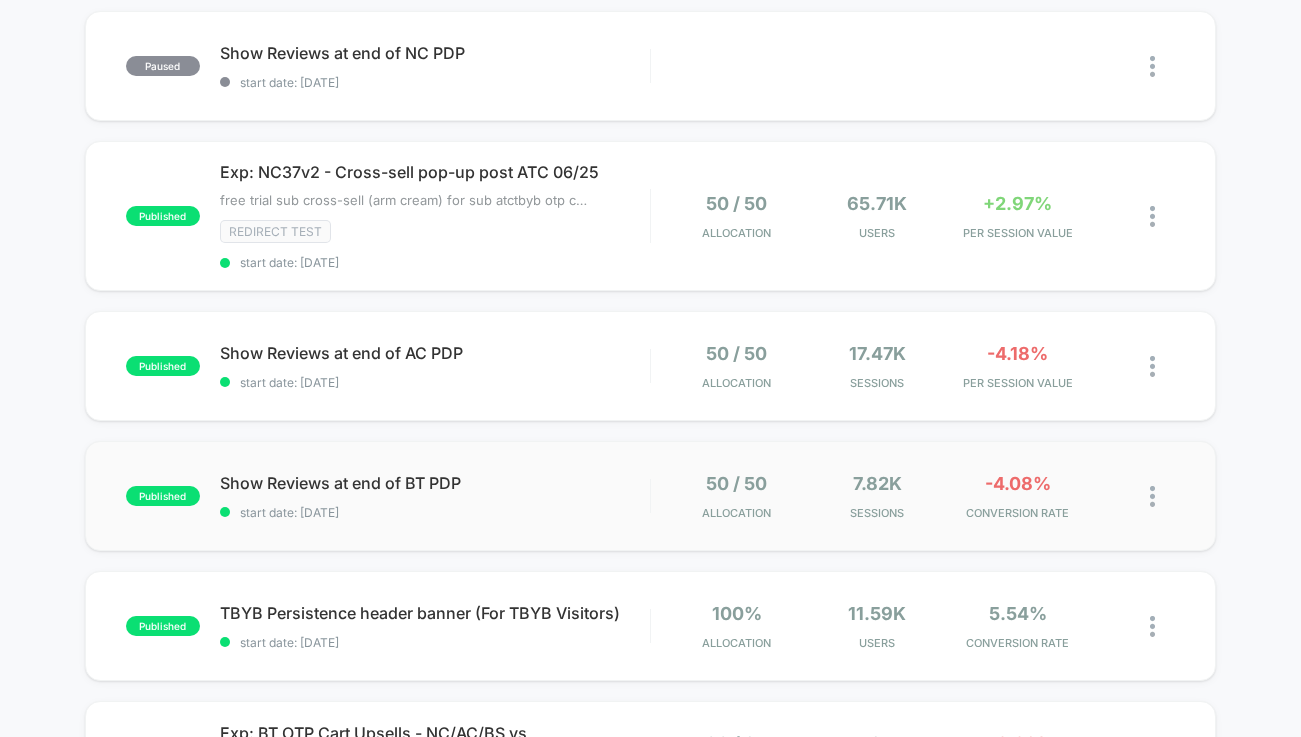 click on "published Show Reviews at end of BT PDP start date: [DATE] 50 / 50 Allocation 7.82k Sessions -4.08% CONVERSION RATE" at bounding box center (651, 496) 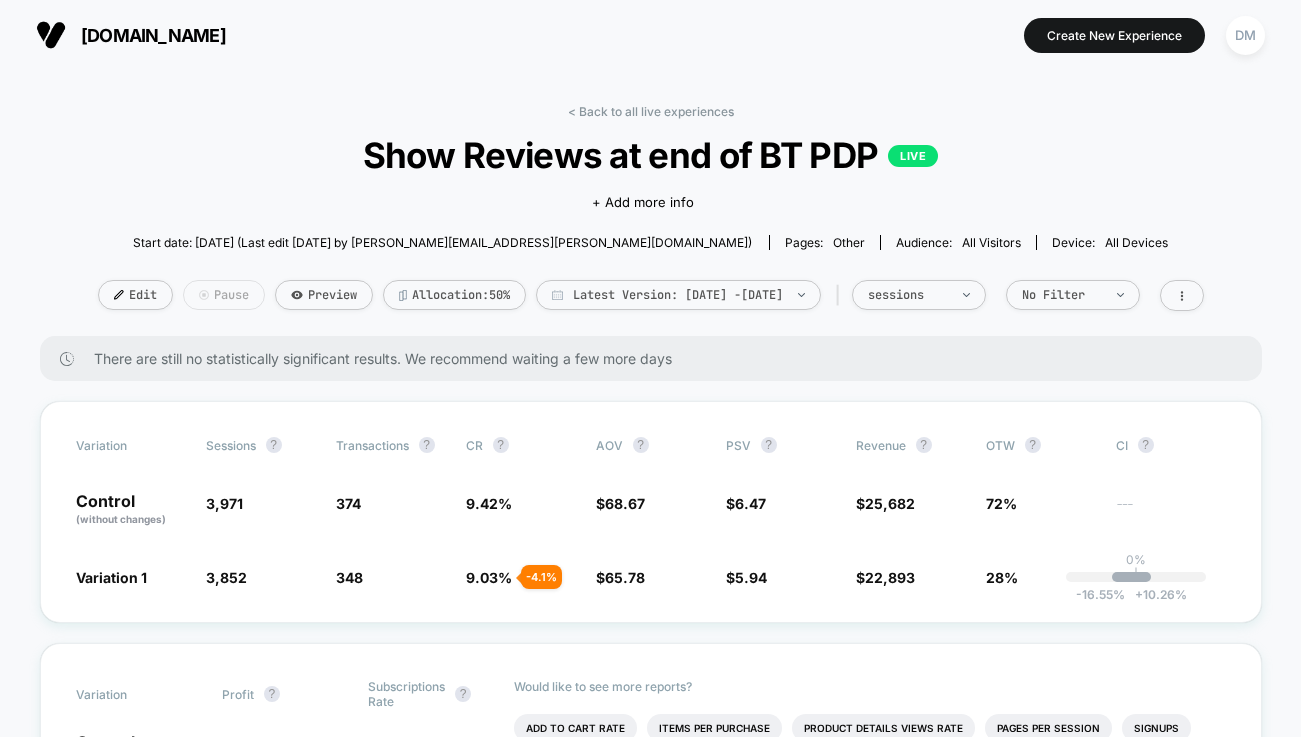 click on "Pause" at bounding box center (224, 295) 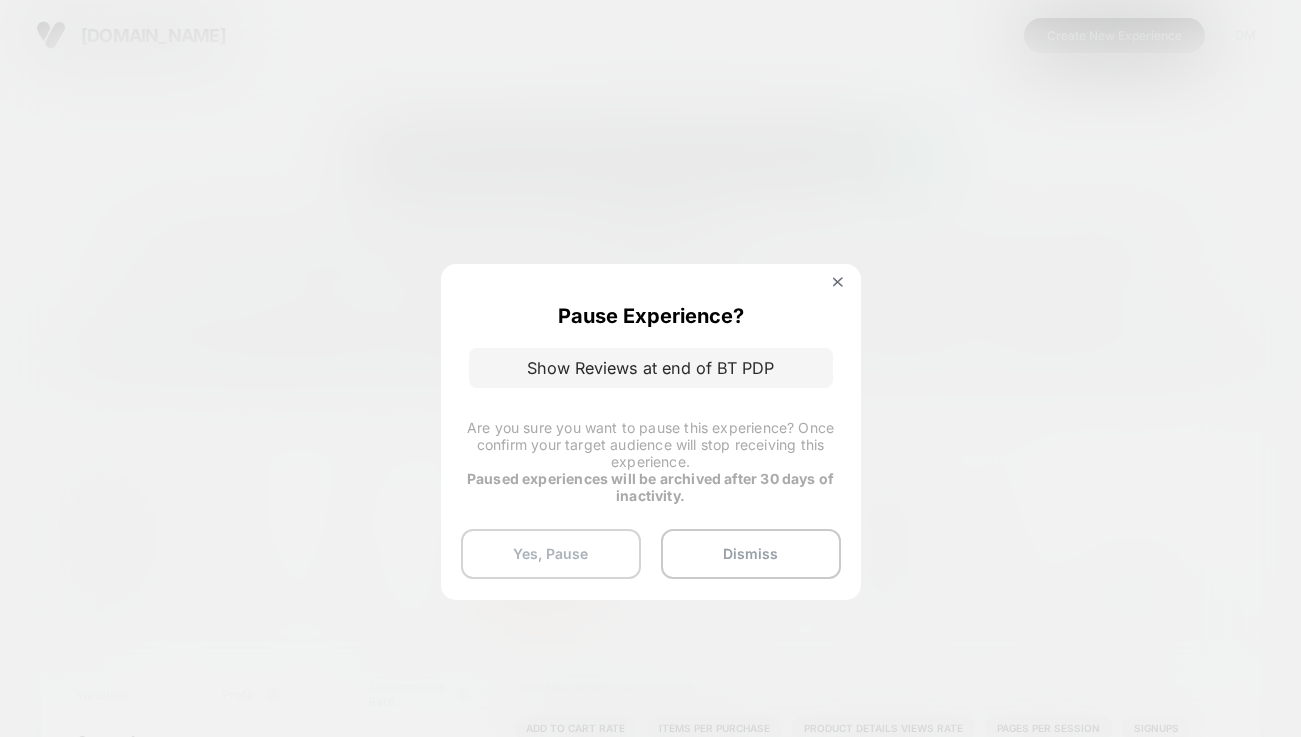 click on "Yes, Pause" at bounding box center (551, 554) 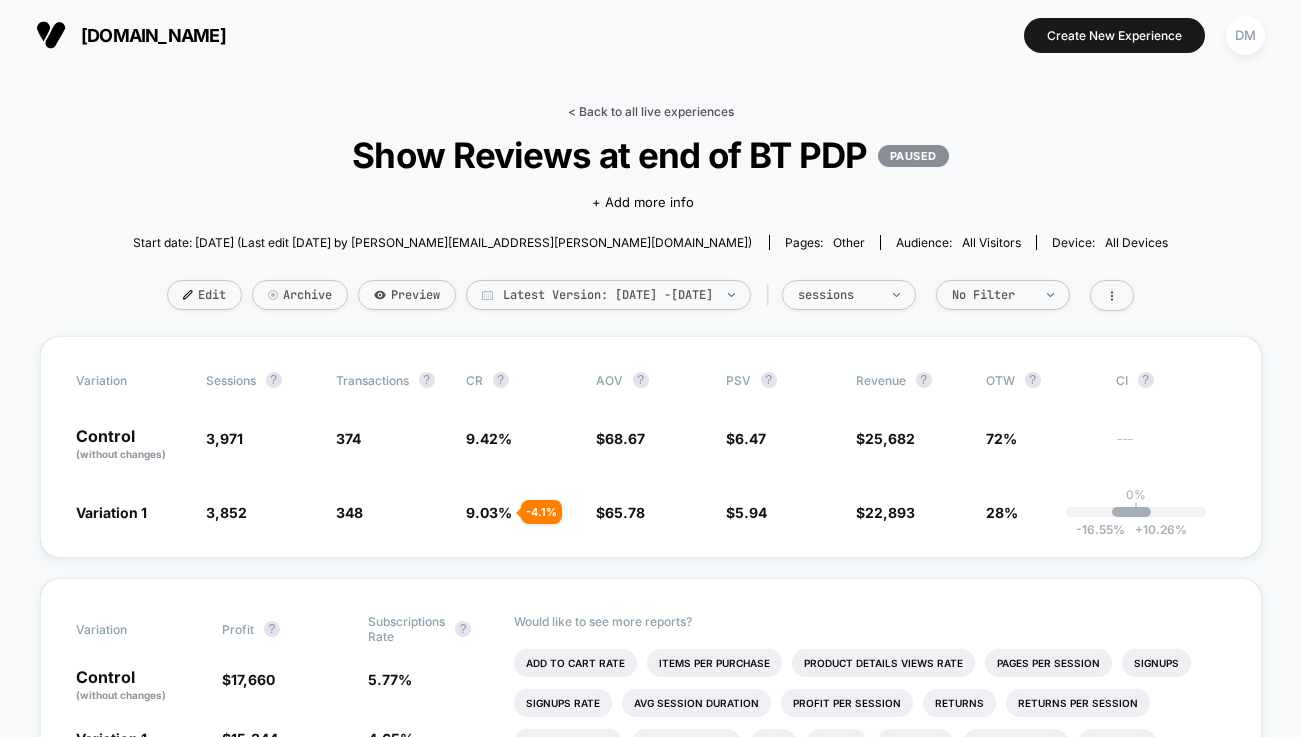 click on "< Back to all live experiences" at bounding box center [651, 111] 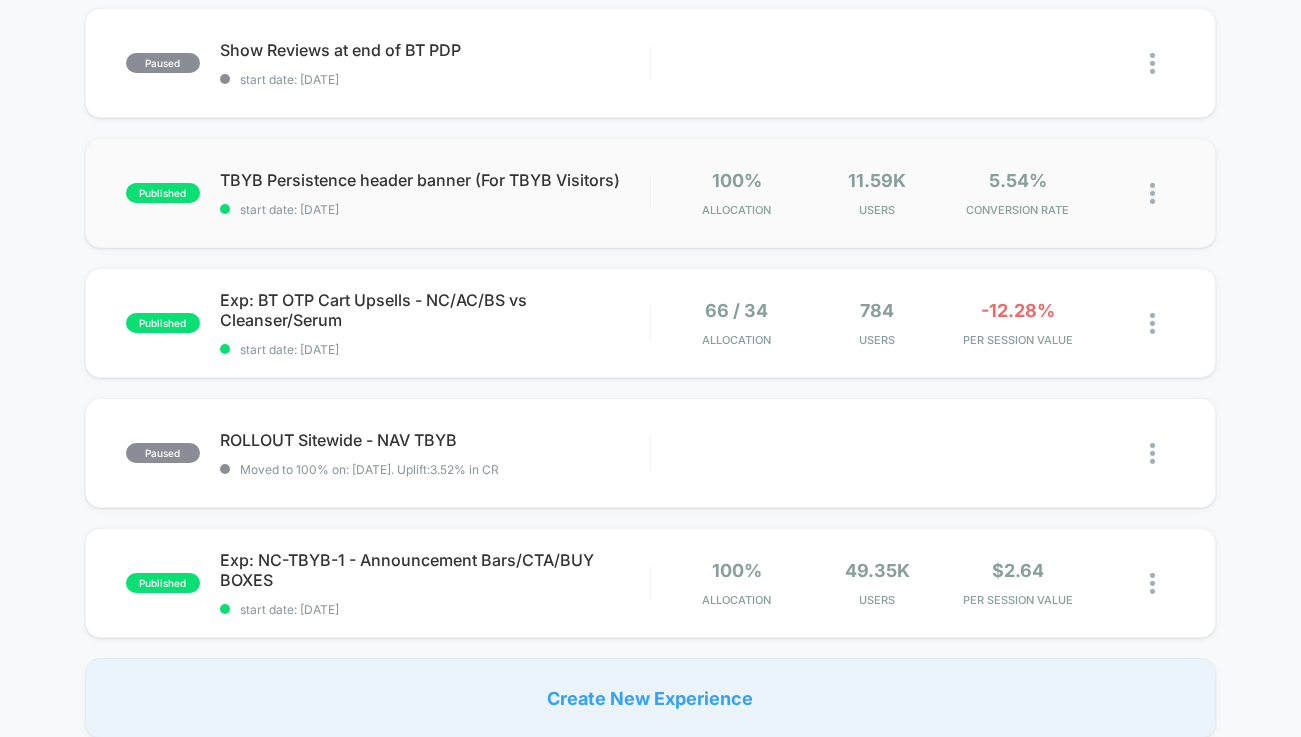 scroll, scrollTop: 1189, scrollLeft: 0, axis: vertical 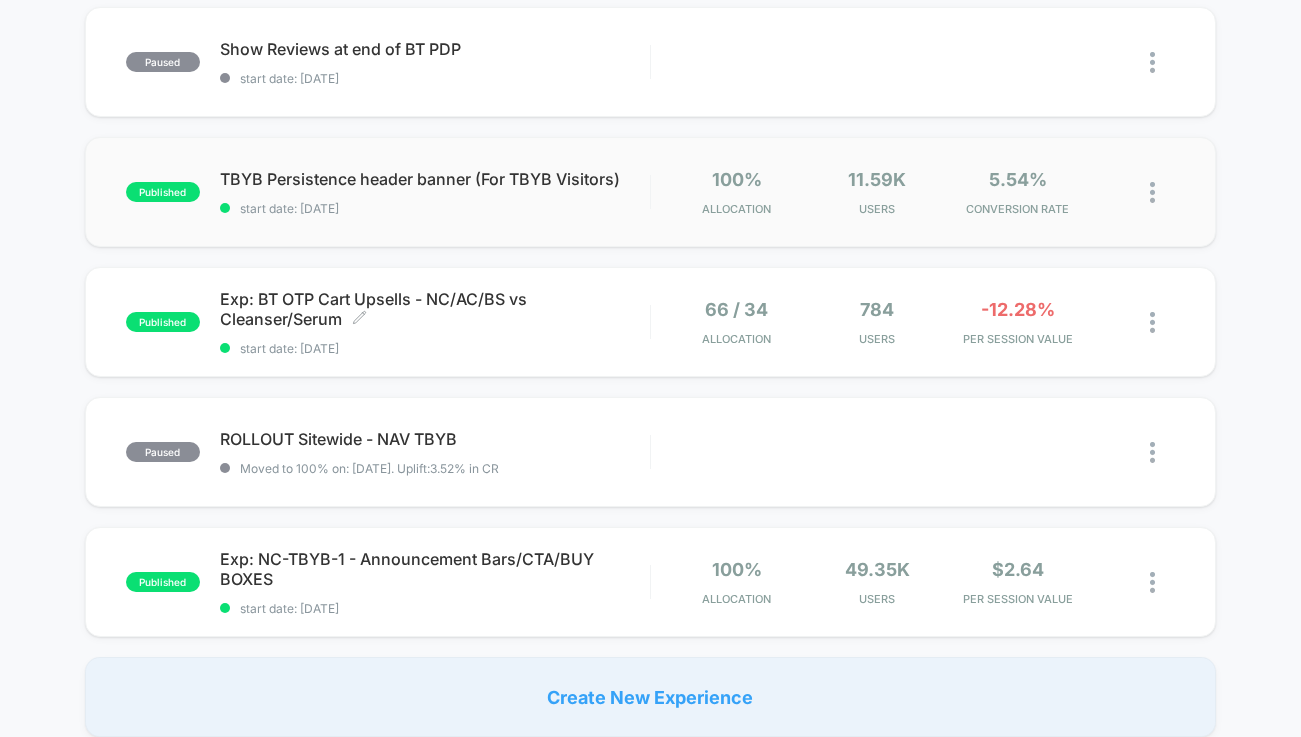 click on "start date: [DATE]" at bounding box center (435, 348) 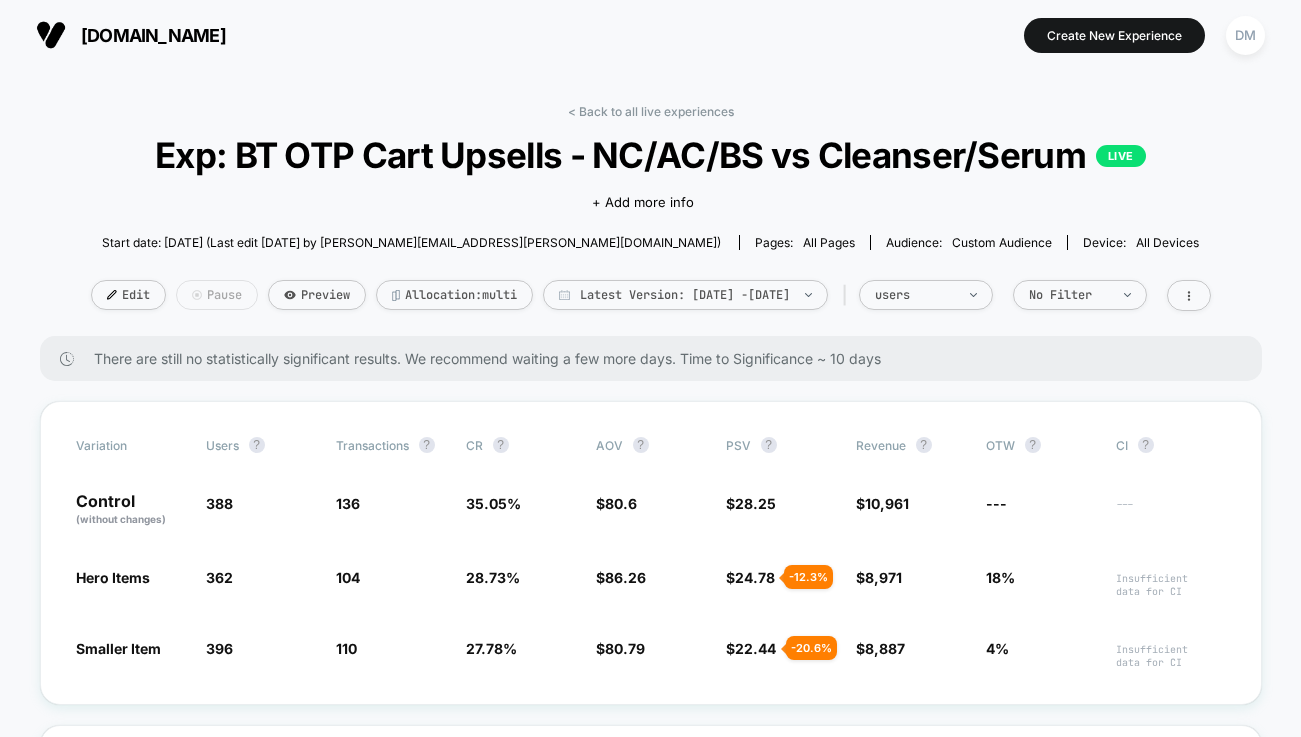 click on "Pause" at bounding box center [217, 295] 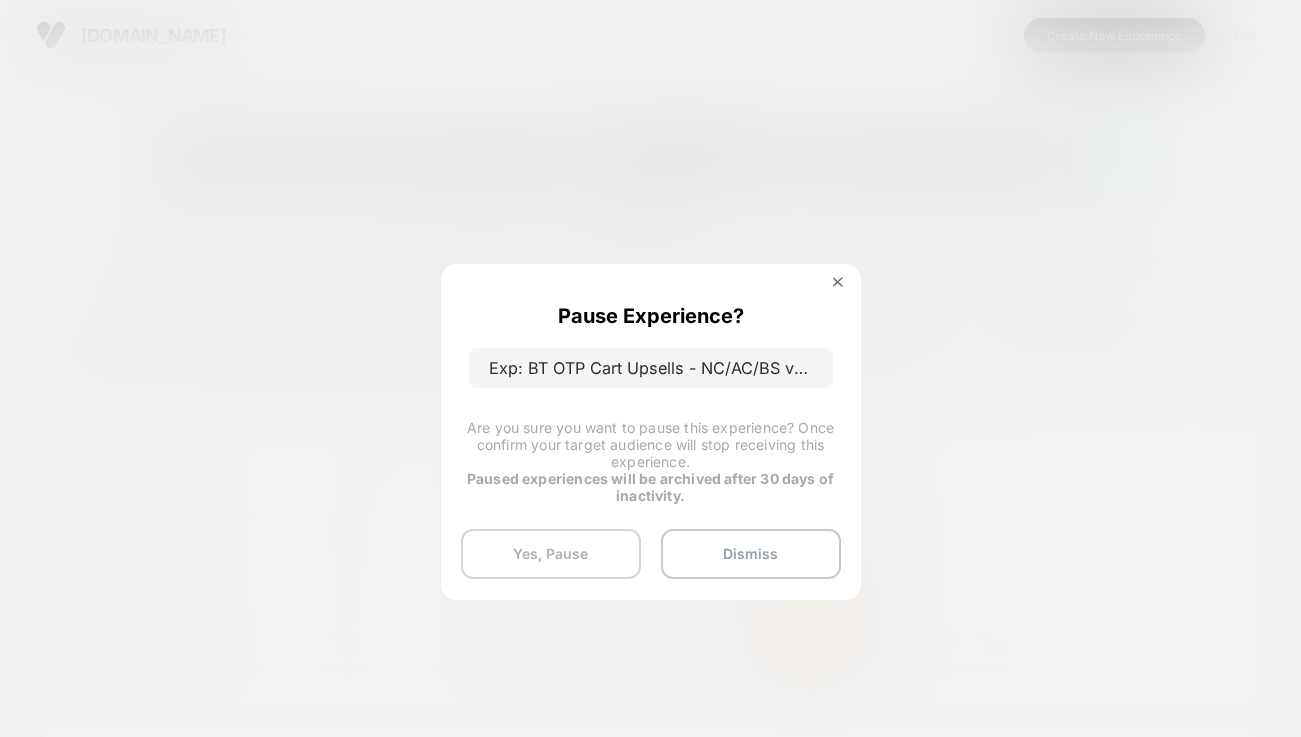 click on "Yes, Pause" at bounding box center (551, 554) 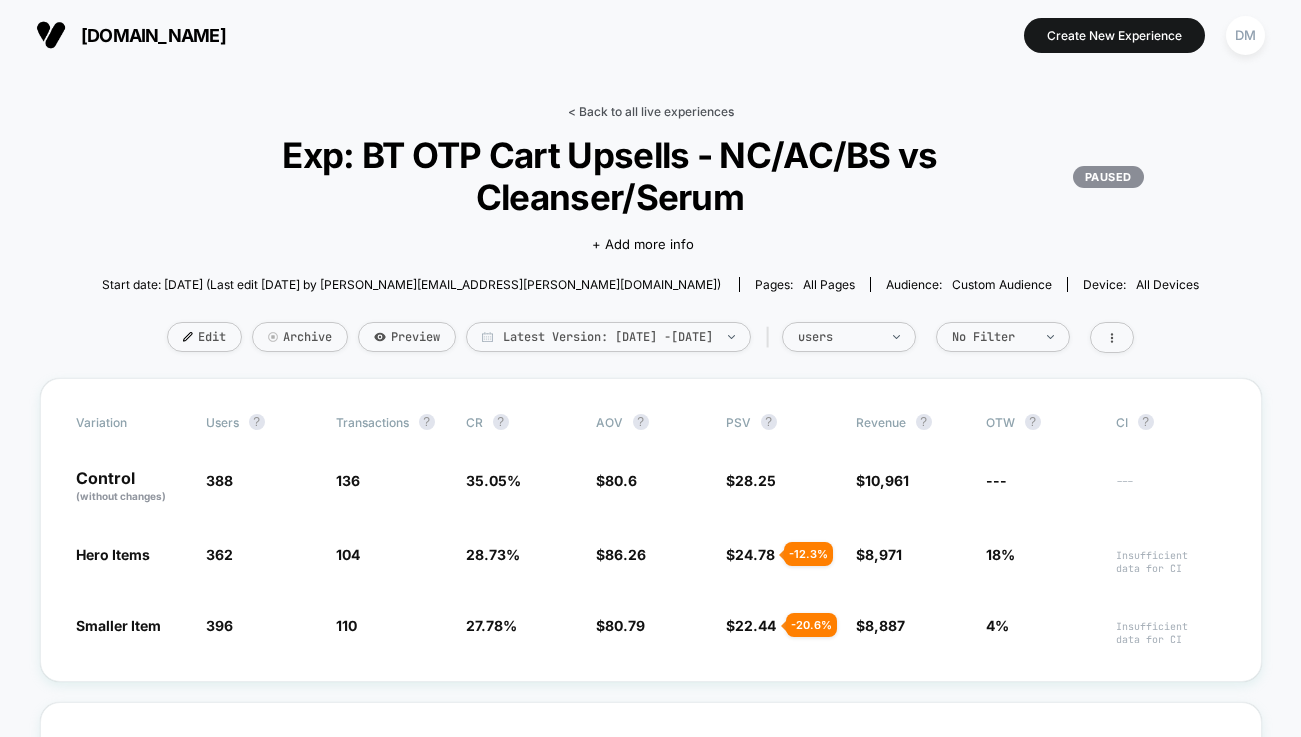 click on "< Back to all live experiences" at bounding box center [651, 111] 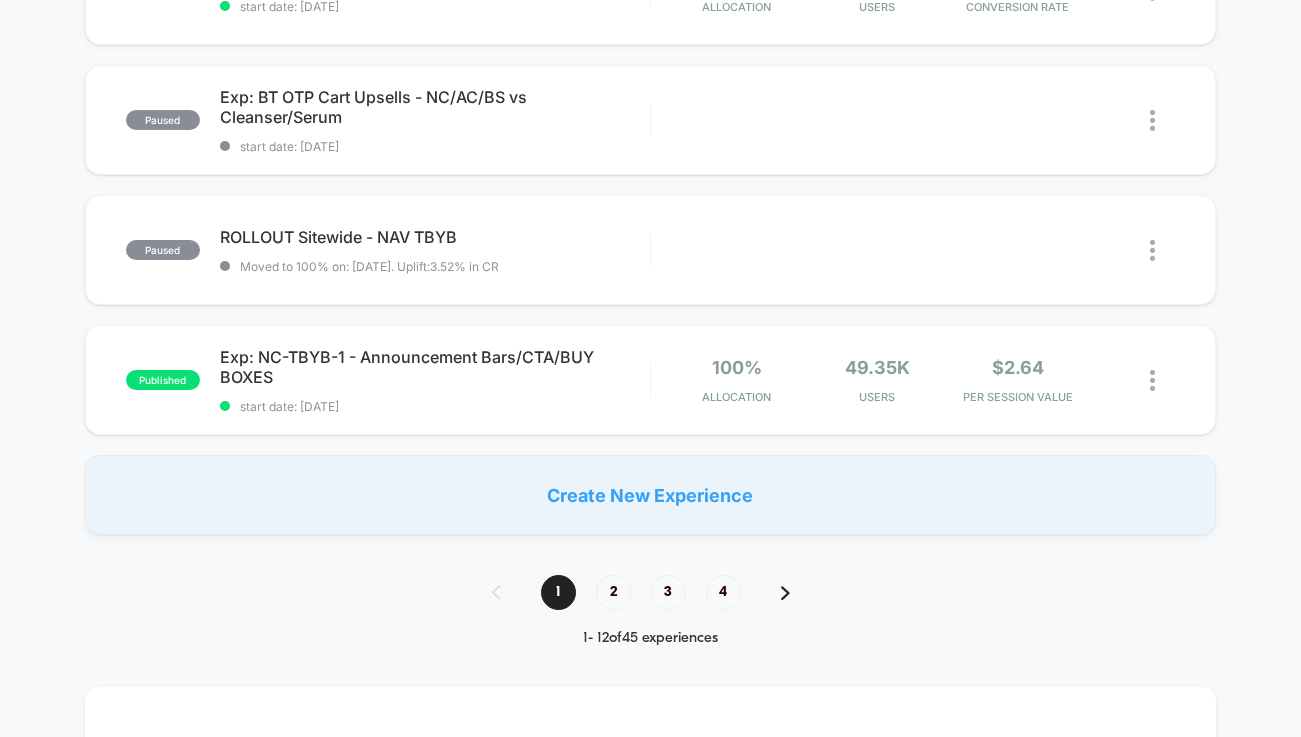 scroll, scrollTop: 1392, scrollLeft: 0, axis: vertical 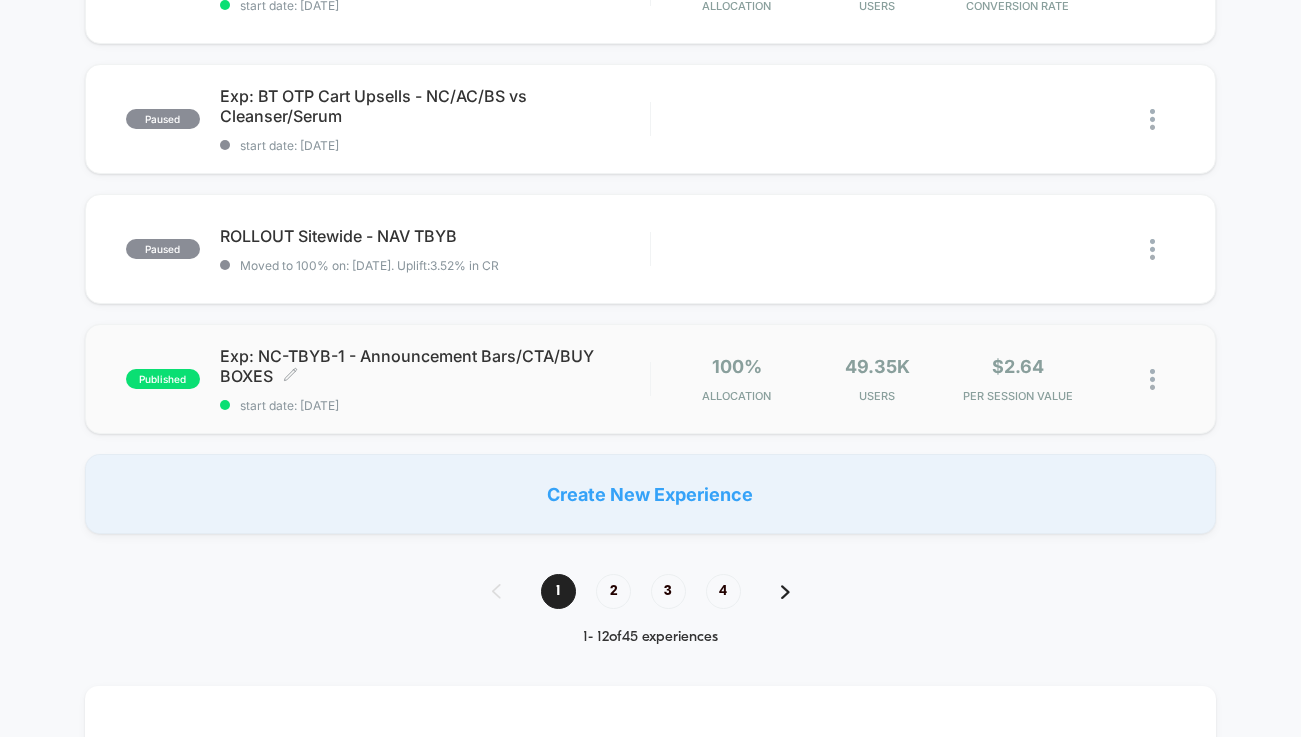 click on "Exp: NC-TBYB-1 - Announcement Bars/CTA/BUY BOXES Click to edit experience details Click to edit experience details start date: [DATE]" at bounding box center [435, 379] 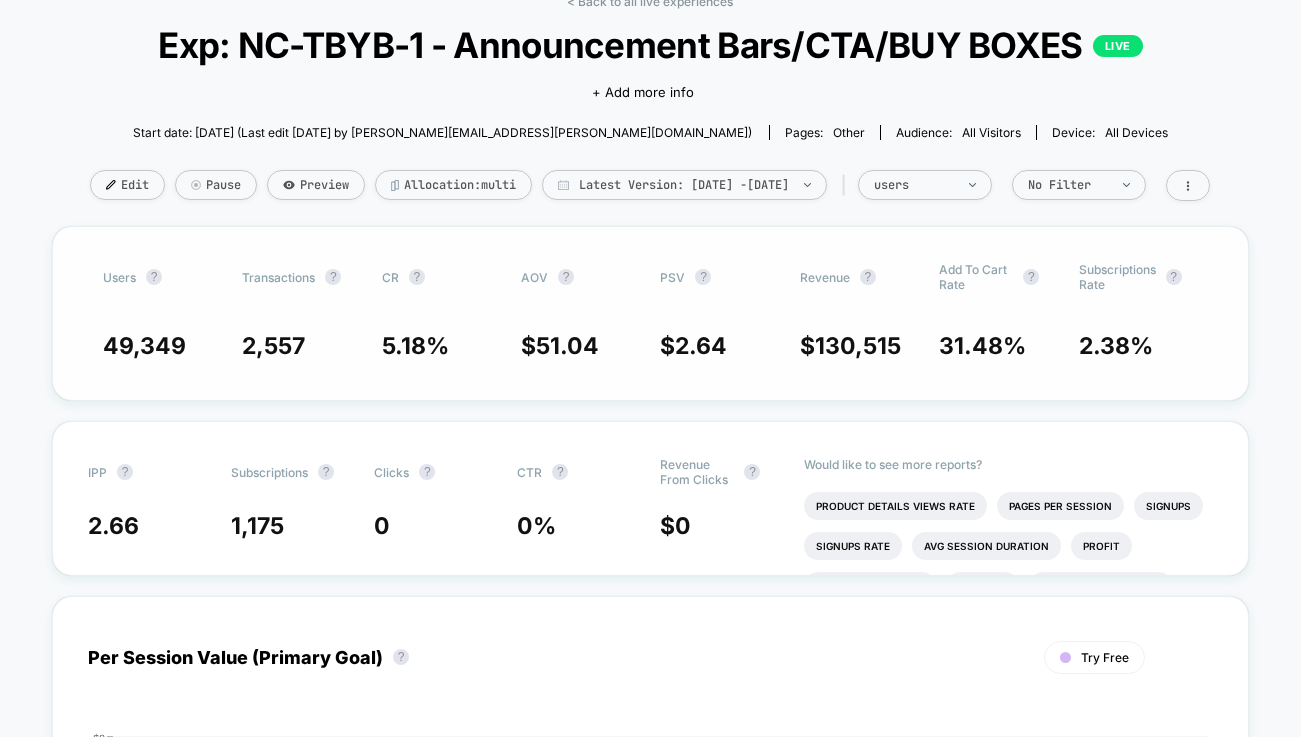 scroll, scrollTop: 0, scrollLeft: 0, axis: both 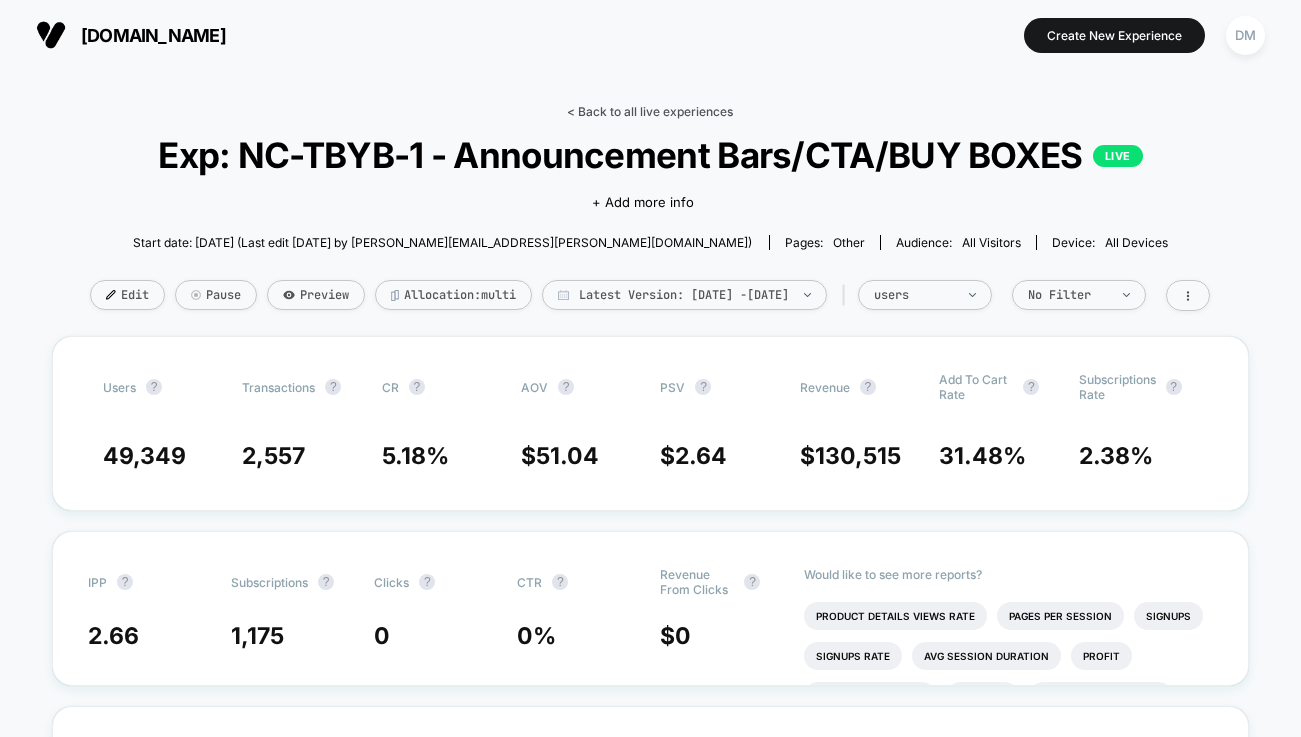 click on "< Back to all live experiences" at bounding box center [650, 111] 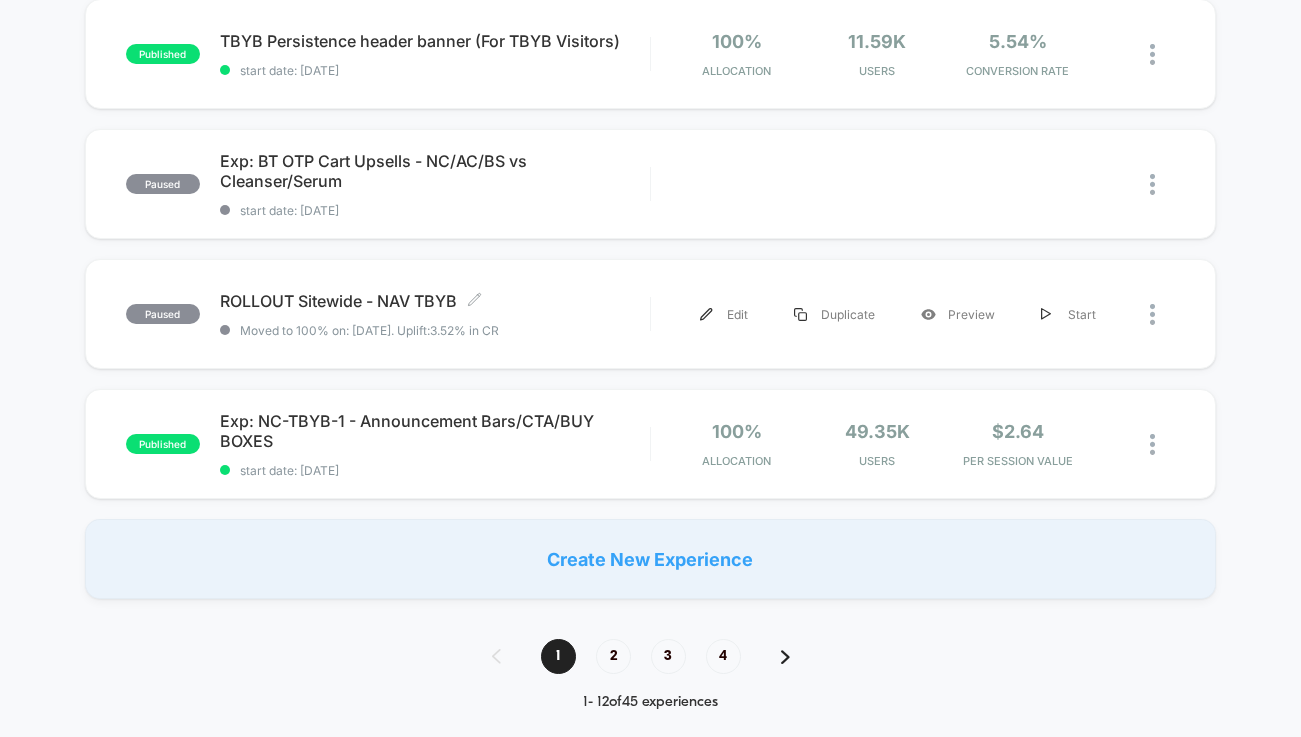 scroll, scrollTop: 1337, scrollLeft: 0, axis: vertical 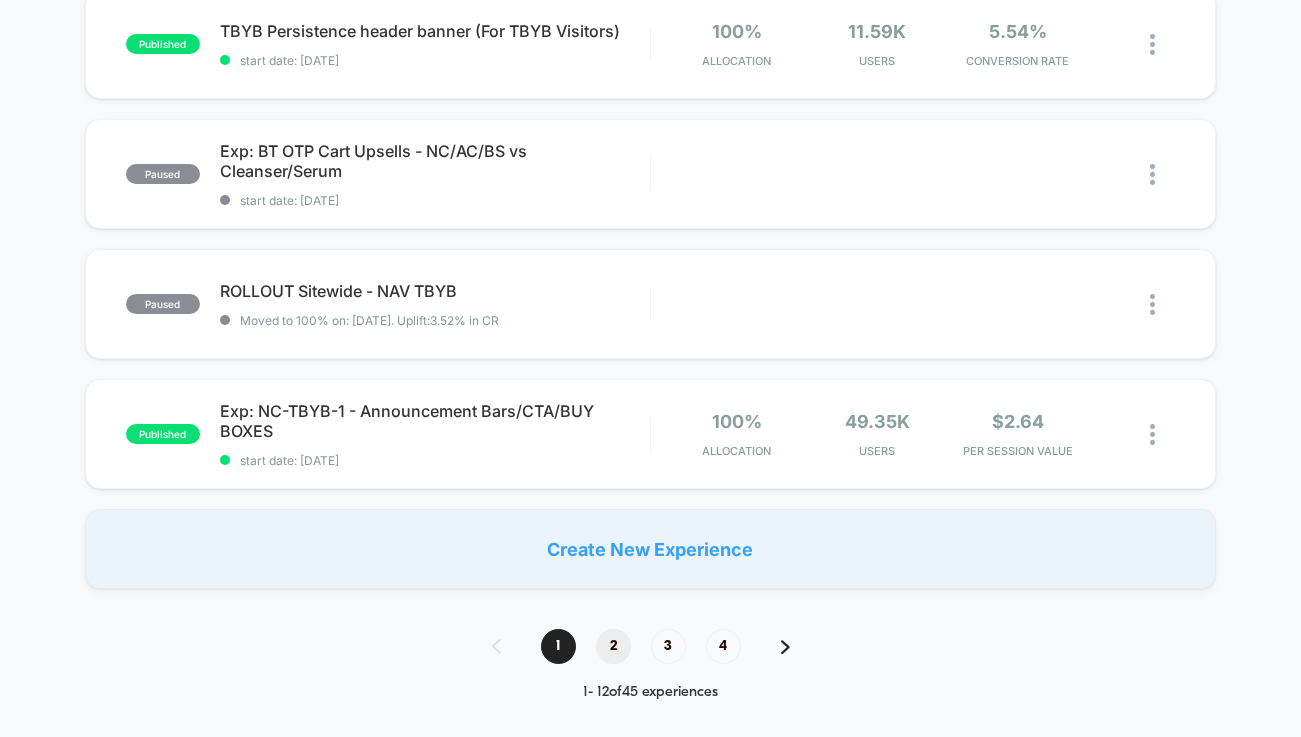 click on "2" at bounding box center (613, 646) 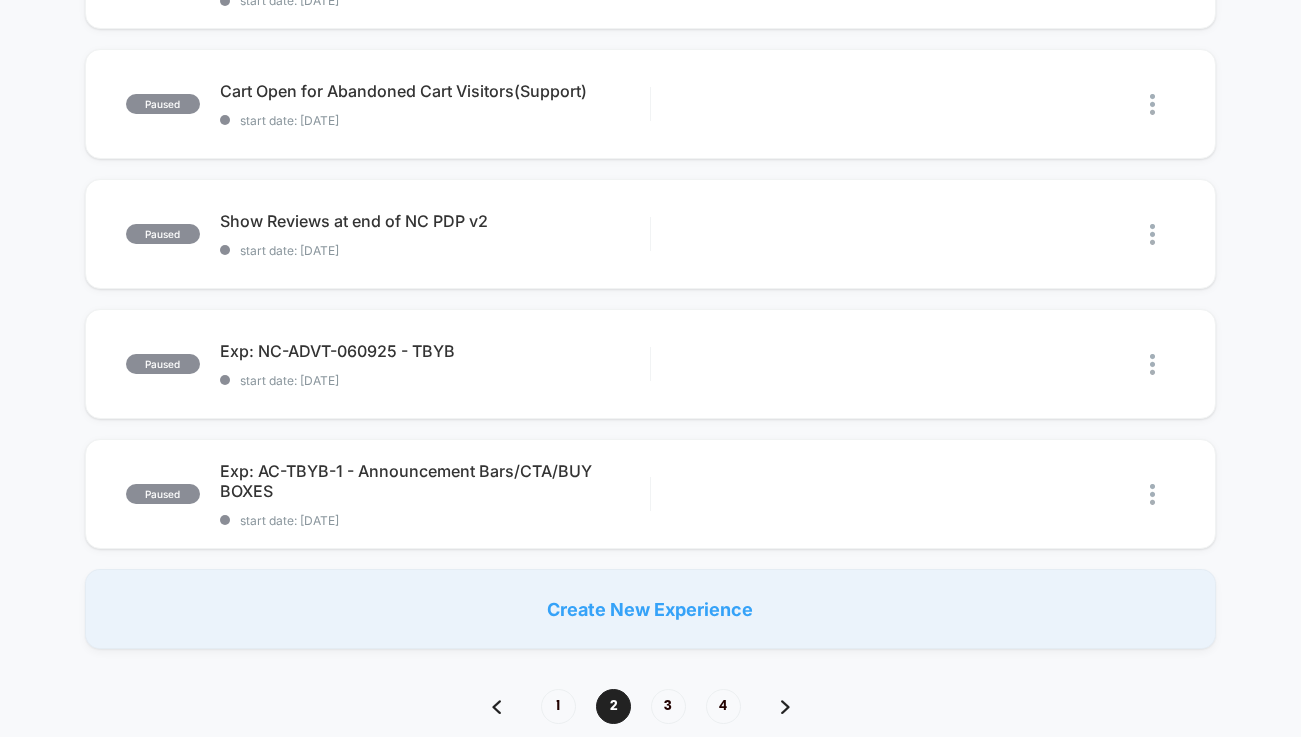 scroll, scrollTop: 1278, scrollLeft: 0, axis: vertical 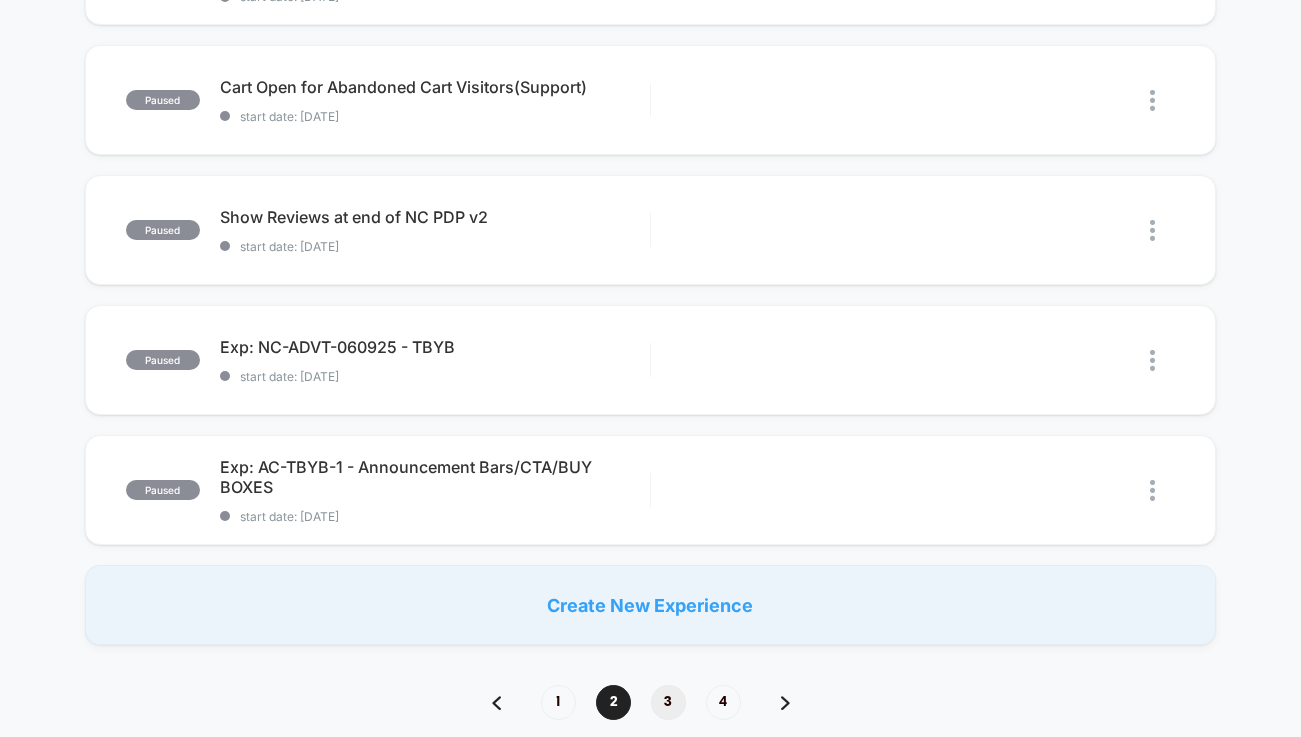 click on "3" at bounding box center (668, 702) 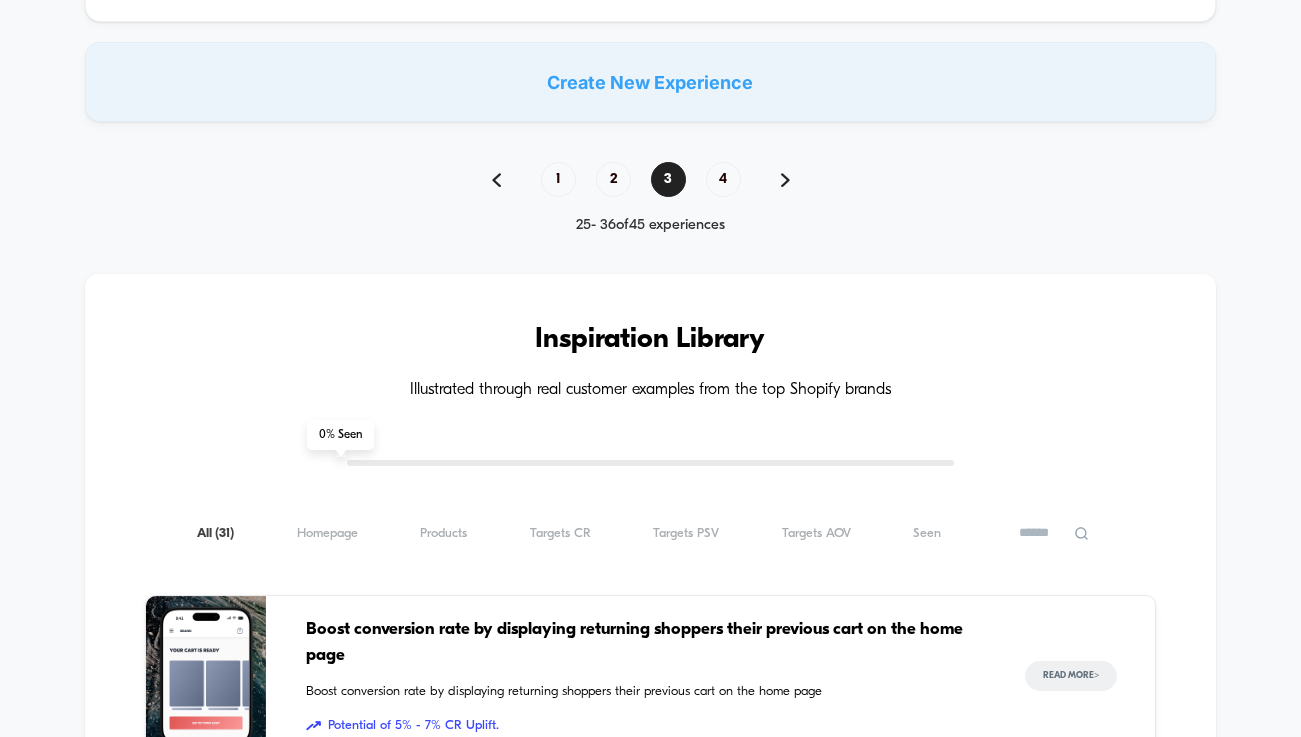 scroll, scrollTop: 1430, scrollLeft: 0, axis: vertical 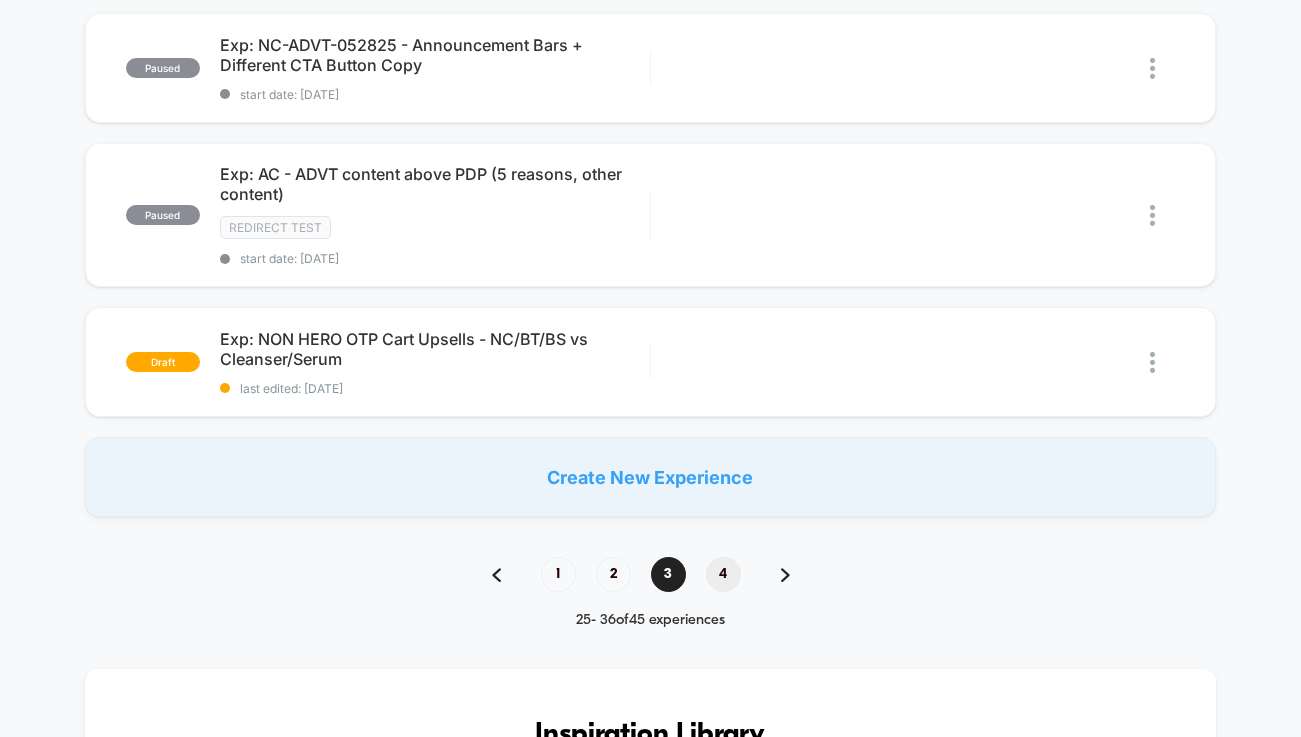 click on "4" at bounding box center [723, 574] 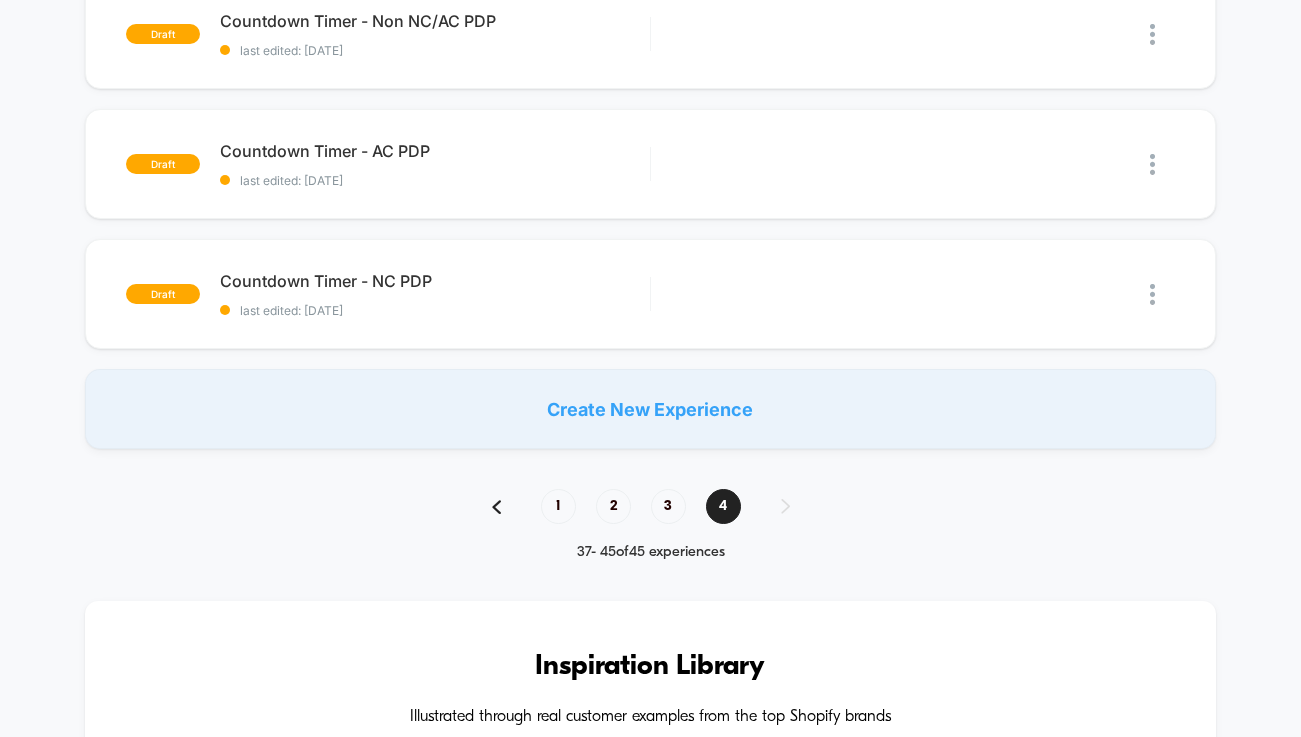 scroll, scrollTop: 1011, scrollLeft: 0, axis: vertical 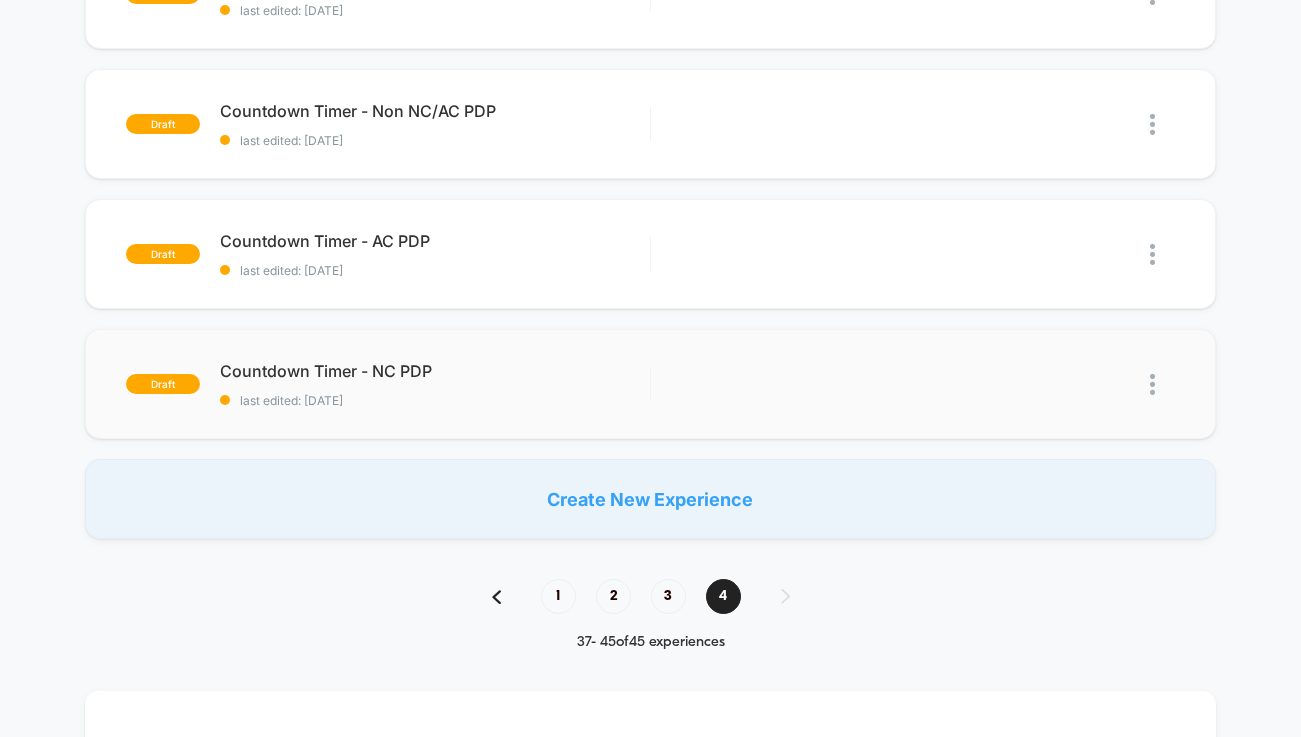 click at bounding box center (1152, 384) 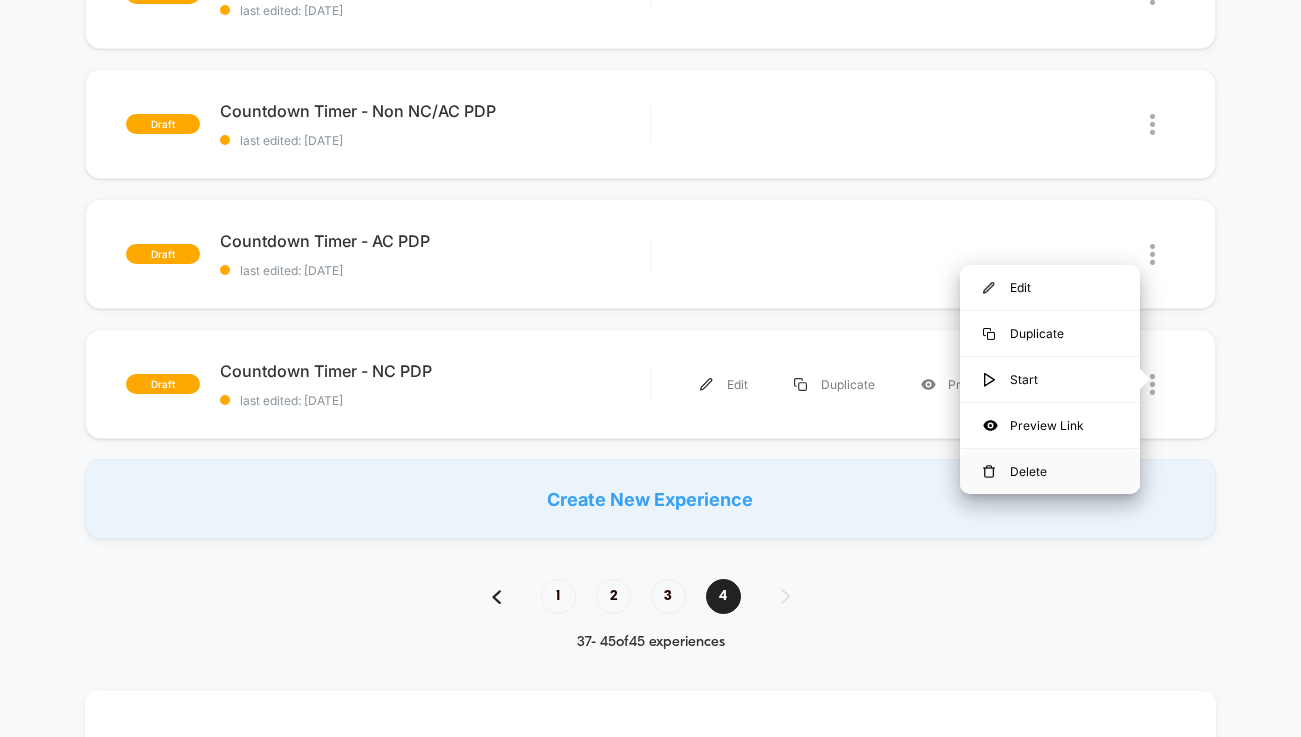 click on "Delete" at bounding box center (1050, 471) 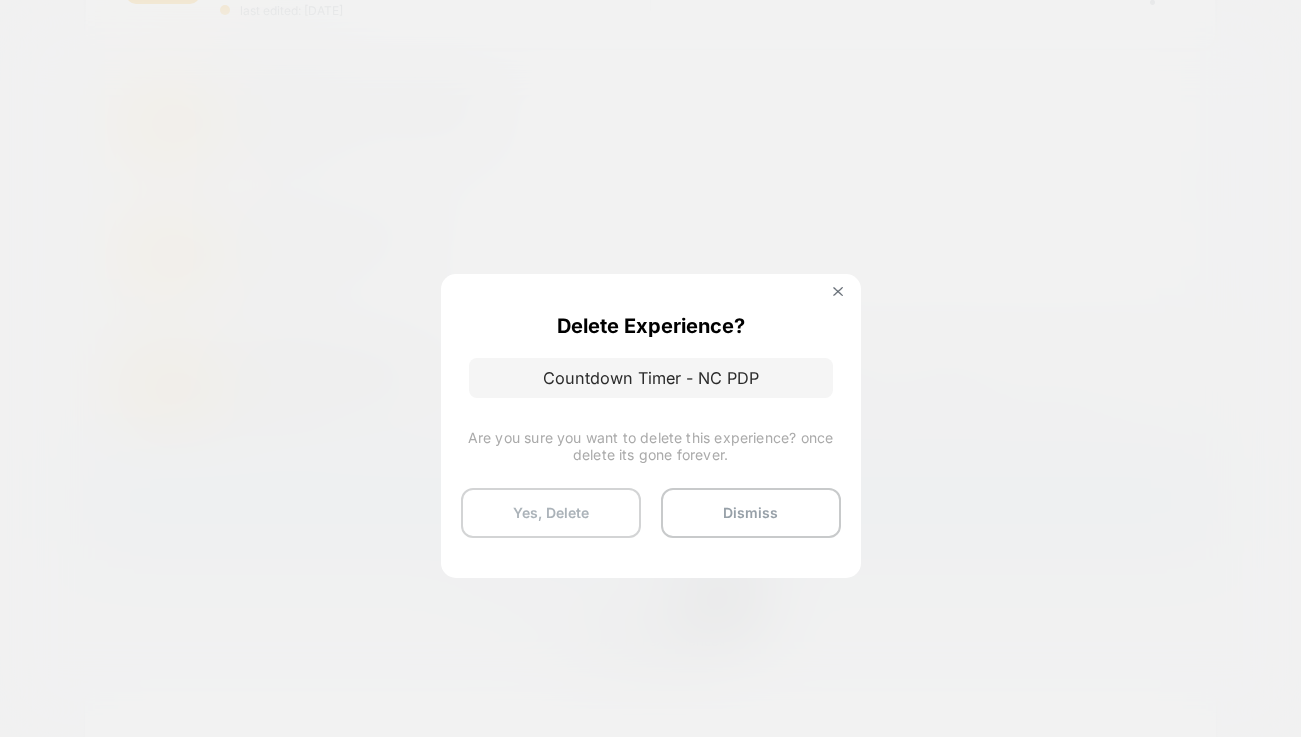 click on "Yes, Delete" at bounding box center (551, 513) 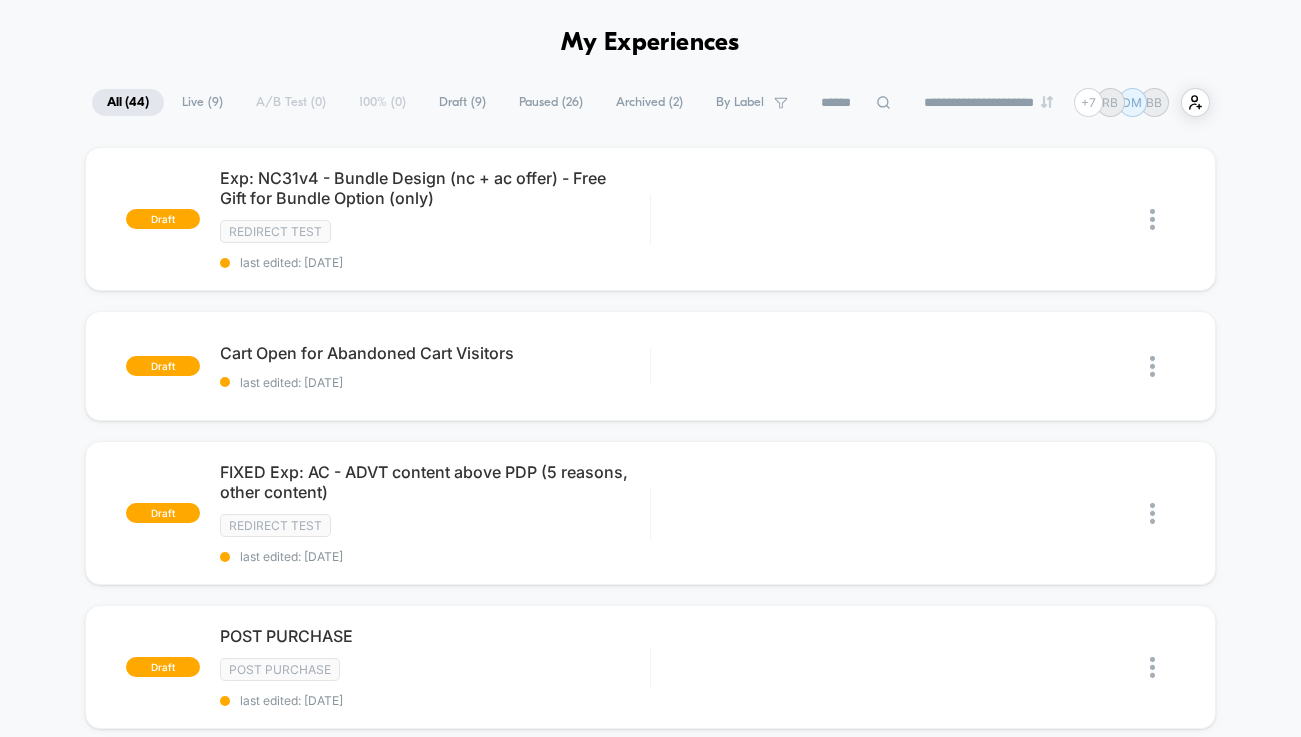 scroll, scrollTop: 881, scrollLeft: 0, axis: vertical 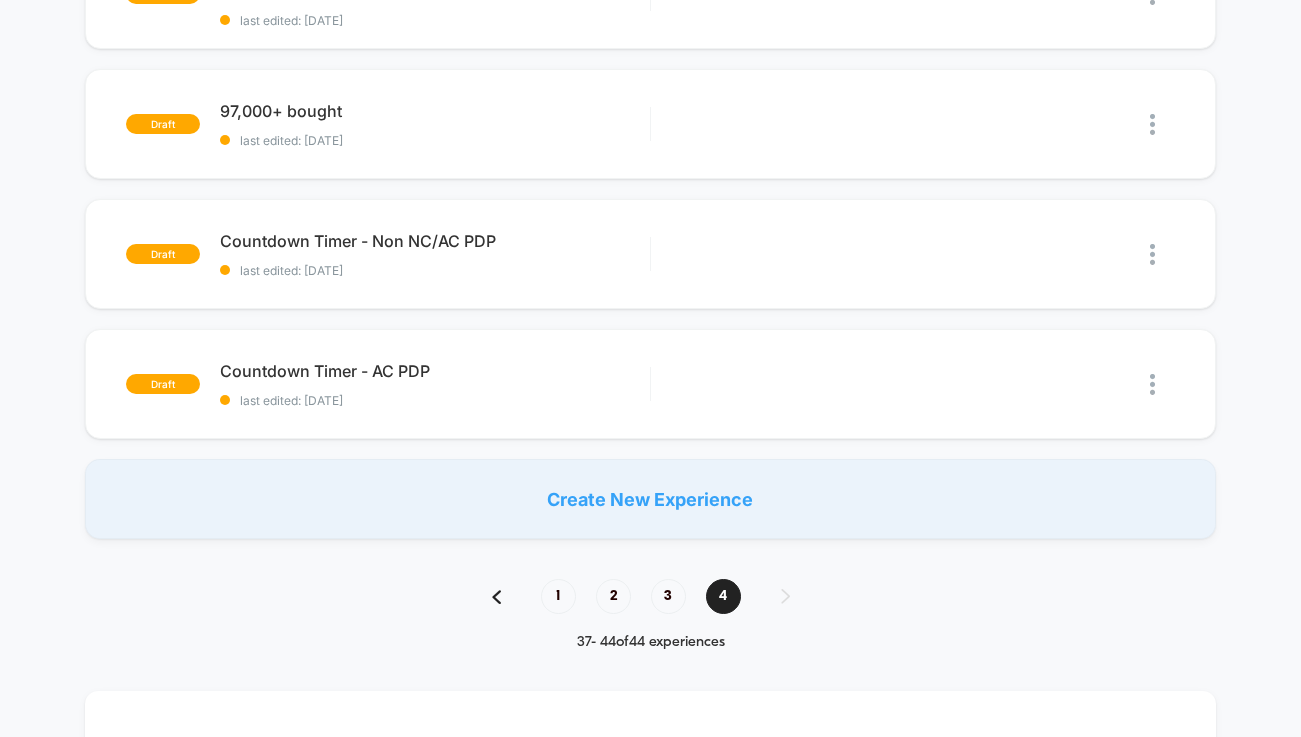 click on "draft Exp: NC31v4 - Bundle Design (nc + ac offer) - Free Gift for Bundle Option (only) Redirect Test last edited: [DATE] Edit Duplicate Preview Start draft Cart Open for Abandoned Cart Visitors last edited: [DATE] Edit Duplicate Preview Start draft FIXED Exp: AC - ADVT content above PDP (5 reasons, other content)  Redirect Test last edited: [DATE] Edit Duplicate Preview Start draft POST PURCHASE Post Purchase last edited: [DATE] Edit Duplicate Start draft Exp - Homepage | Returning Users - Slider with Cart Items last edited: [DATE] Edit Duplicate Preview Start draft 97,000+ bought last edited: [DATE] Edit Duplicate Preview Start draft Countdown Timer - Non NC/AC PDP last edited: [DATE] Edit Duplicate Preview Start draft Countdown Timer - AC PDP last edited: [DATE] Edit Duplicate Preview Start Create New Experience" at bounding box center (650, -62) 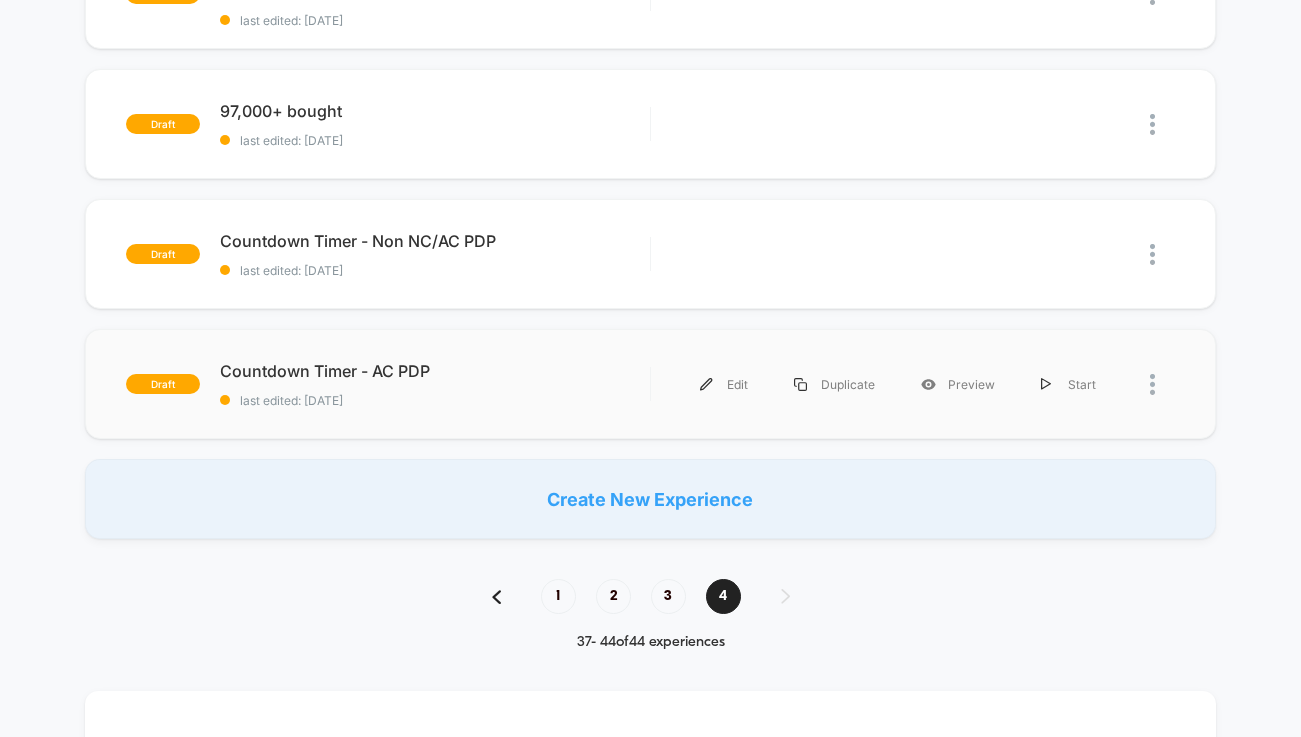 click at bounding box center [1162, 384] 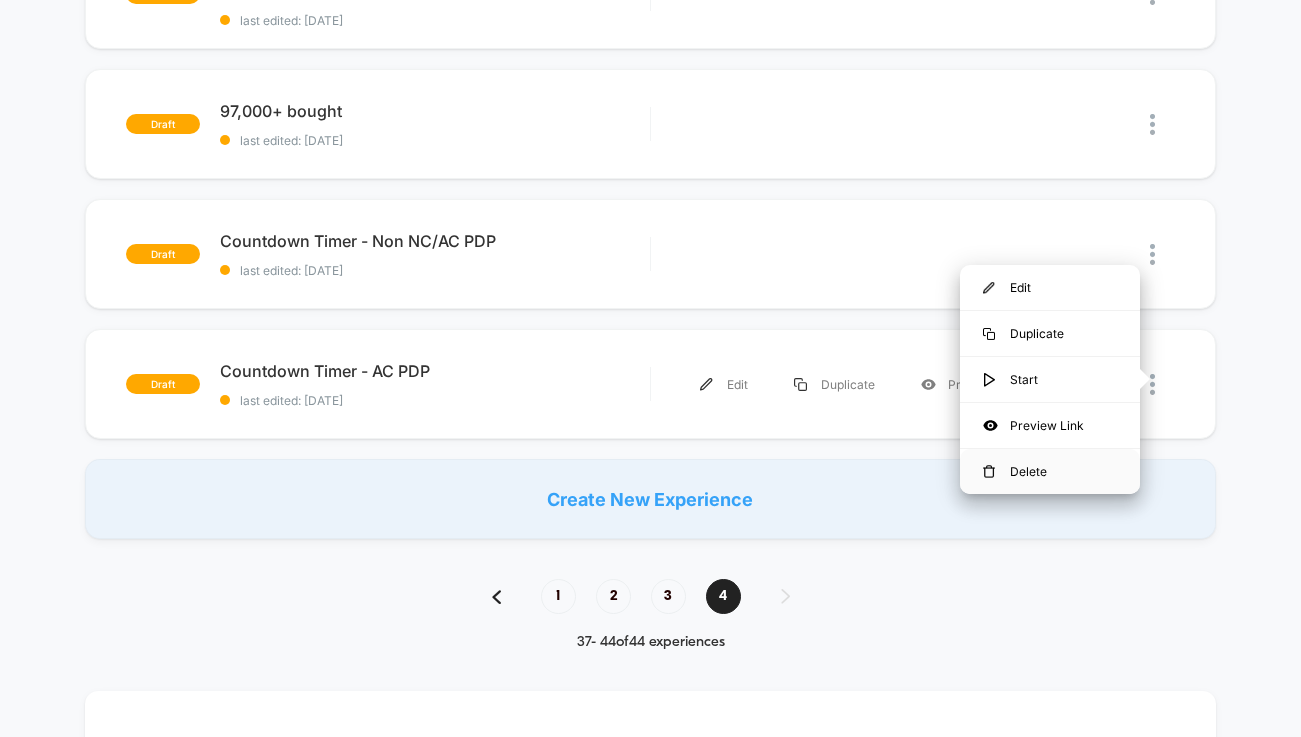click on "Delete" at bounding box center [1050, 471] 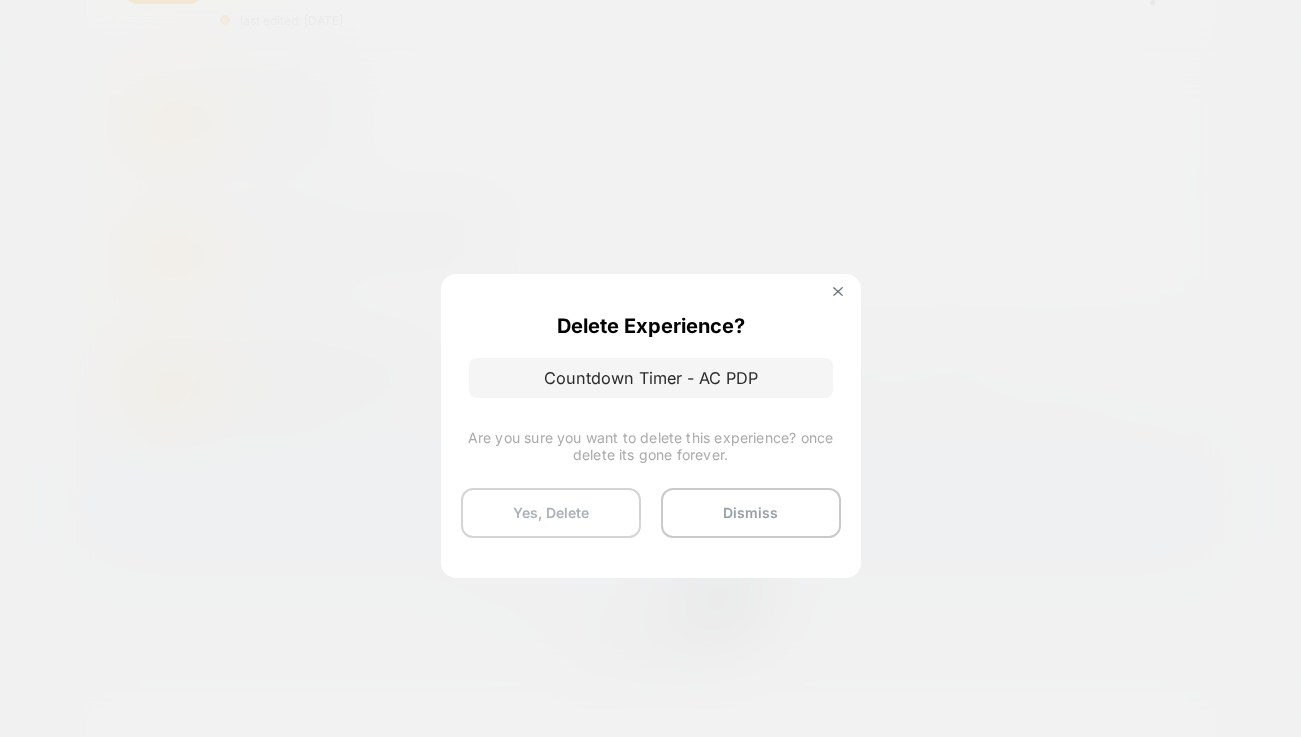 click on "Yes, Delete" at bounding box center (551, 513) 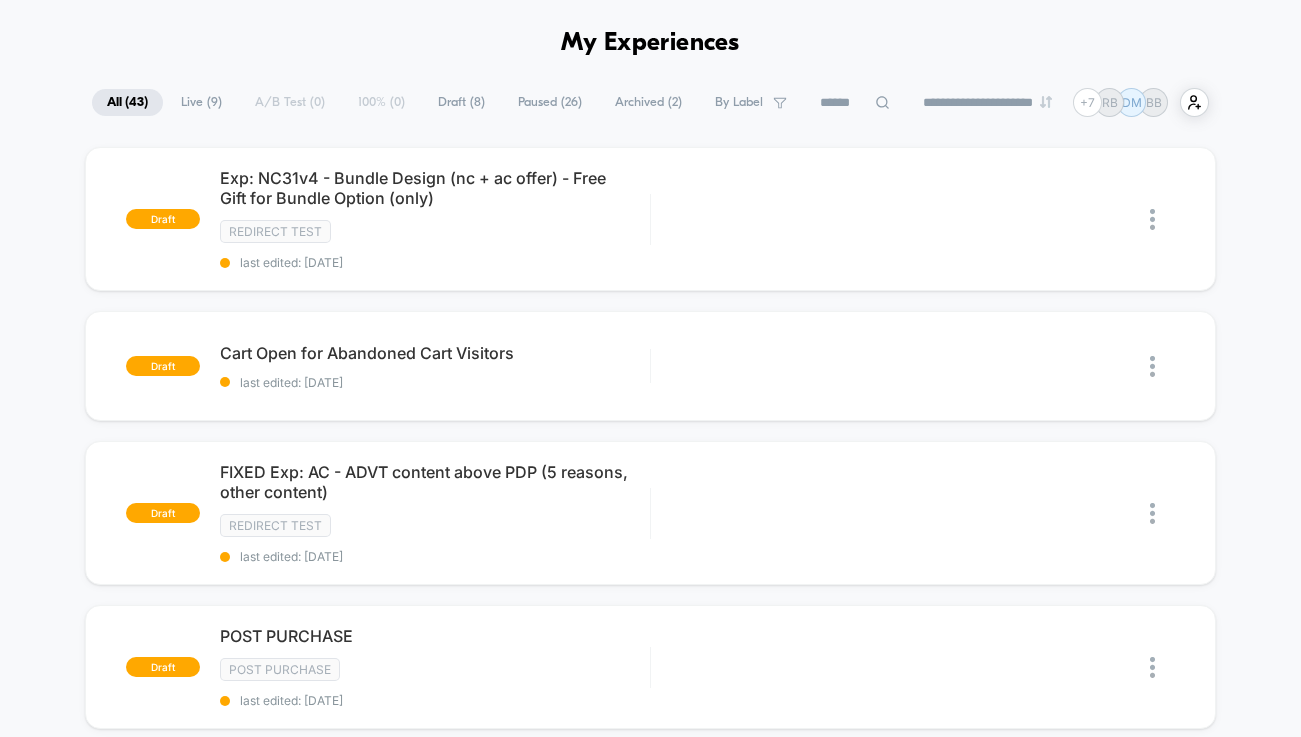 scroll, scrollTop: 751, scrollLeft: 0, axis: vertical 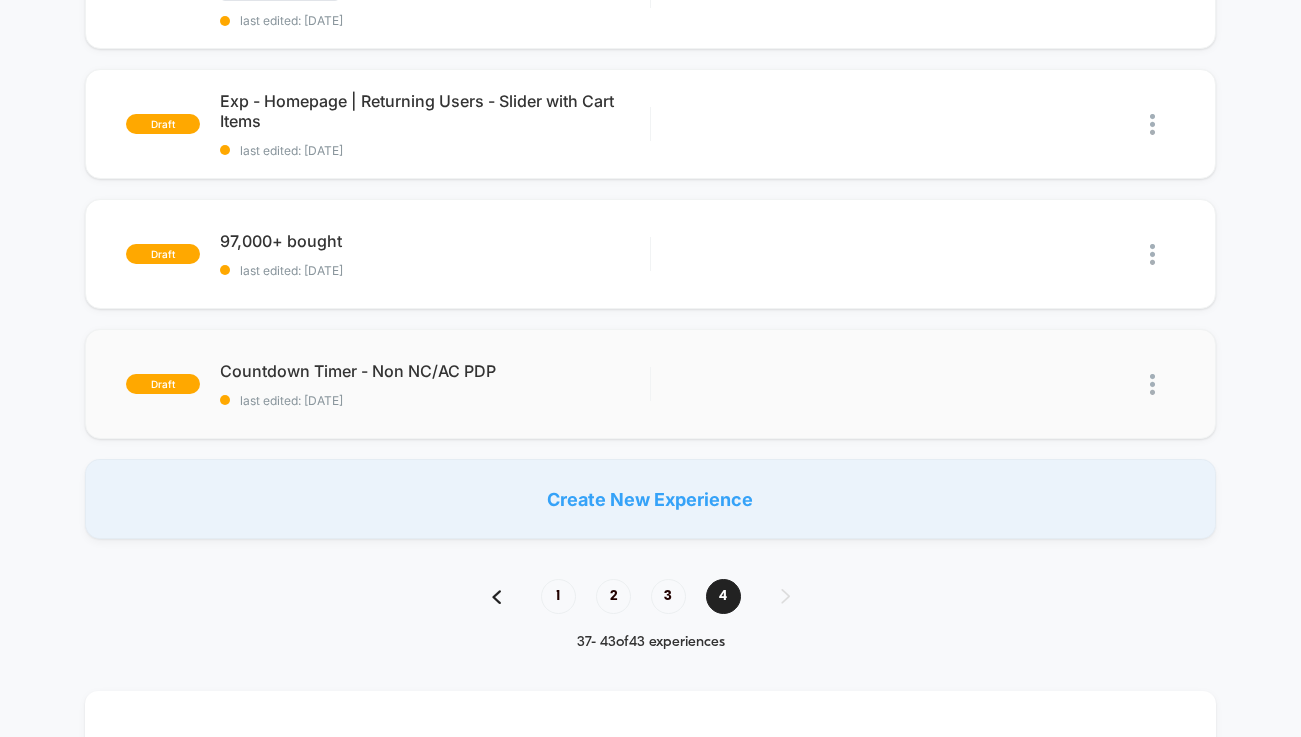 click at bounding box center [1152, 384] 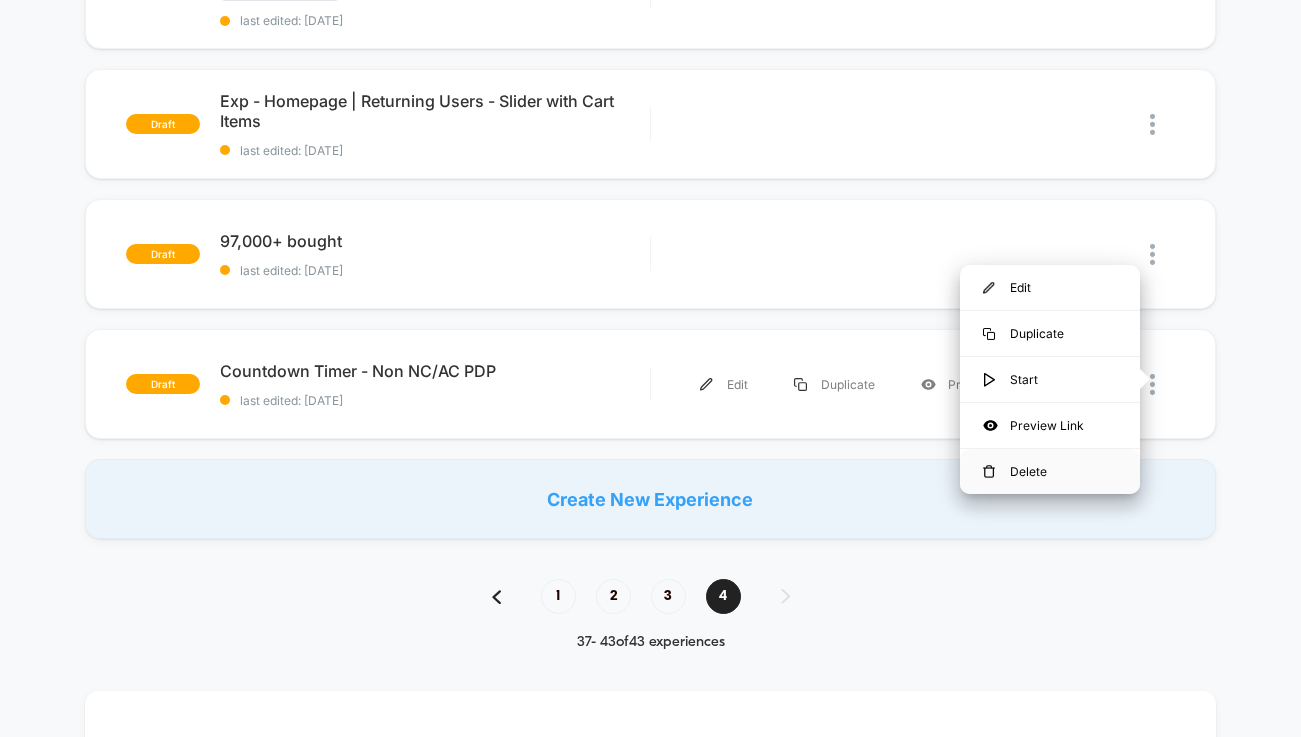 click on "Delete" at bounding box center [1050, 471] 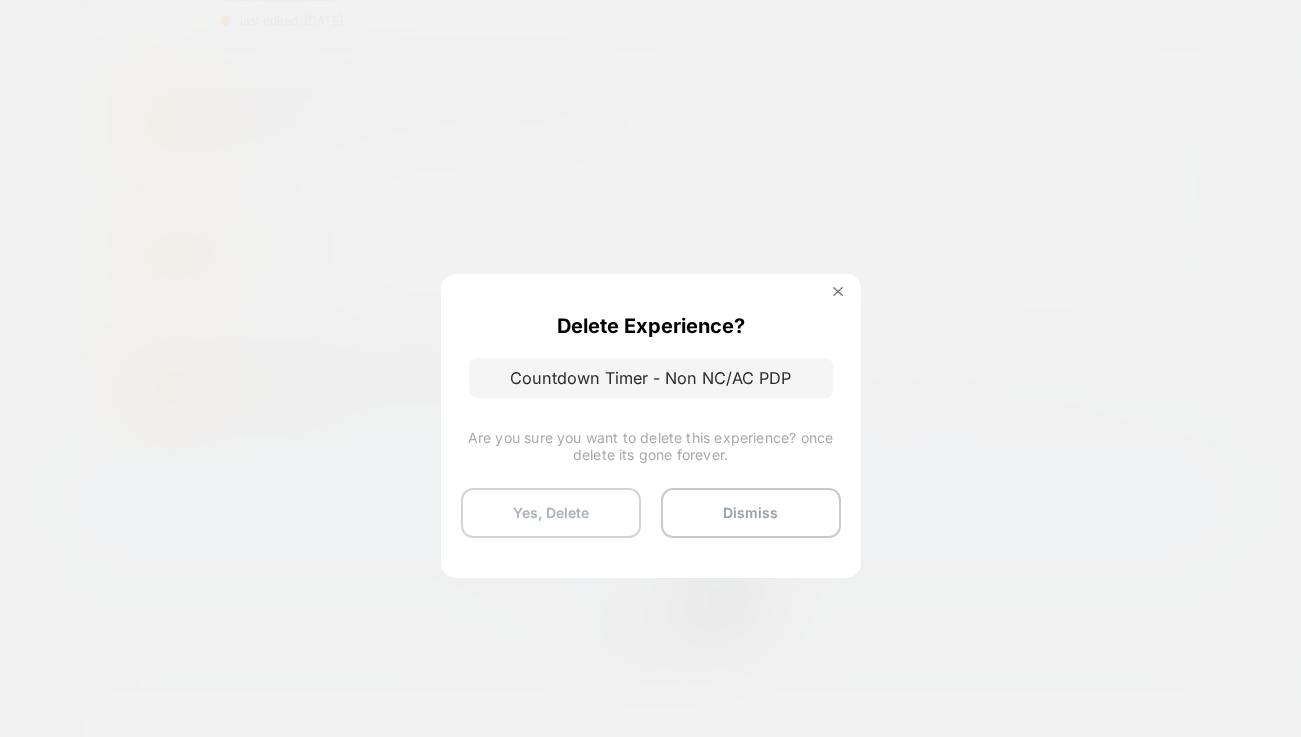 click on "Yes, Delete" at bounding box center (551, 513) 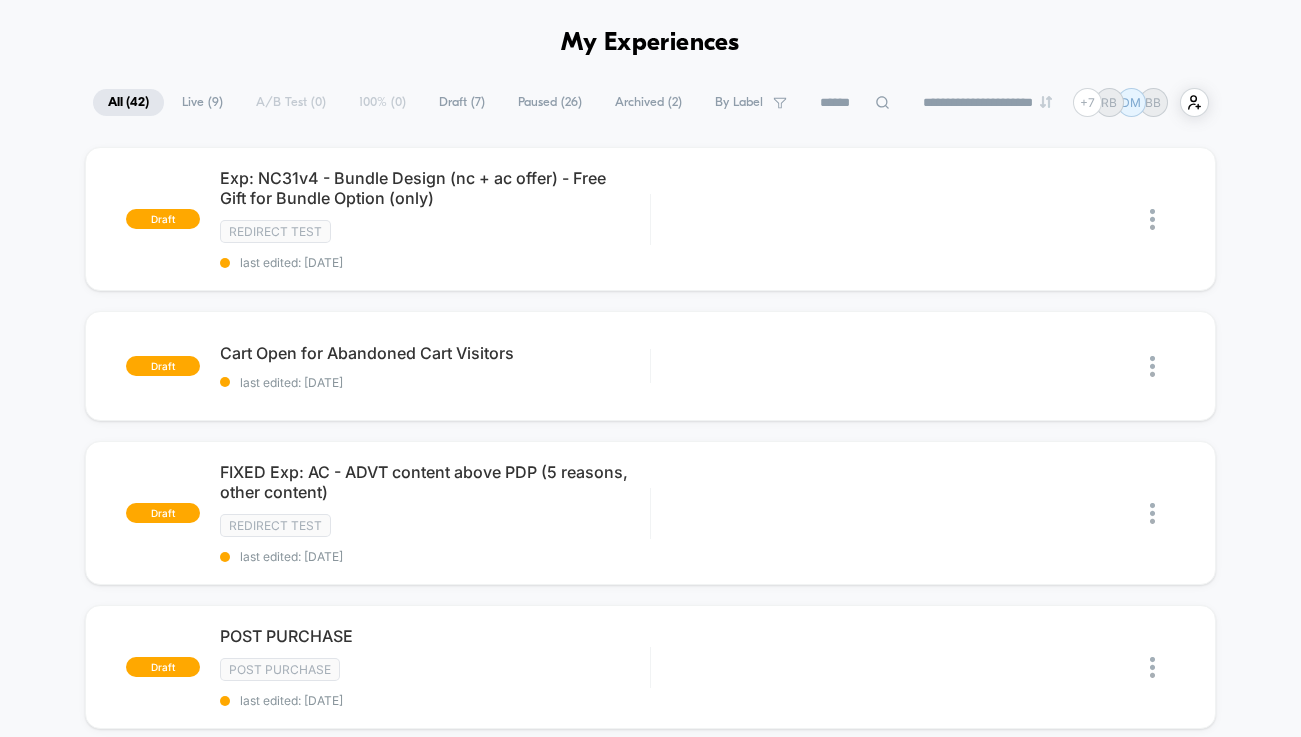 scroll, scrollTop: 621, scrollLeft: 0, axis: vertical 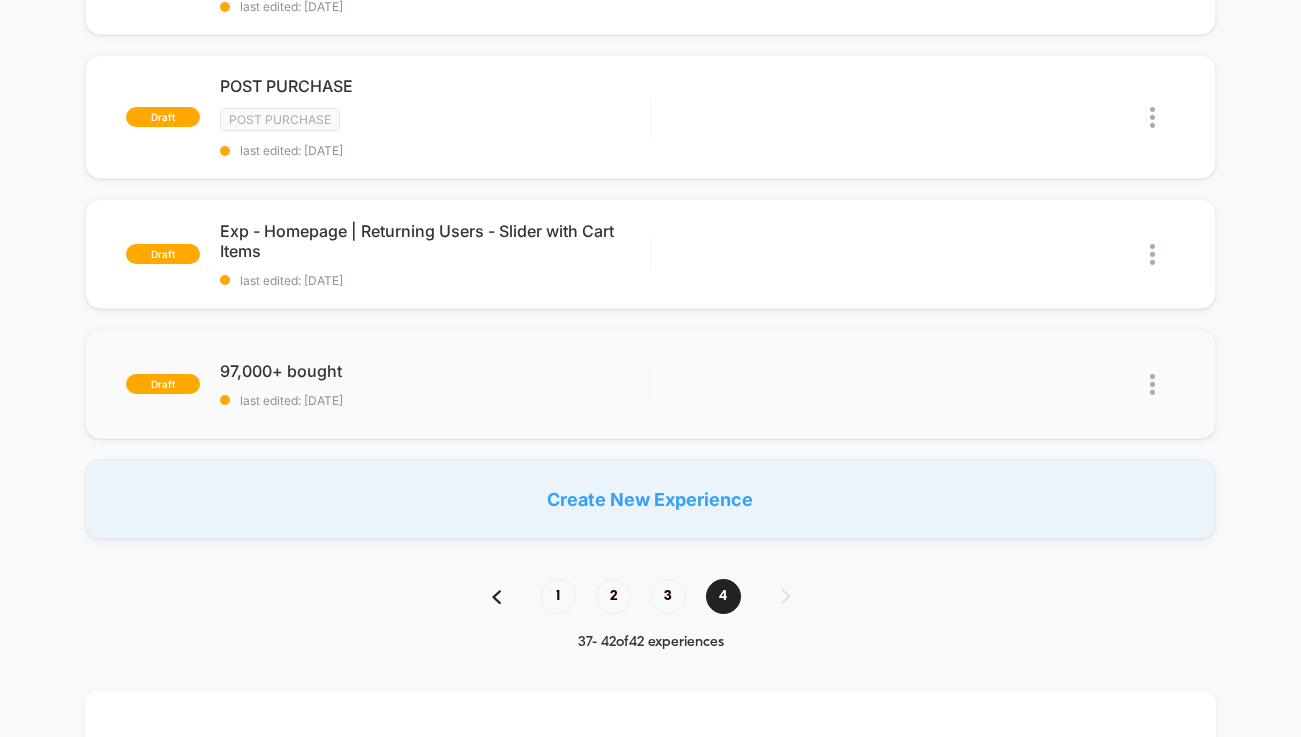 click at bounding box center (1152, 384) 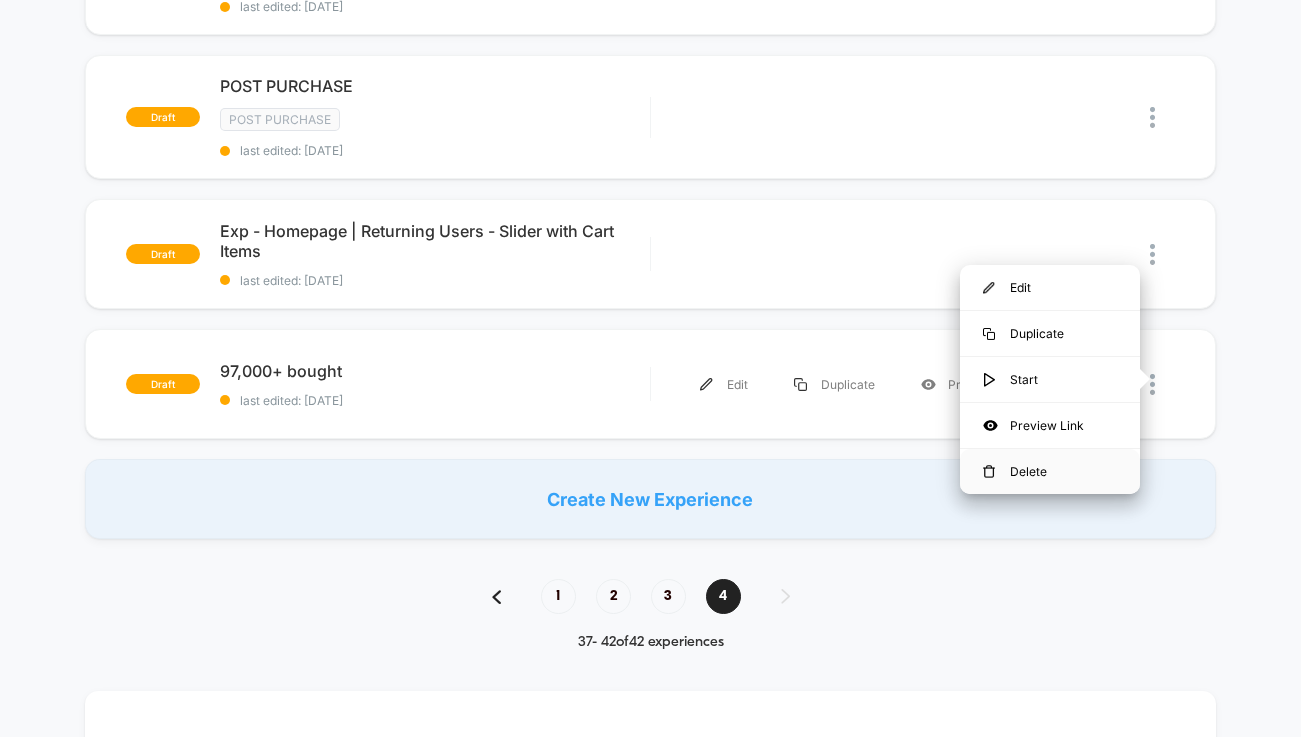 click on "Delete" at bounding box center [1050, 471] 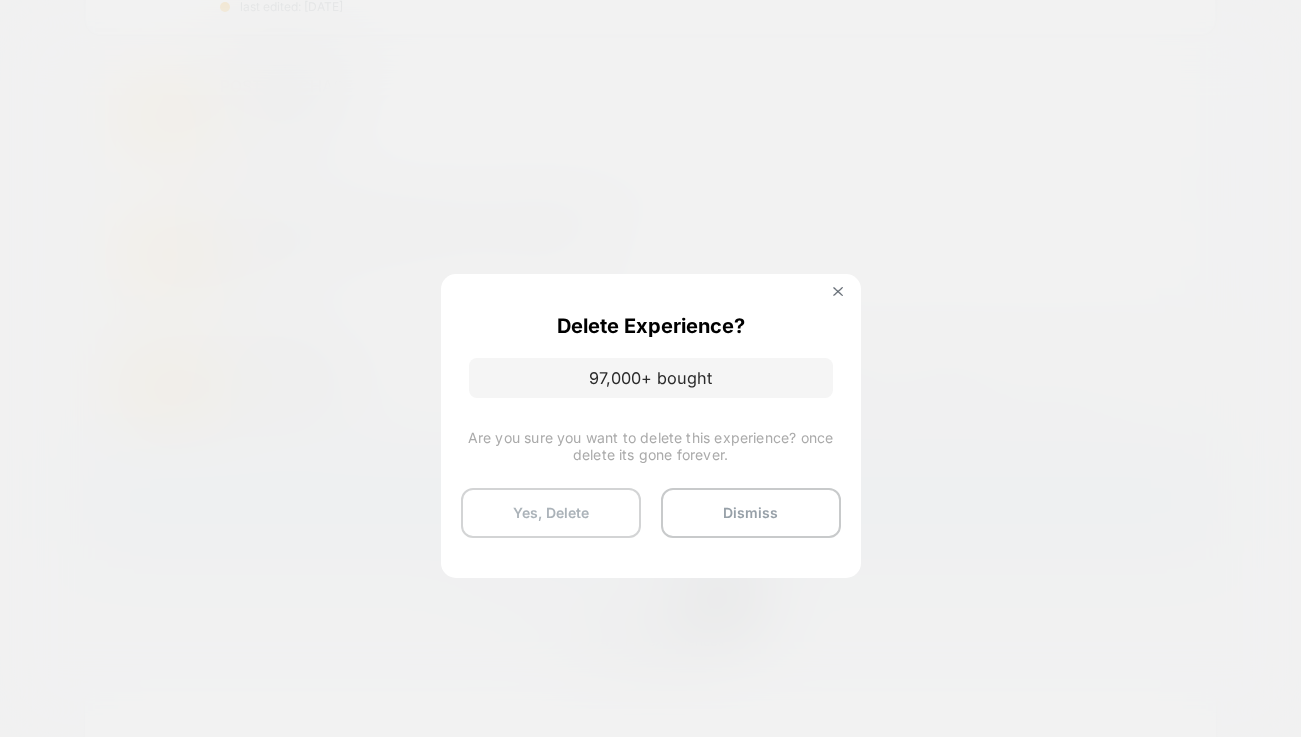 click on "Yes, Delete" at bounding box center (551, 513) 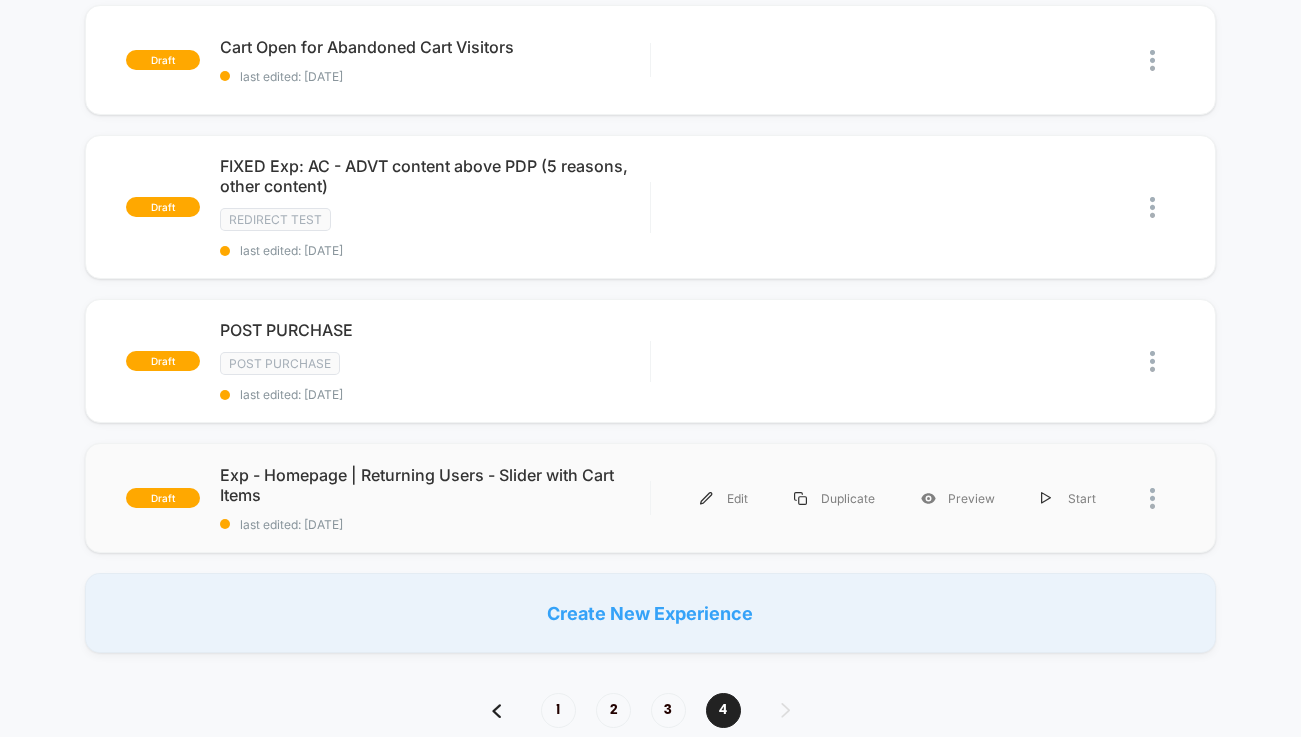 scroll, scrollTop: 363, scrollLeft: 0, axis: vertical 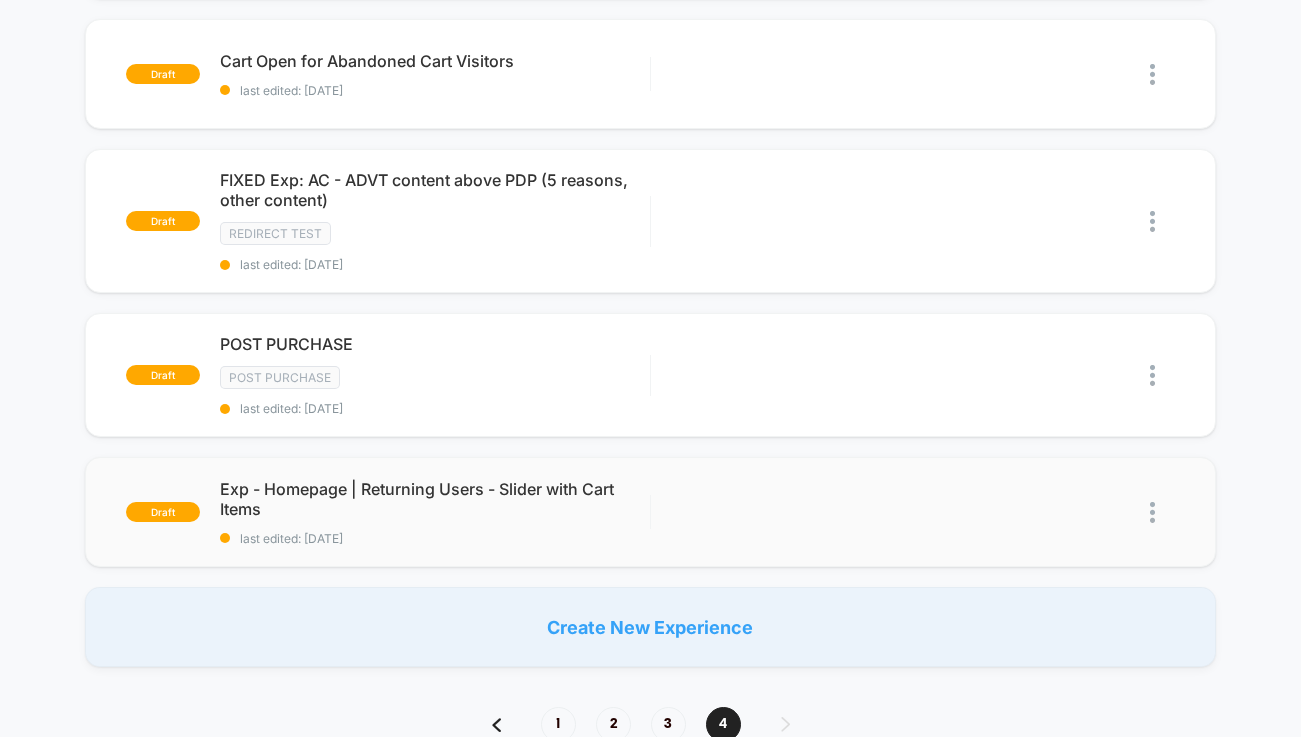 click at bounding box center (1152, 512) 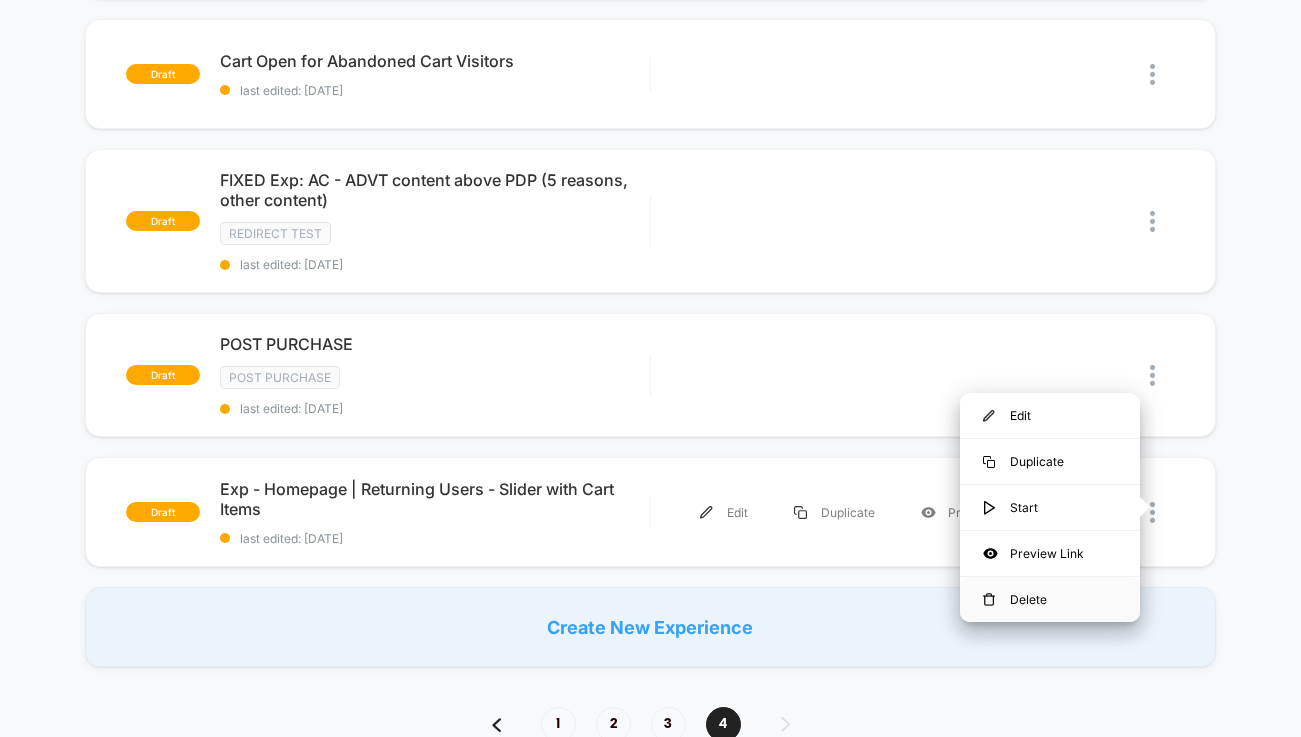 click on "Delete" at bounding box center [1050, 599] 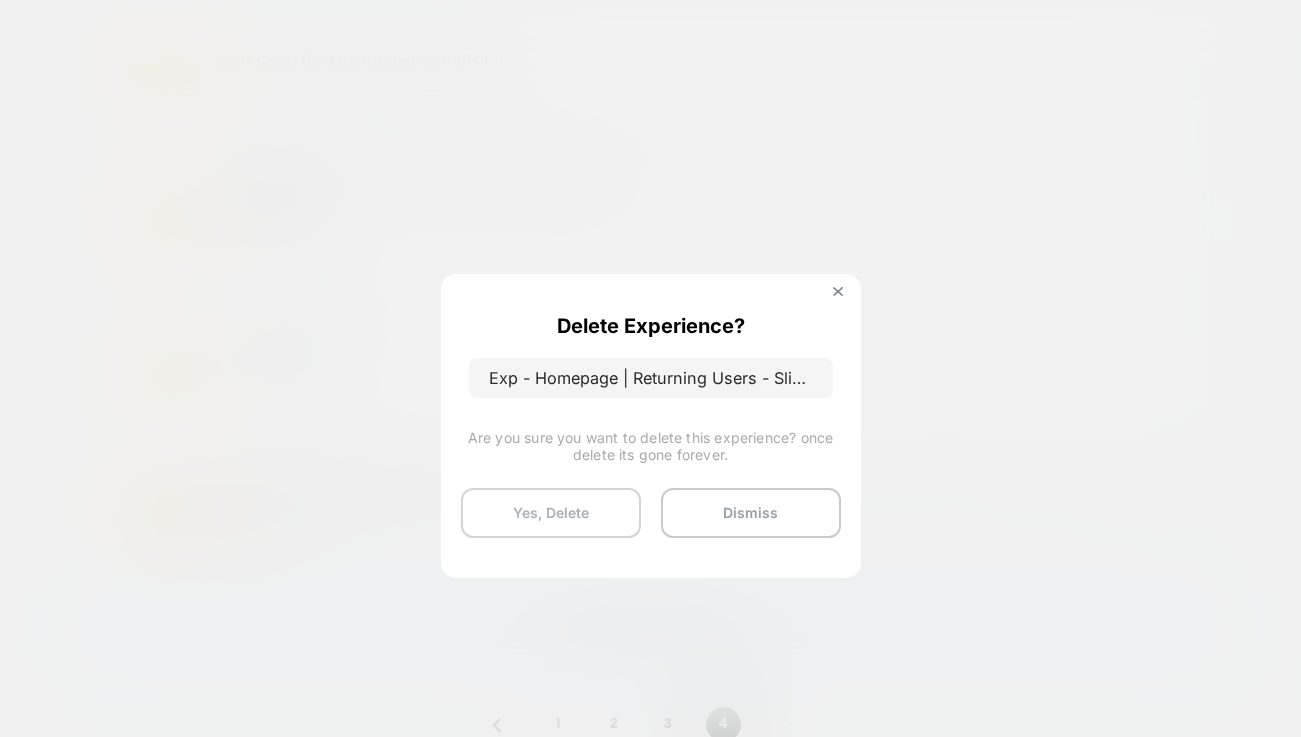 click on "Yes, Delete" at bounding box center [551, 513] 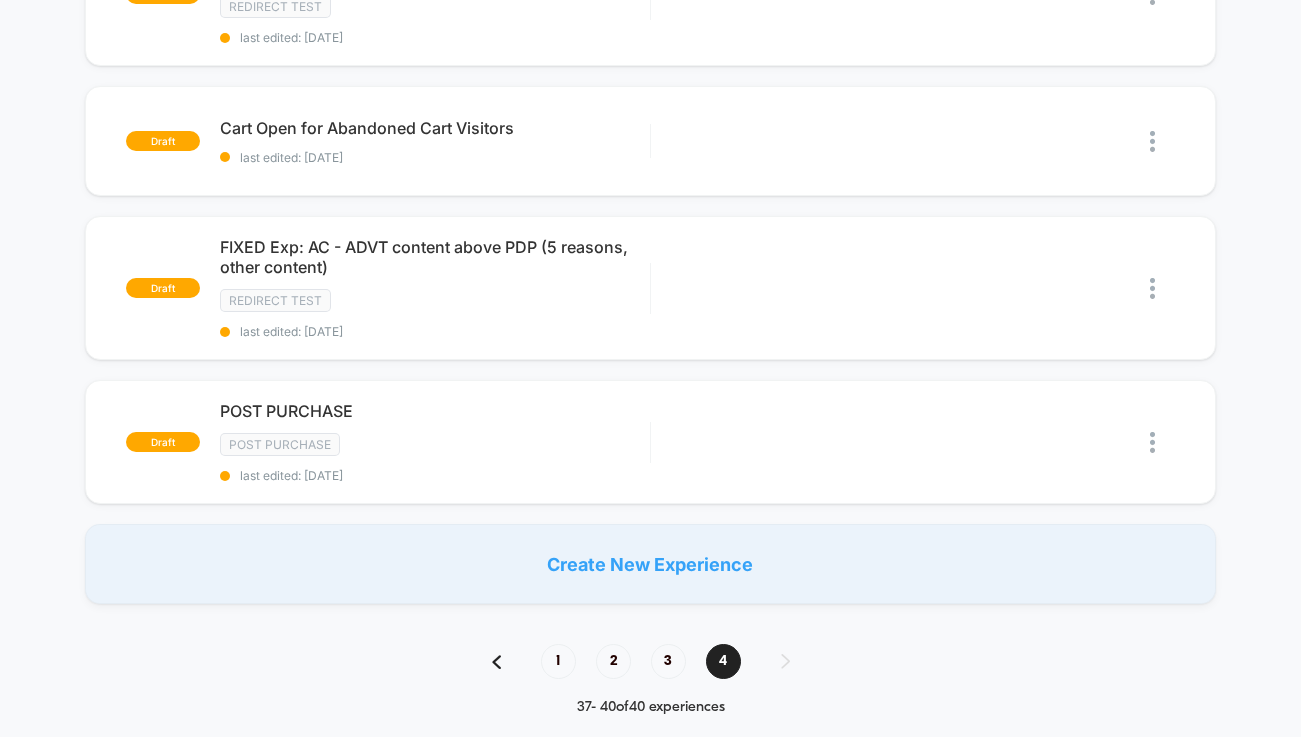 scroll, scrollTop: 287, scrollLeft: 0, axis: vertical 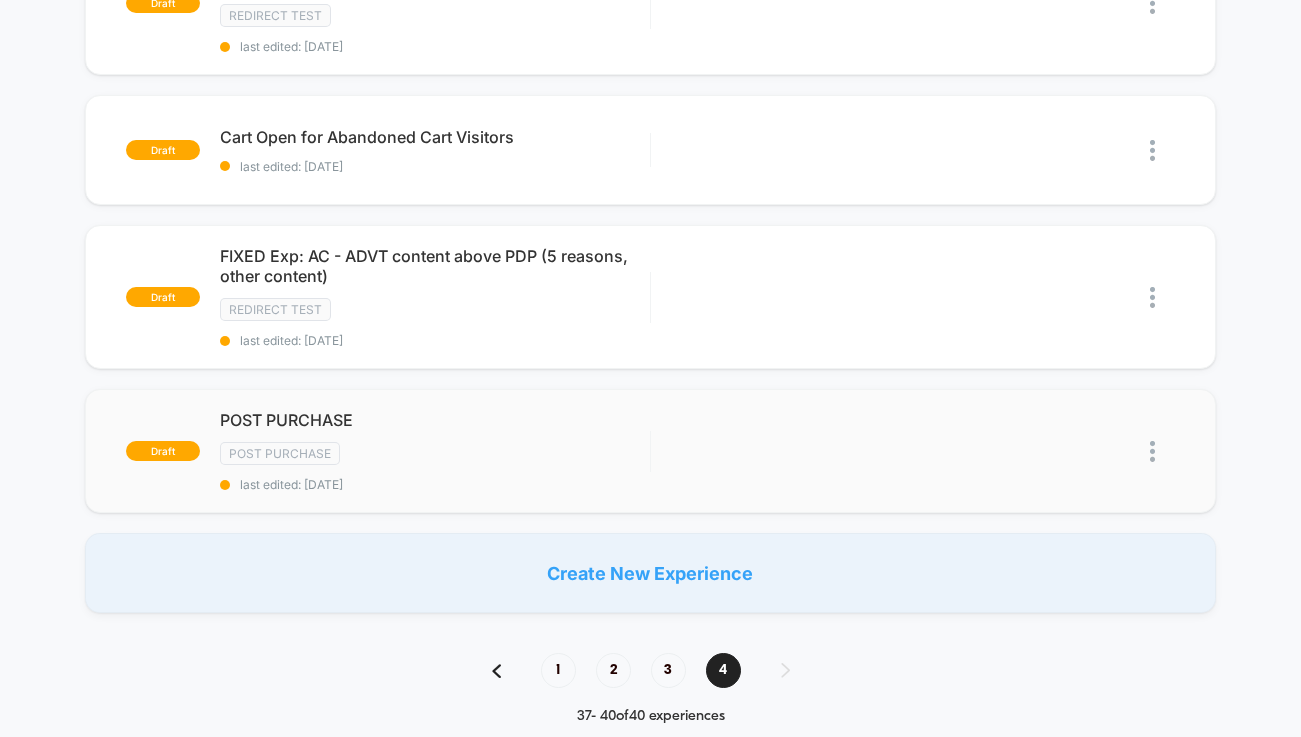 click at bounding box center [1152, 451] 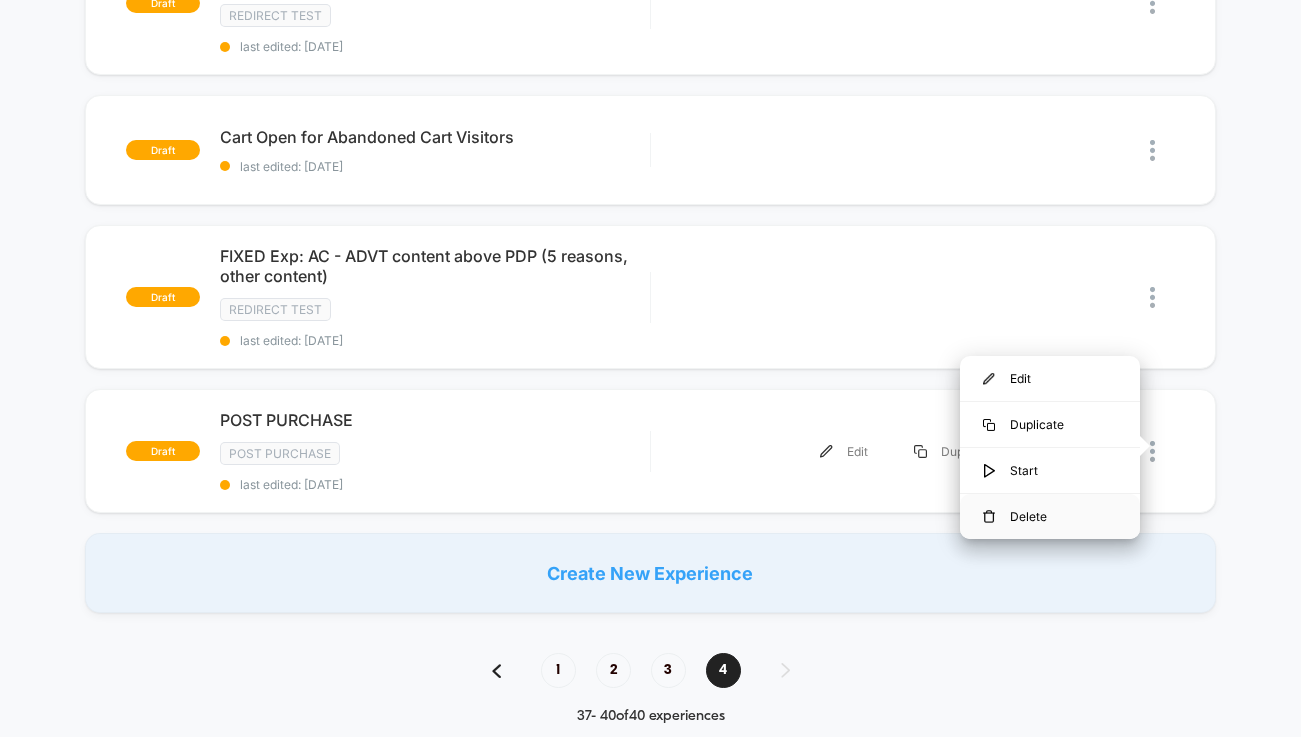 click on "Delete" at bounding box center [1050, 516] 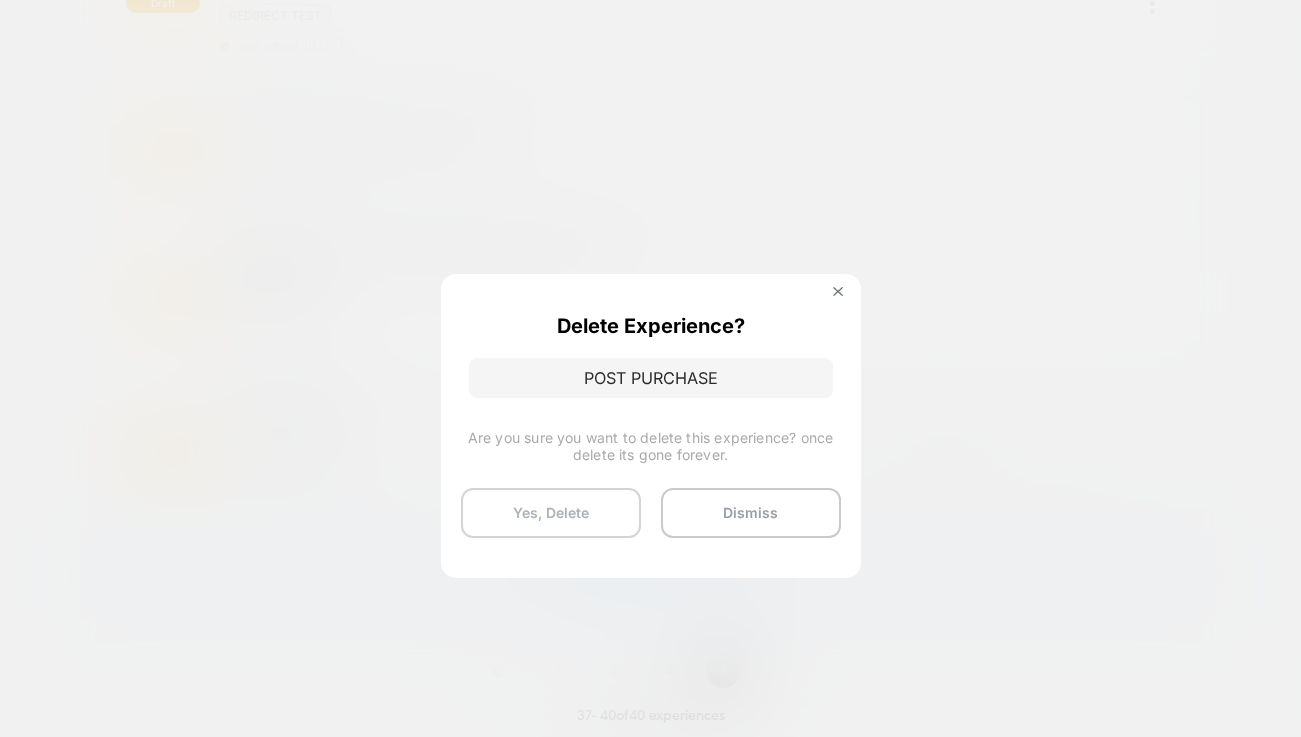 click on "Yes, Delete" at bounding box center (551, 513) 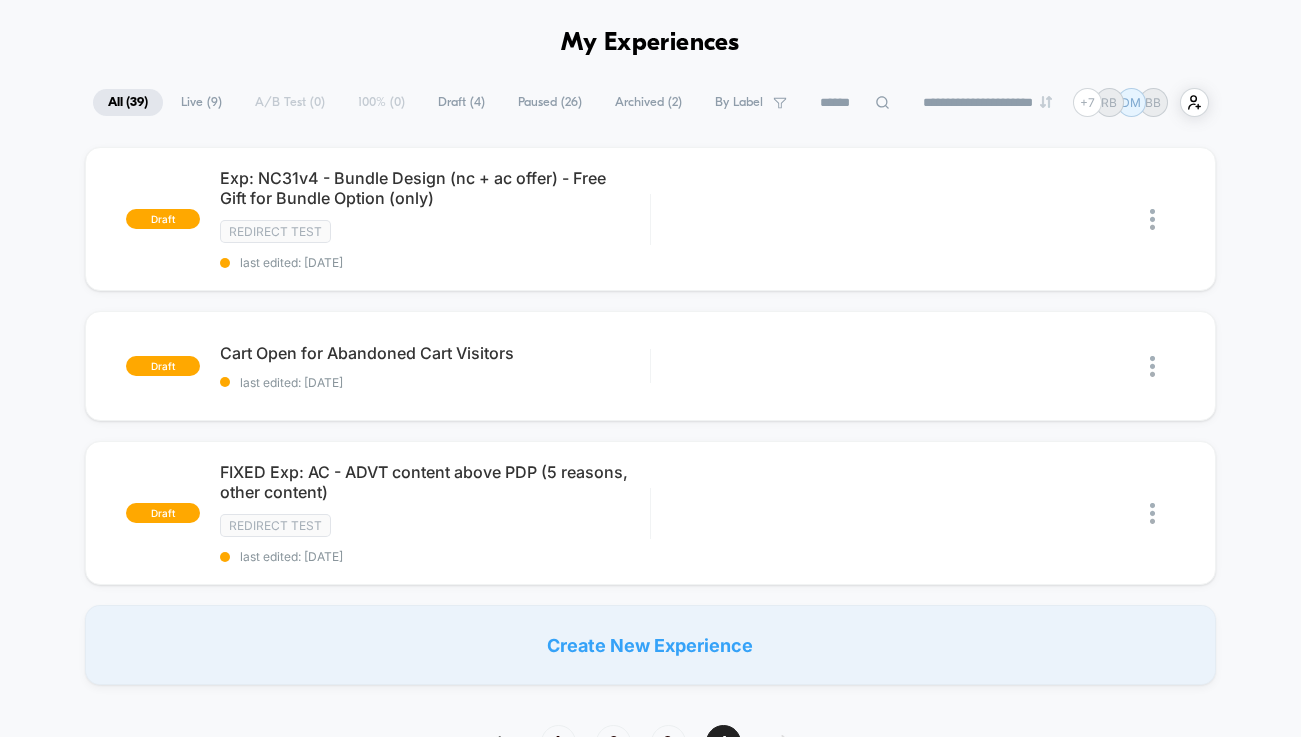 scroll, scrollTop: 58, scrollLeft: 0, axis: vertical 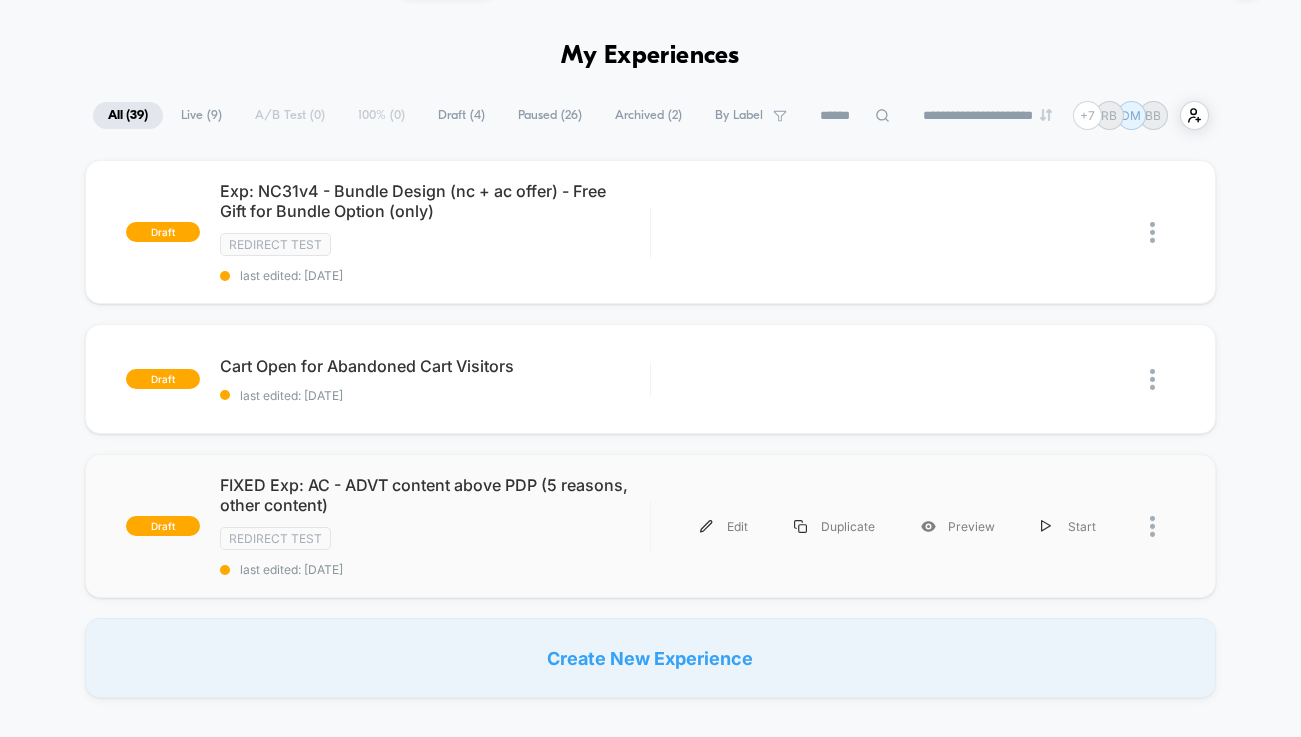 click at bounding box center [1162, 526] 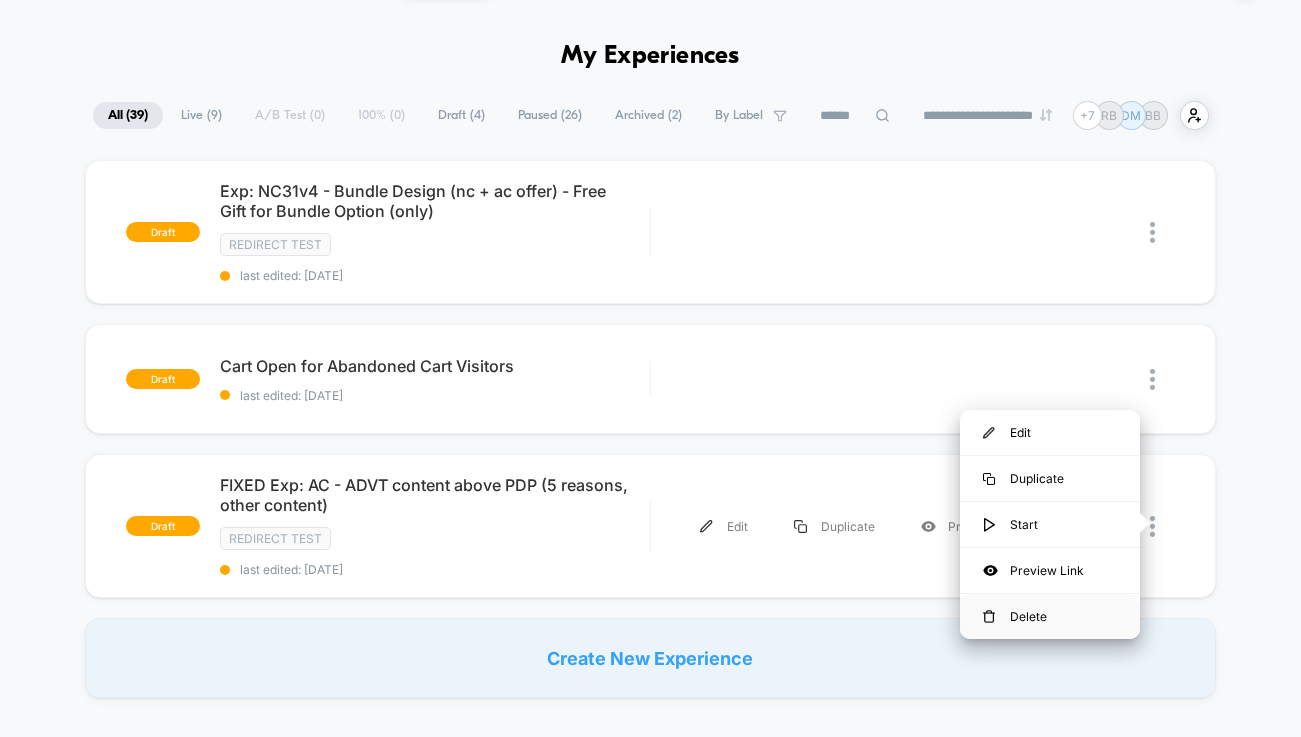 click on "Delete" at bounding box center (1050, 616) 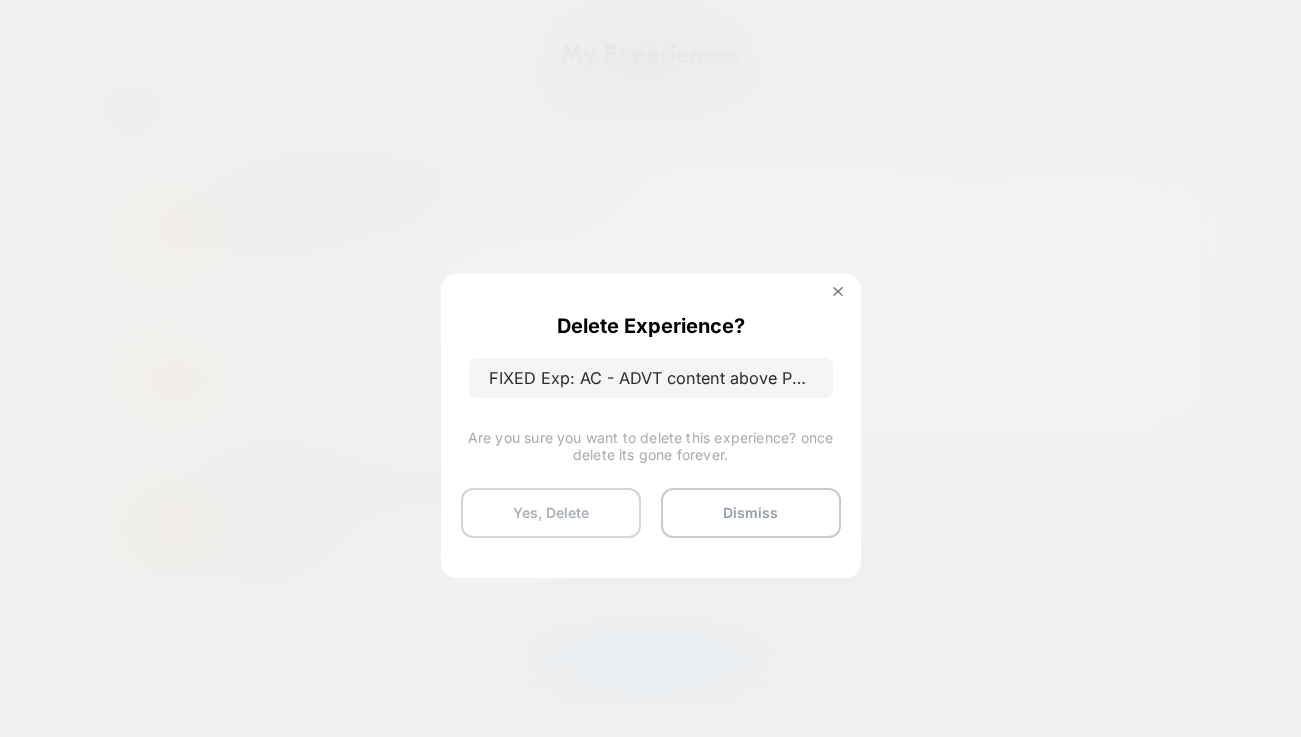 click on "Yes, Delete" at bounding box center [551, 513] 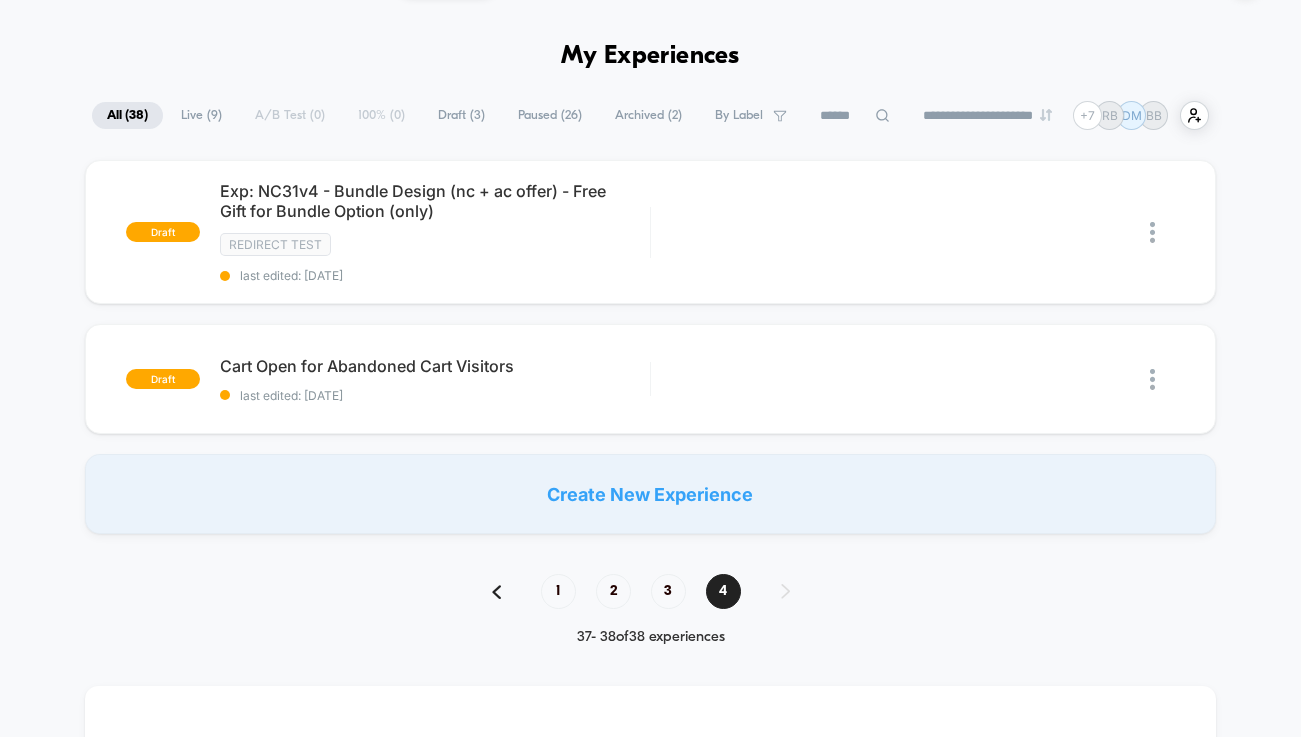 click at bounding box center (1057, 370) 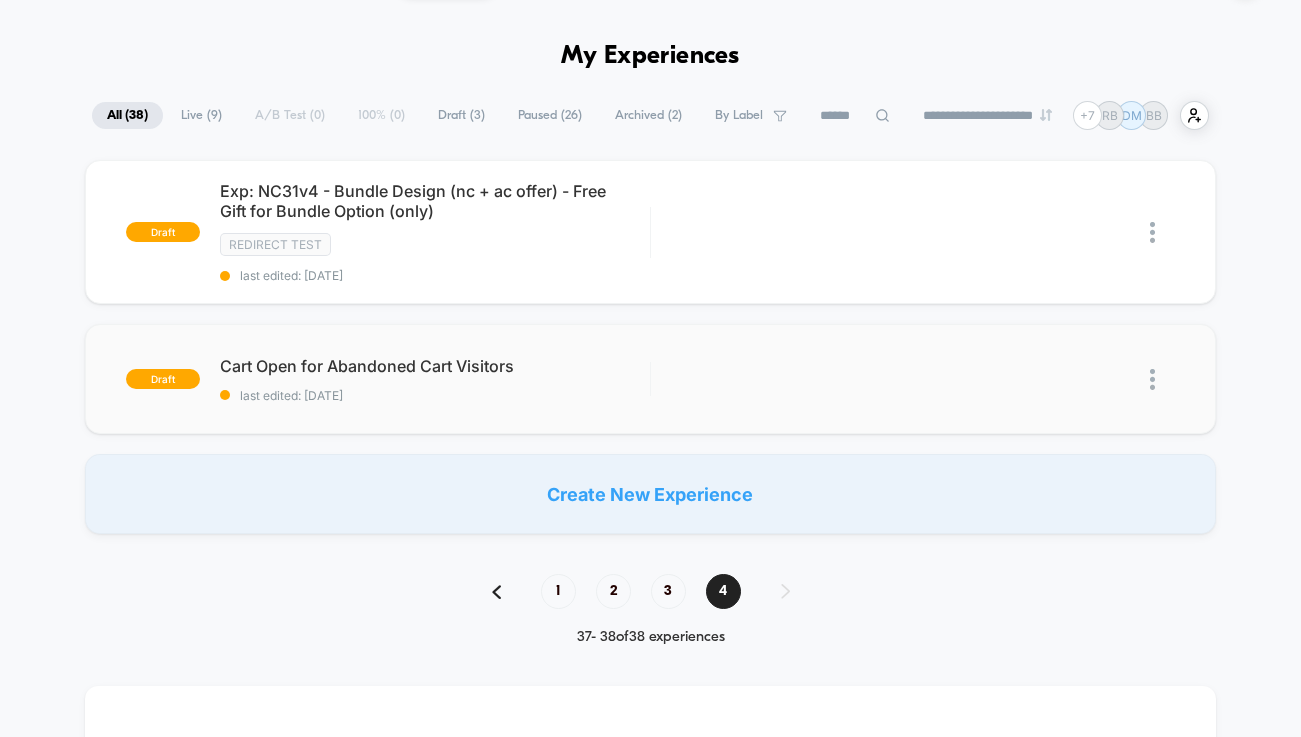 click at bounding box center (1152, 379) 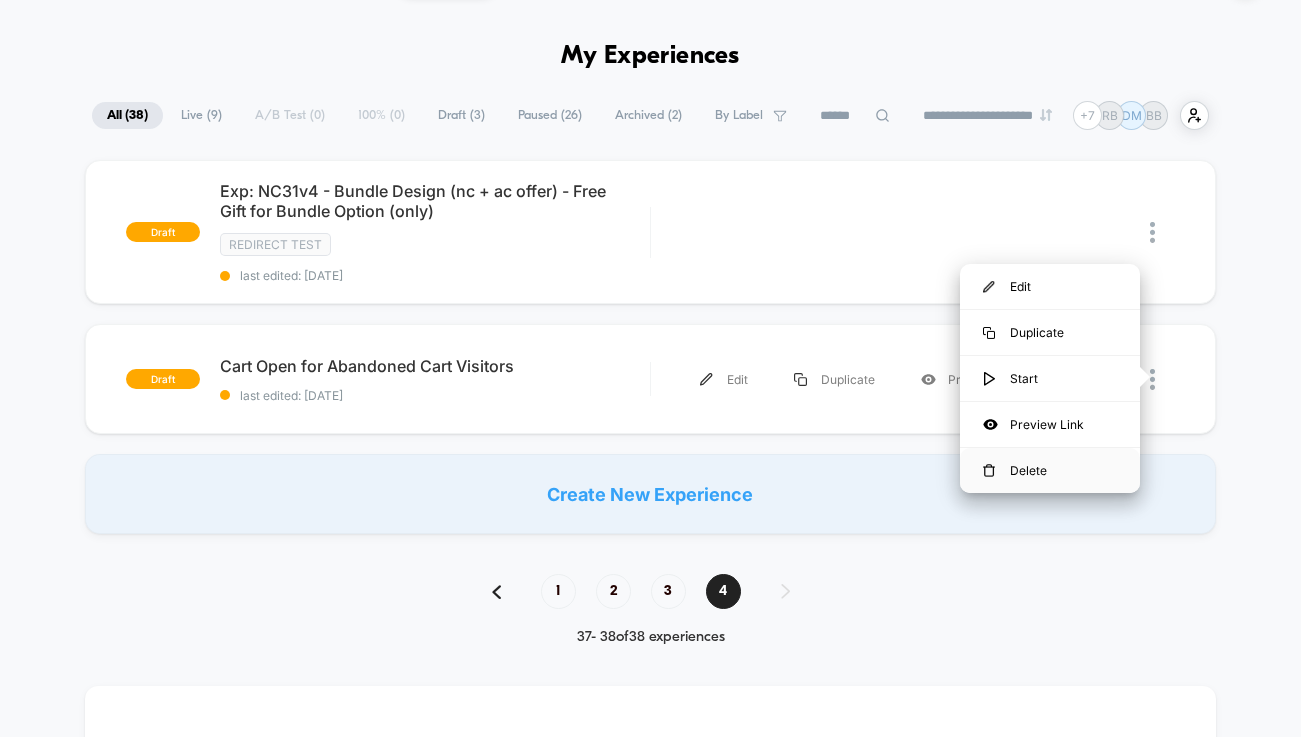 click on "Delete" at bounding box center [1050, 470] 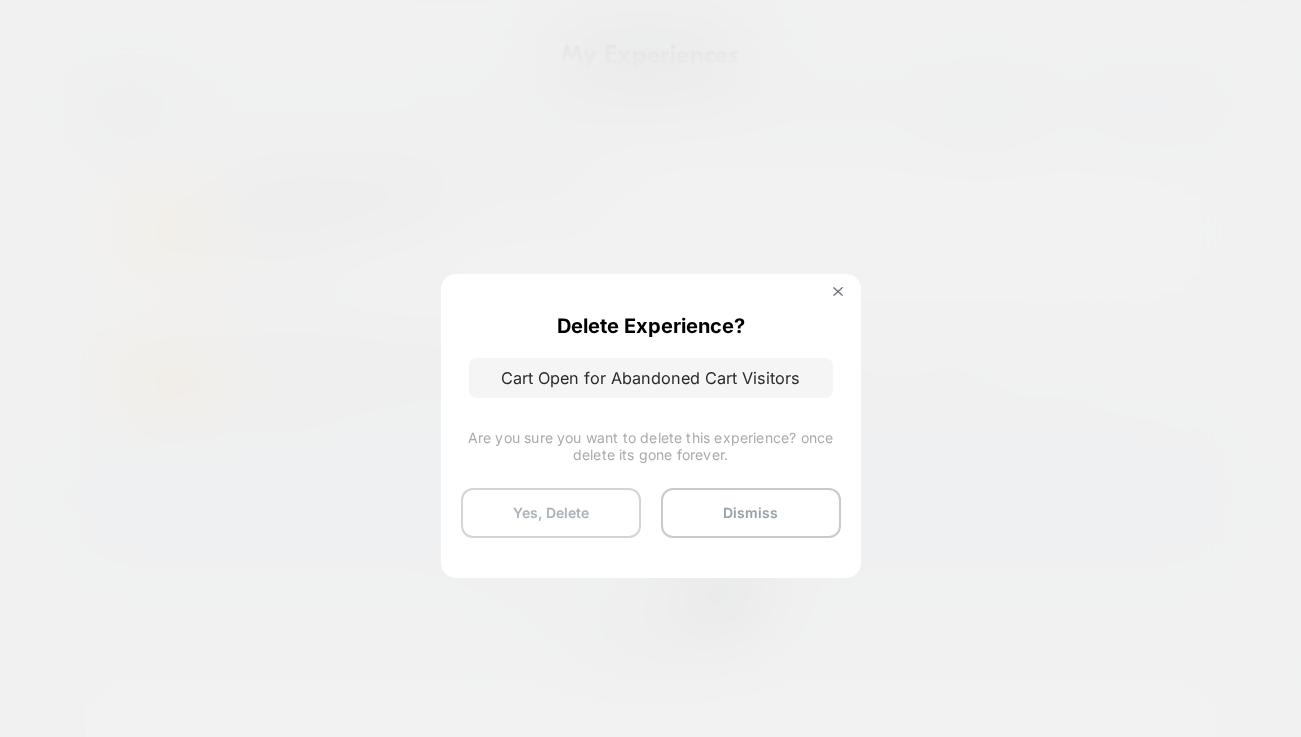 click on "Yes, Delete" at bounding box center (551, 513) 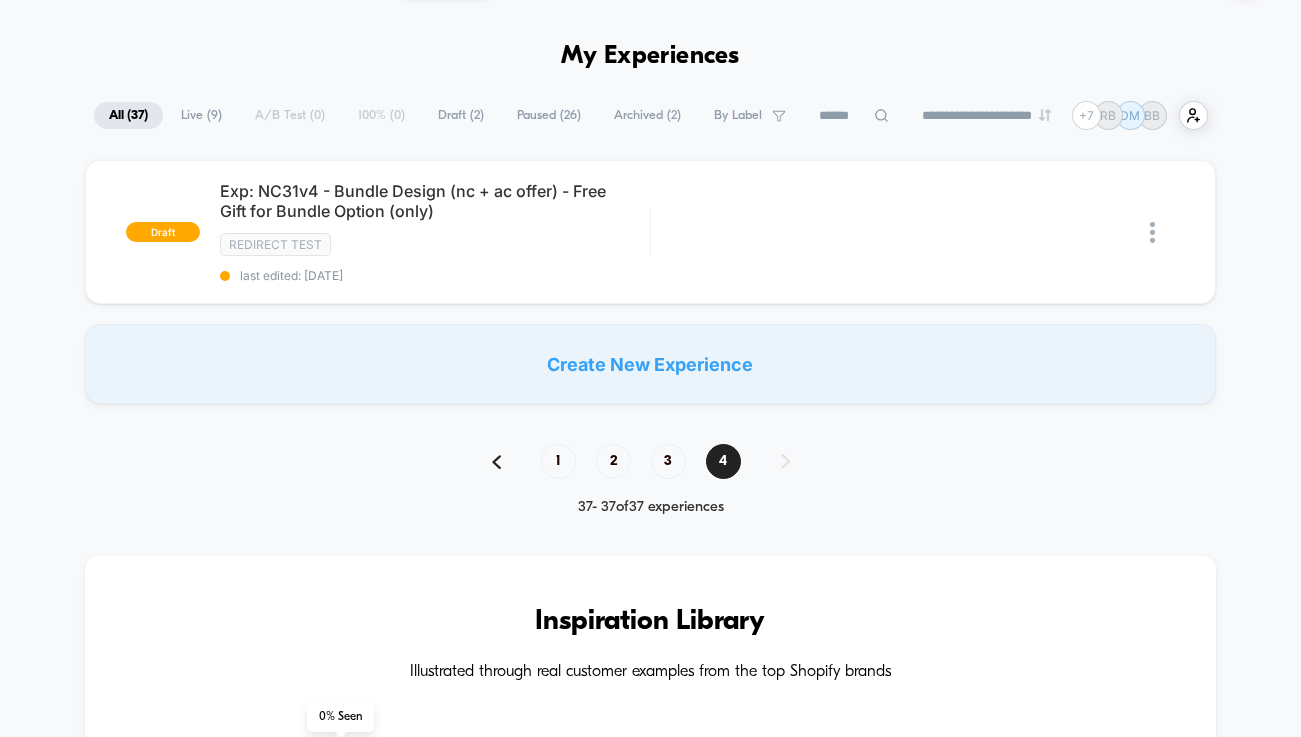 scroll, scrollTop: 15, scrollLeft: 0, axis: vertical 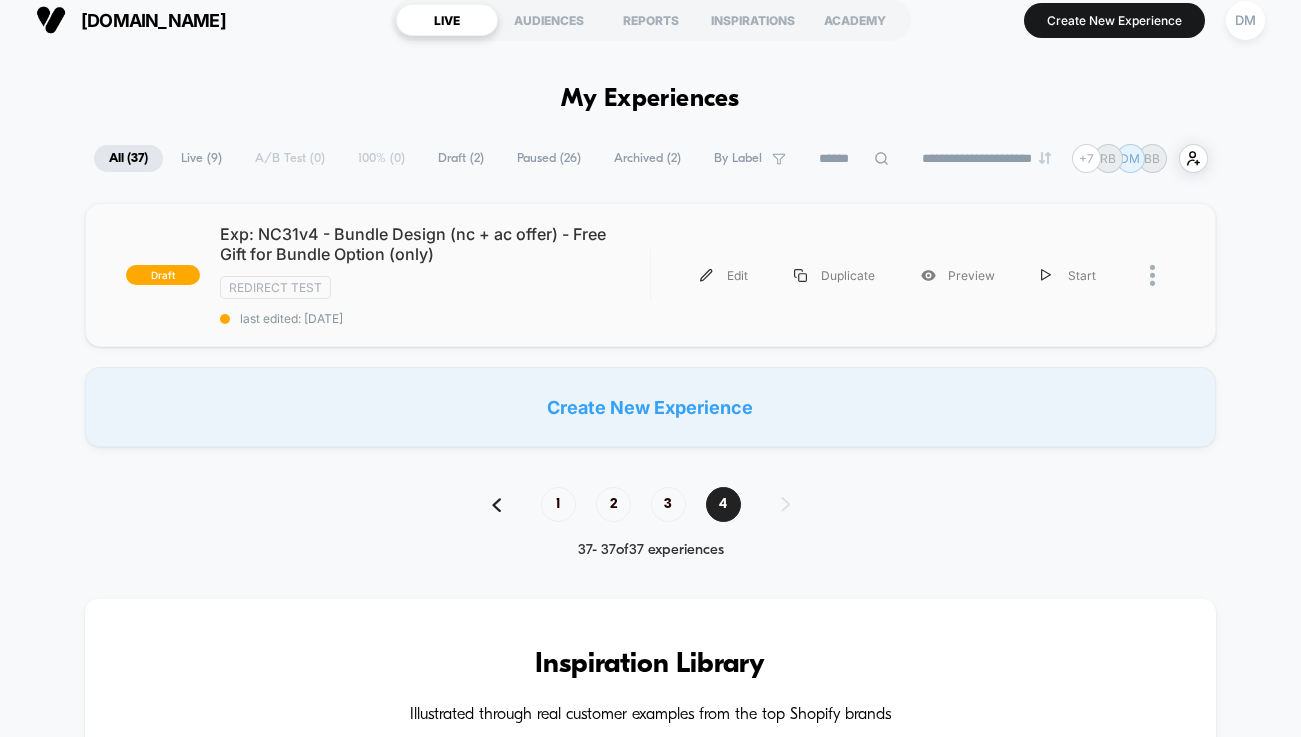 click at bounding box center [1162, 275] 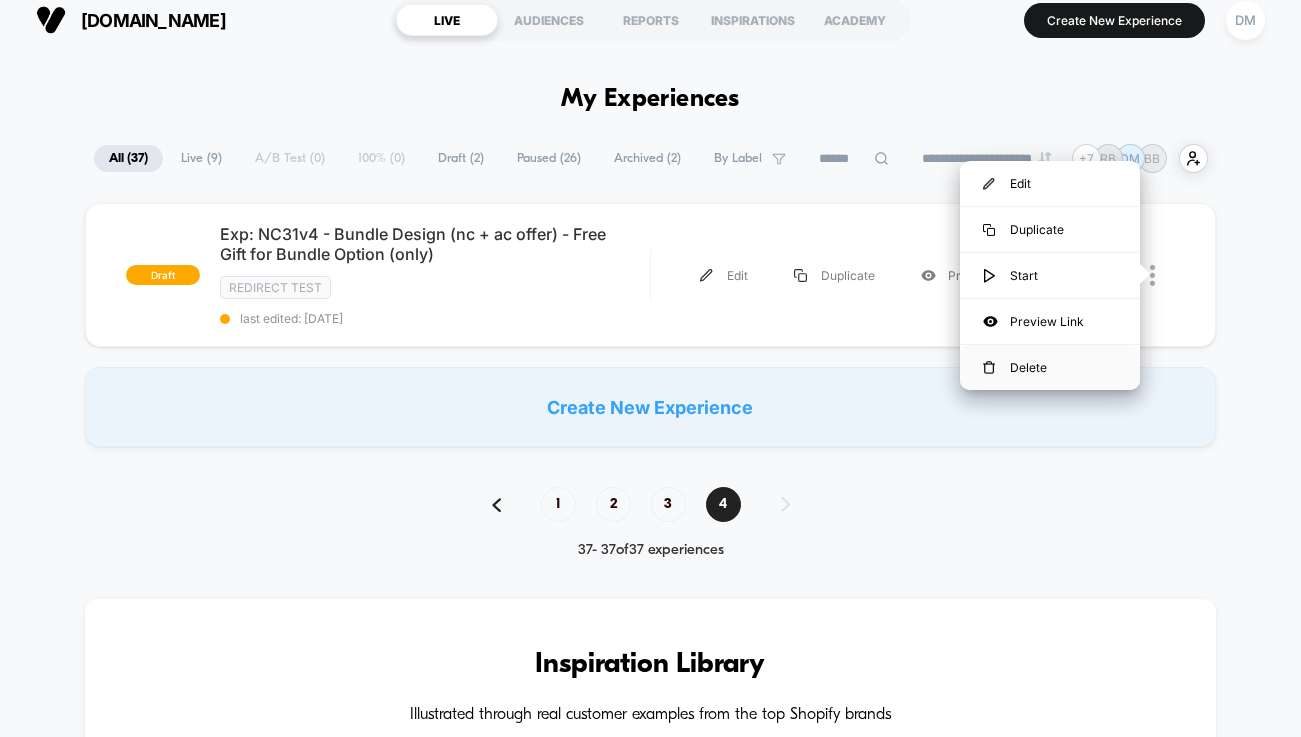 click on "Delete" at bounding box center [1050, 367] 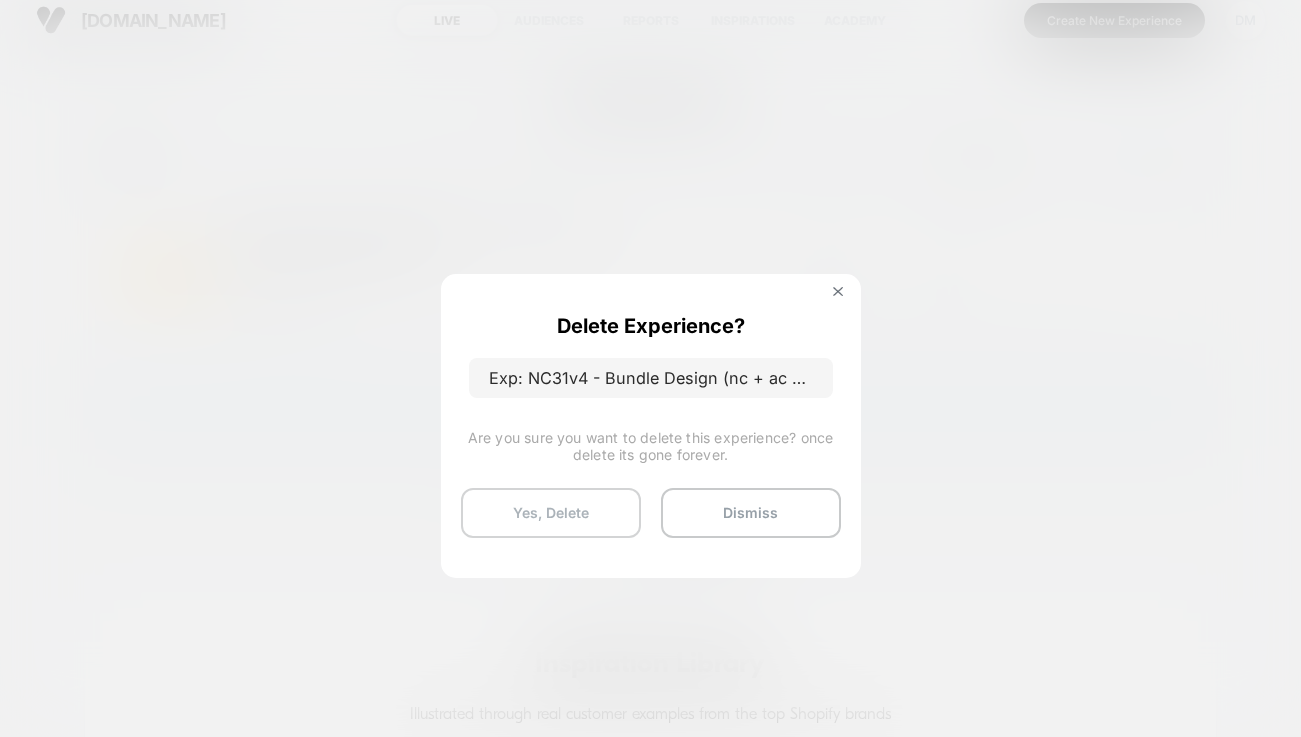click on "Yes, Delete" at bounding box center (551, 513) 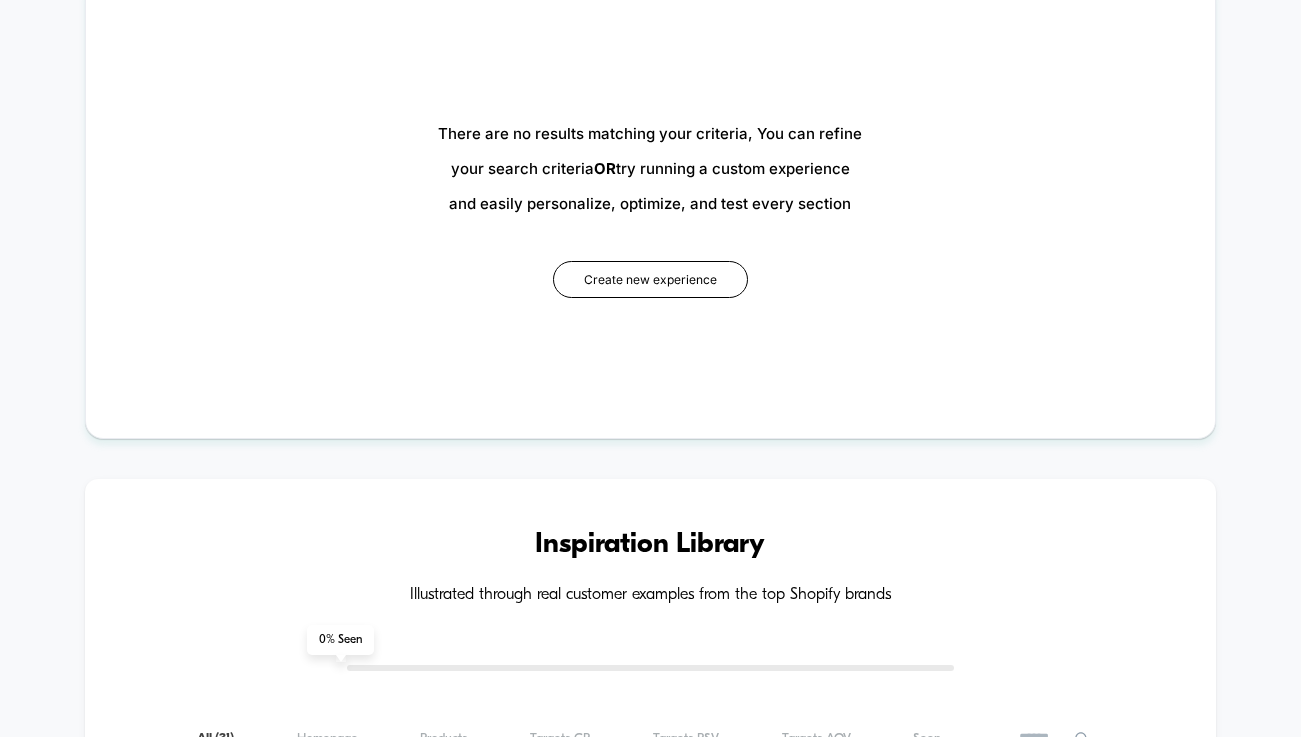 scroll, scrollTop: 0, scrollLeft: 0, axis: both 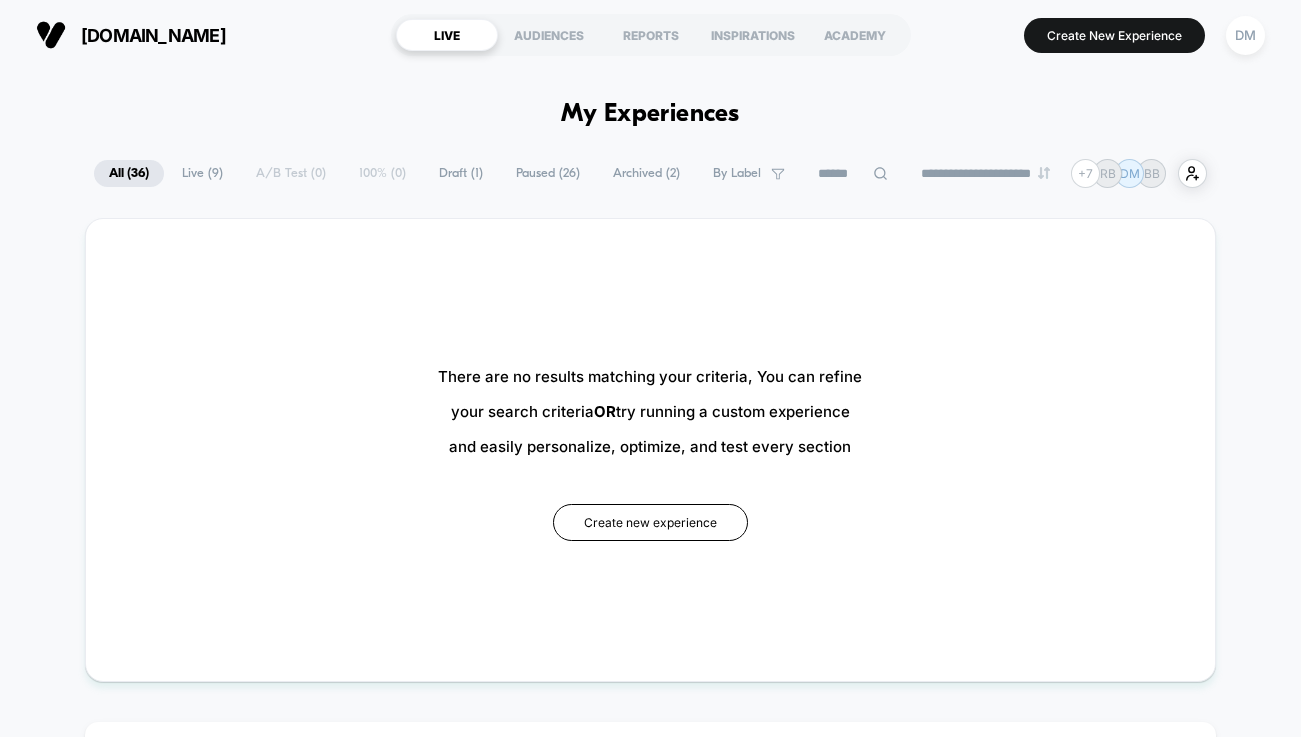 click on "All ( 36 )" at bounding box center [129, 173] 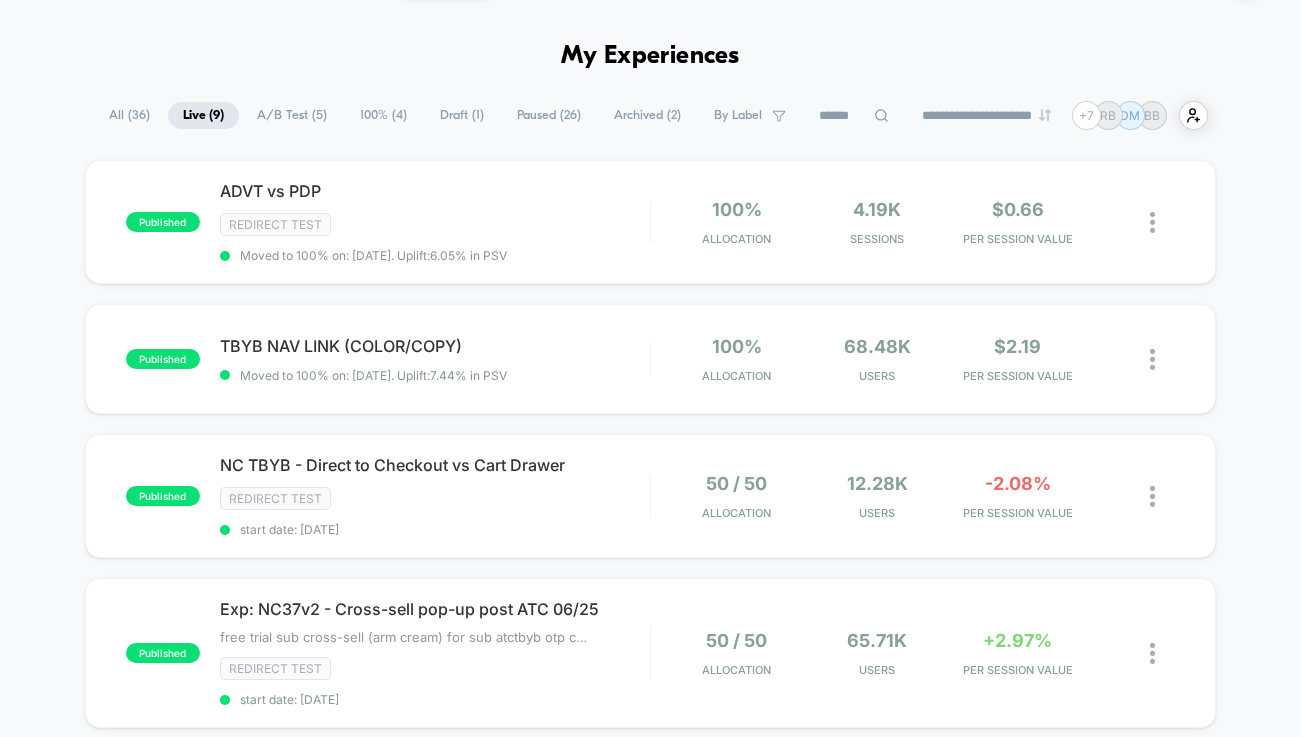 scroll, scrollTop: 71, scrollLeft: 0, axis: vertical 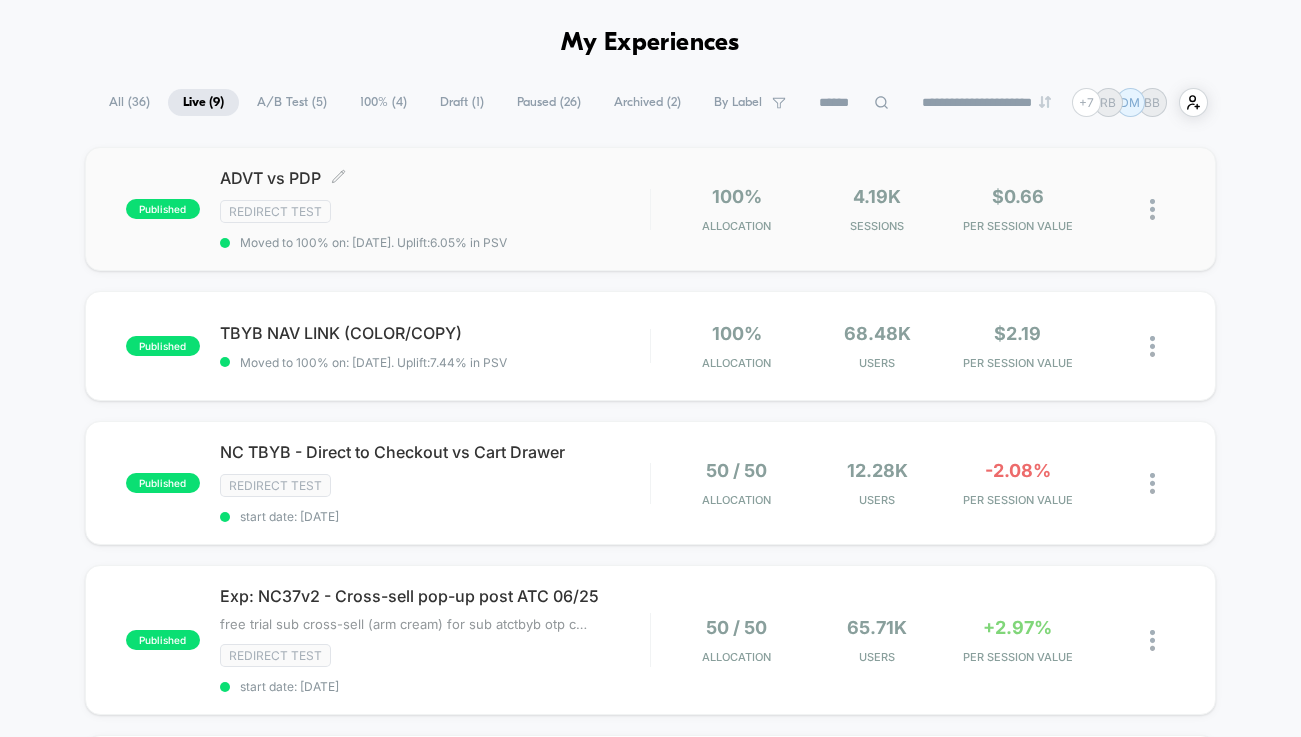 click on "ADVT vs PDP Click to edit experience details Click to edit experience details Redirect Test Moved to 100% on:   [DATE] . Uplift: 6.05% in PSV" at bounding box center (435, 209) 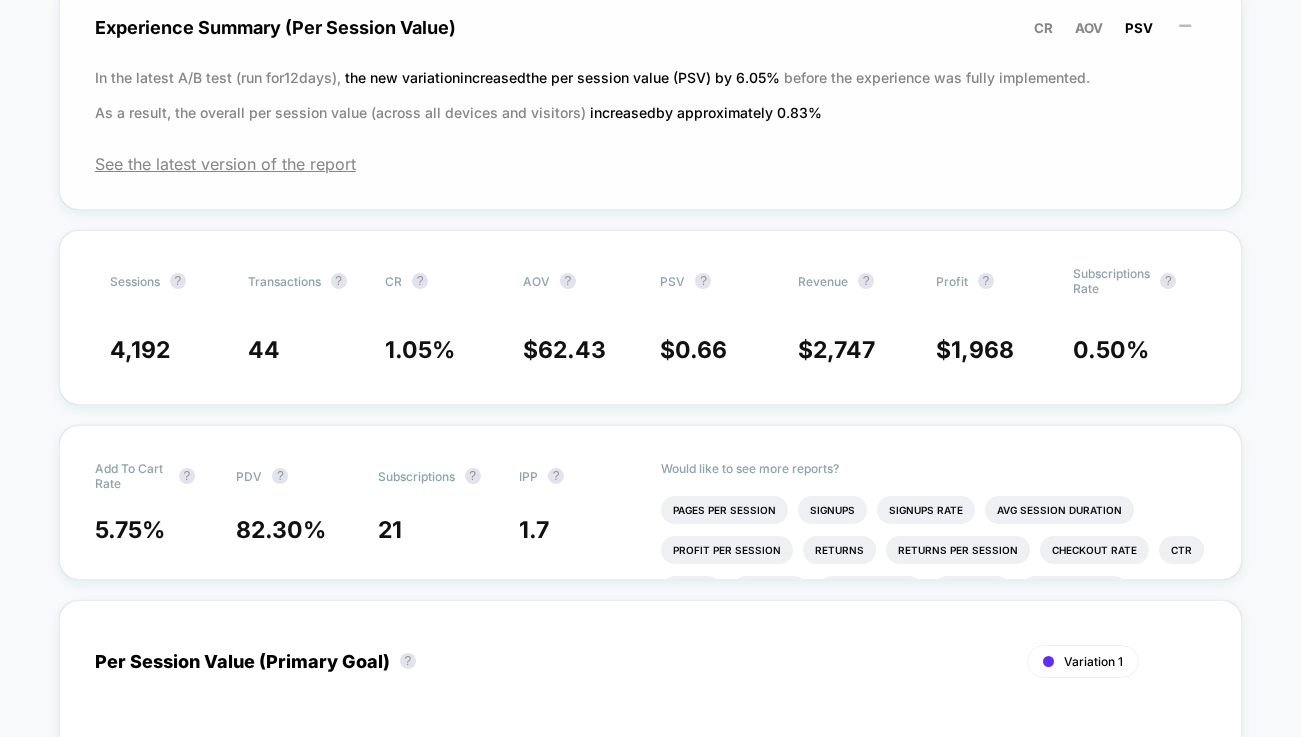scroll, scrollTop: 392, scrollLeft: 0, axis: vertical 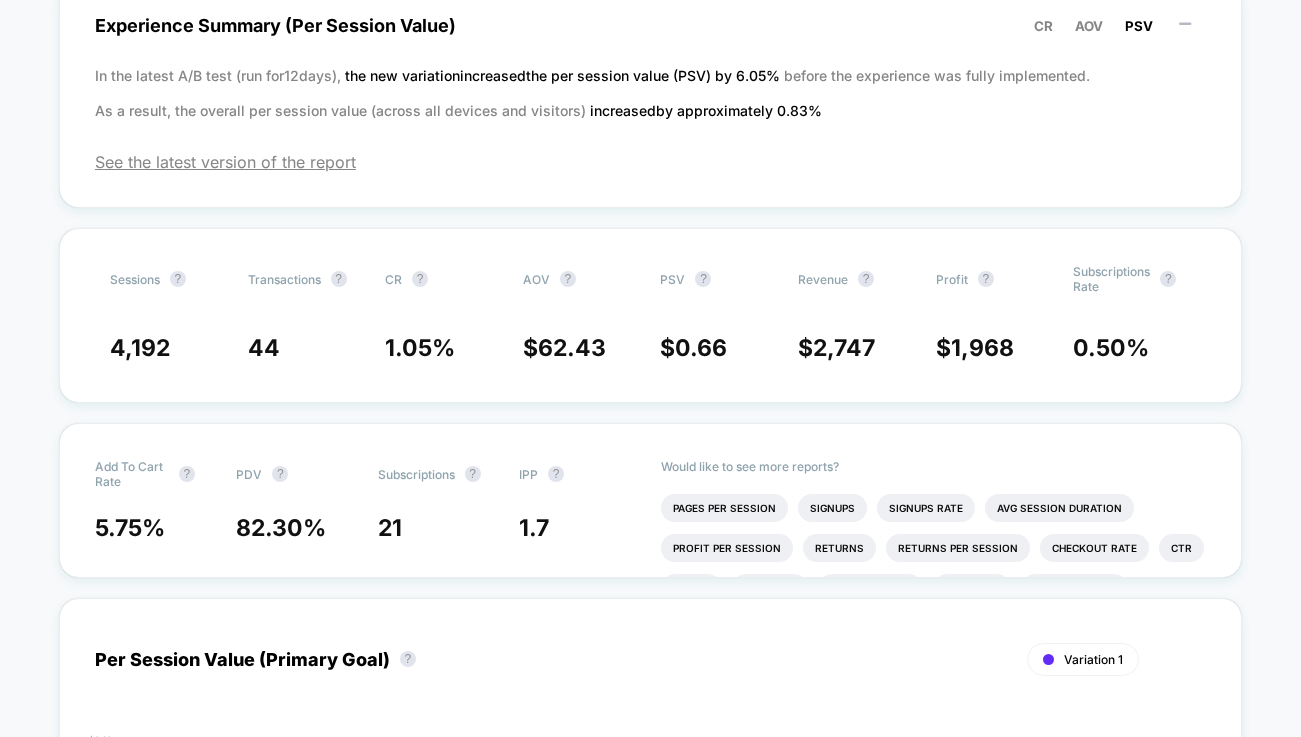 click on "< Back to all live experiences  ADVT vs PDP LIVE Redirect Test Click to edit experience details + Add more info Start date: [DATE] (Last edit [DATE] by [PERSON_NAME][EMAIL_ADDRESS][DOMAIN_NAME]) Pages: other Audience: All Visitors Device: all devices Edit Pause  Preview Allocation:  100% Latest Version:     [DATE]    -    [DATE] |   sessions   No Filter Experience Summary    (Per Session Value) CR AOV PSV In the latest A/B test (run for  12  days),   the new variation  increased  the per session value (PSV) by   6.05 %   before the experience was fully implemented.  As a result, the overall per session value (across all devices and visitors)   increased  by approximately   0.83 % See the latest version of the report Sessions ? Transactions ? CR ? AOV ? PSV ? Revenue ? Profit ? Subscriptions Rate ? 4,192 44 1.05 % $ 62.43 $ 0.66 $ 2,747 $ 1,968 0.50 % Add To Cart Rate ? PDV ? Subscriptions ? IPP ? 5.75 % 82.30 % 21 1.7 Would like to see more reports? Pages Per Session Signups Signups Rate Avg Session Duration Ctr ?" at bounding box center (650, 3041) 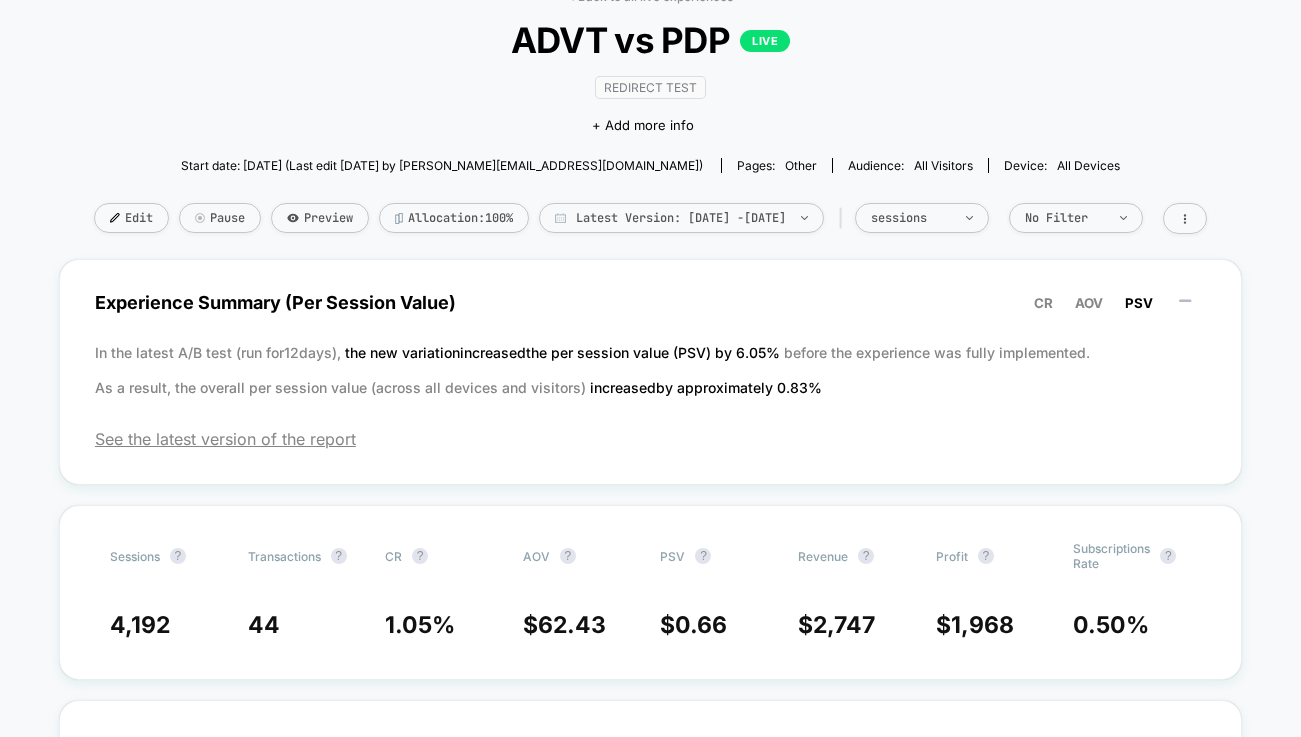 scroll, scrollTop: 0, scrollLeft: 0, axis: both 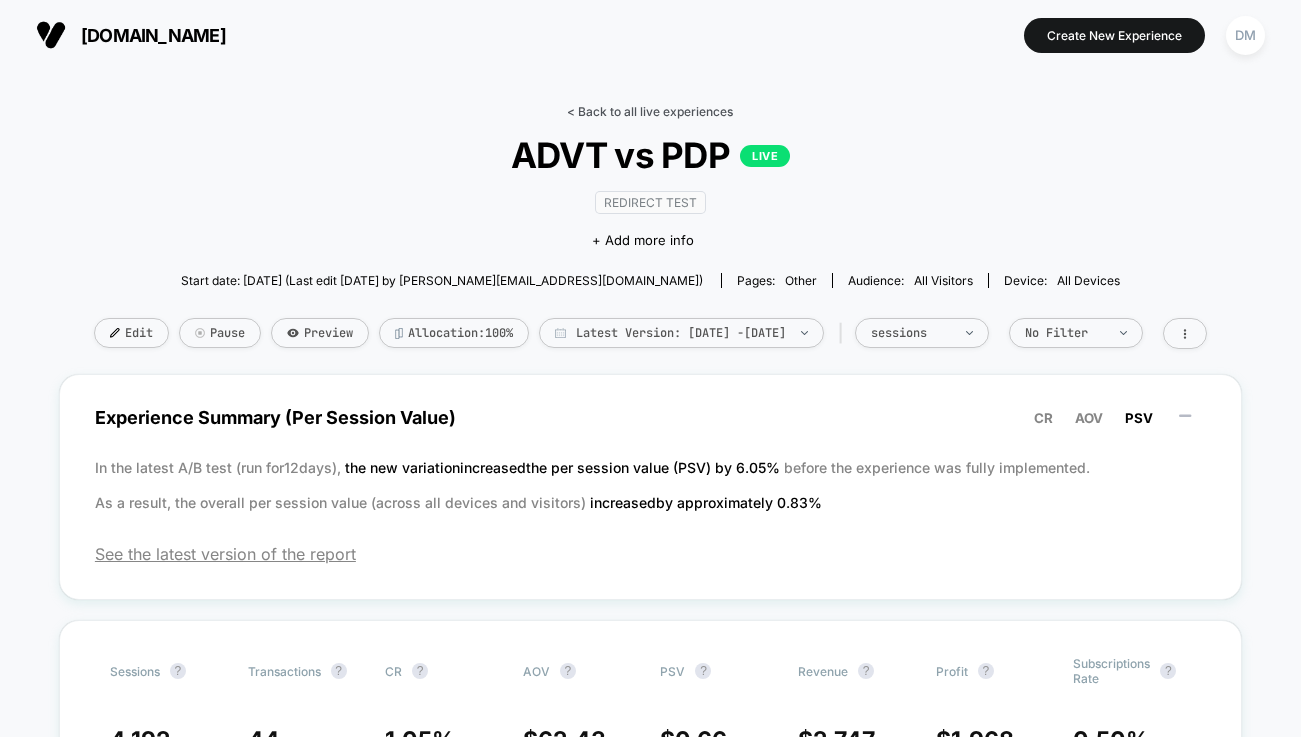 click on "< Back to all live experiences" at bounding box center (650, 111) 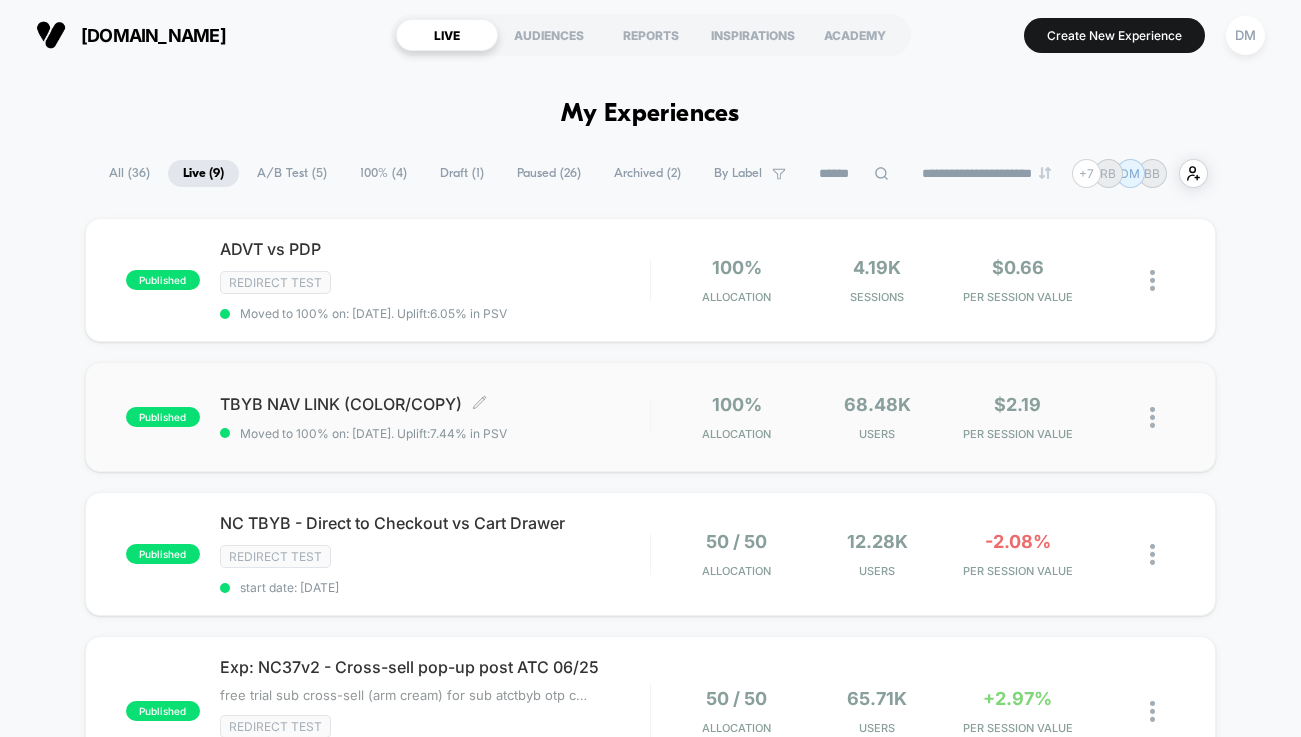 click on "TBYB NAV LINK (COLOR/COPY) Click to edit experience details" at bounding box center (435, 404) 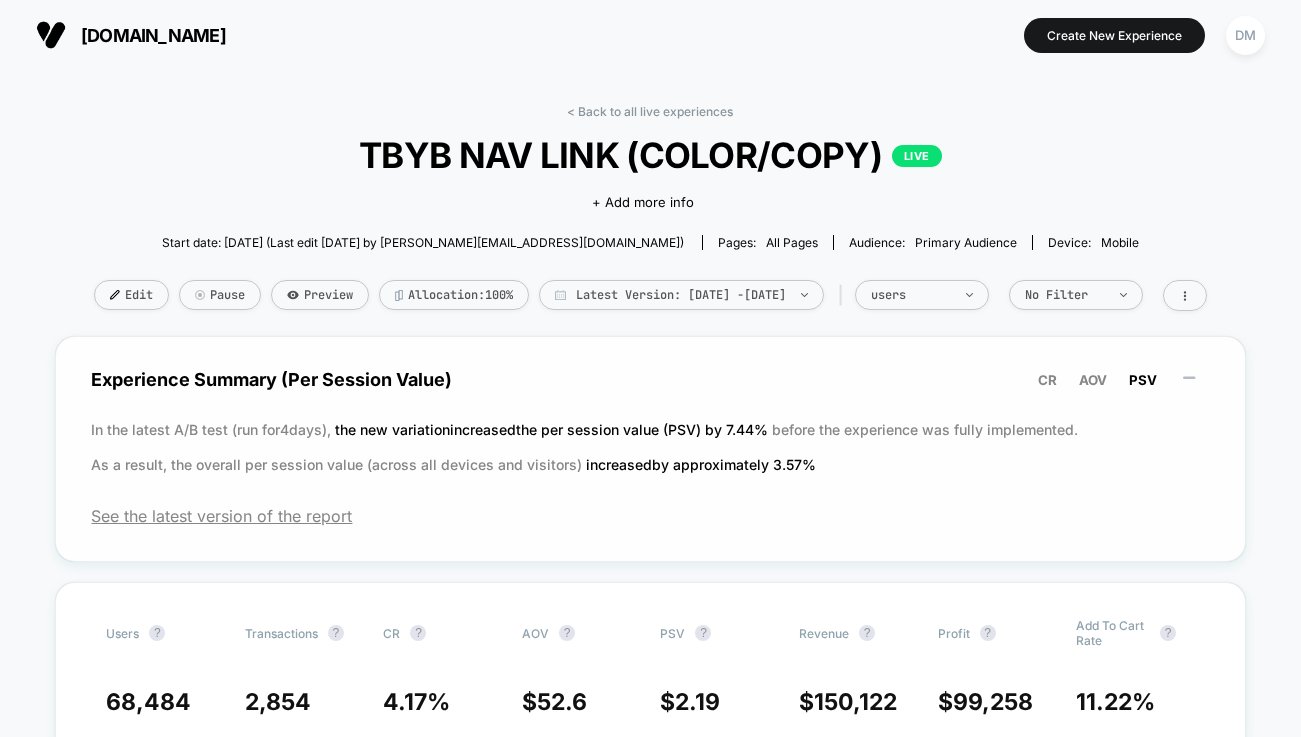 drag, startPoint x: 726, startPoint y: 428, endPoint x: 754, endPoint y: 429, distance: 28.01785 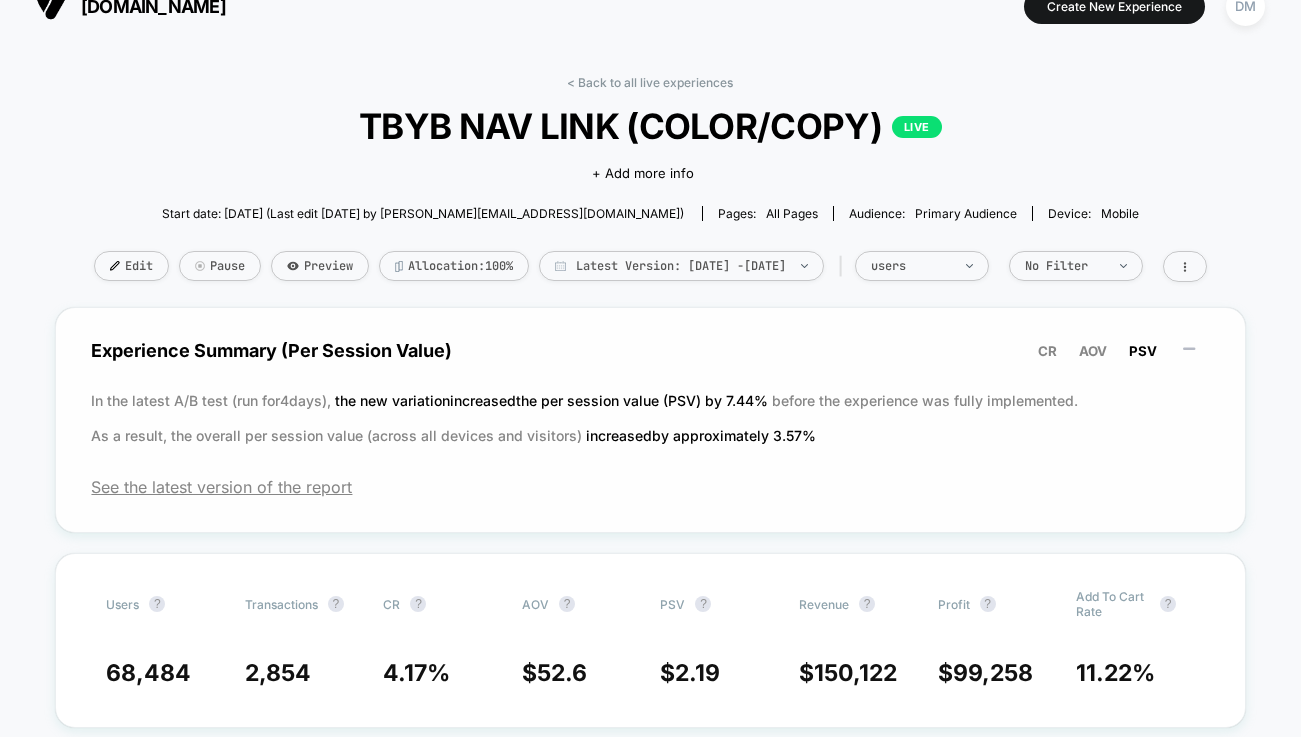click on "CR" at bounding box center [1047, 351] 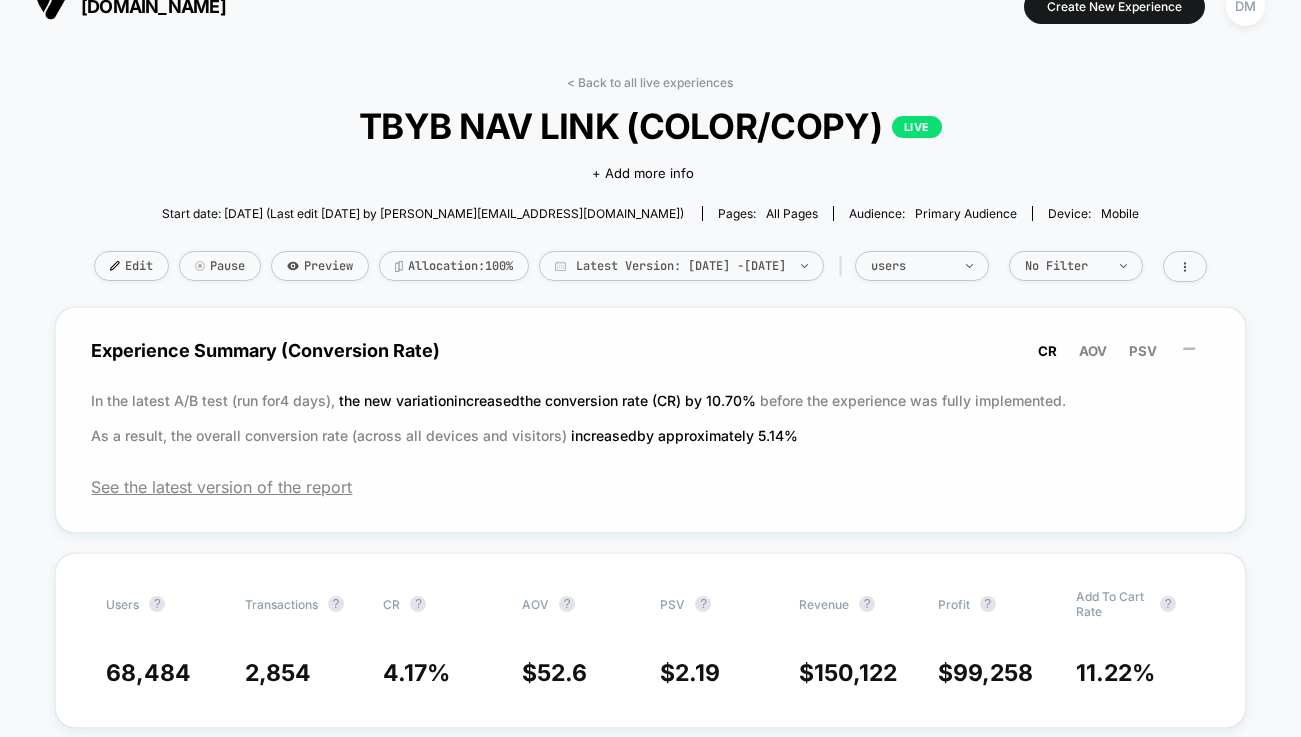 drag, startPoint x: 704, startPoint y: 399, endPoint x: 743, endPoint y: 398, distance: 39.012817 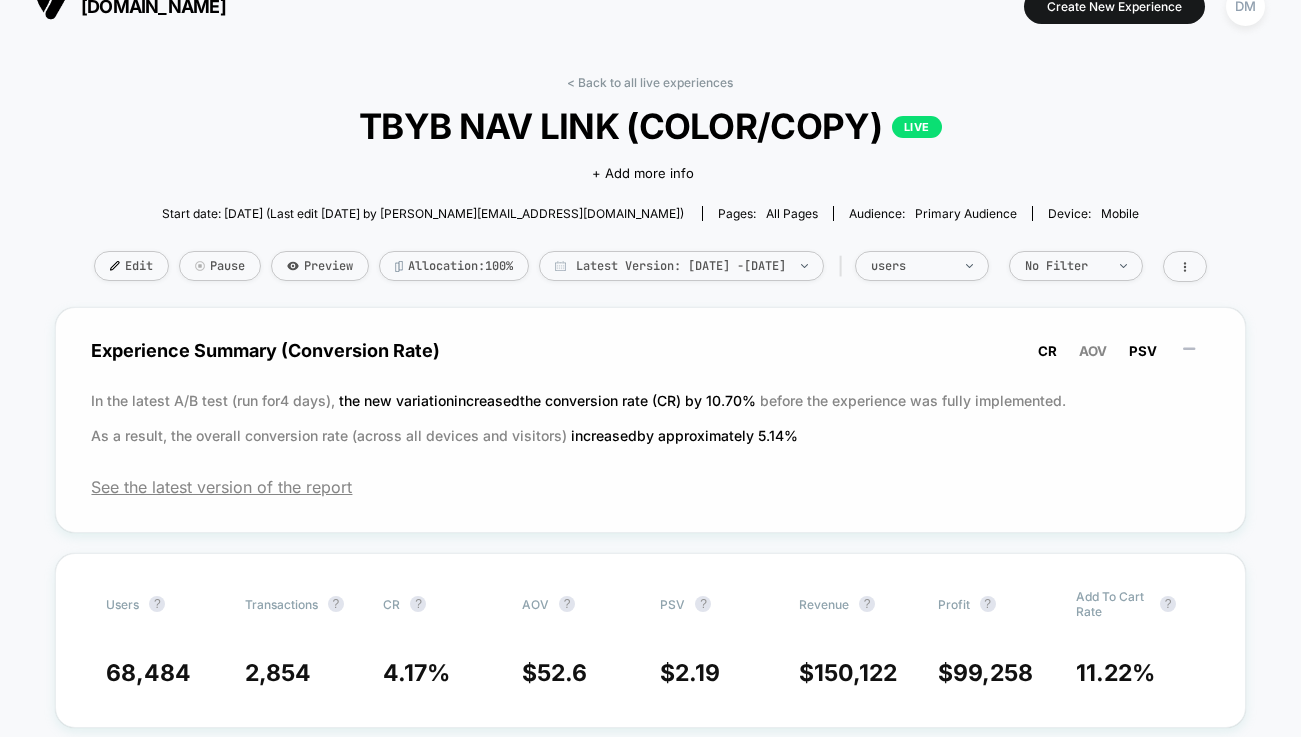 click on "PSV" at bounding box center (1143, 351) 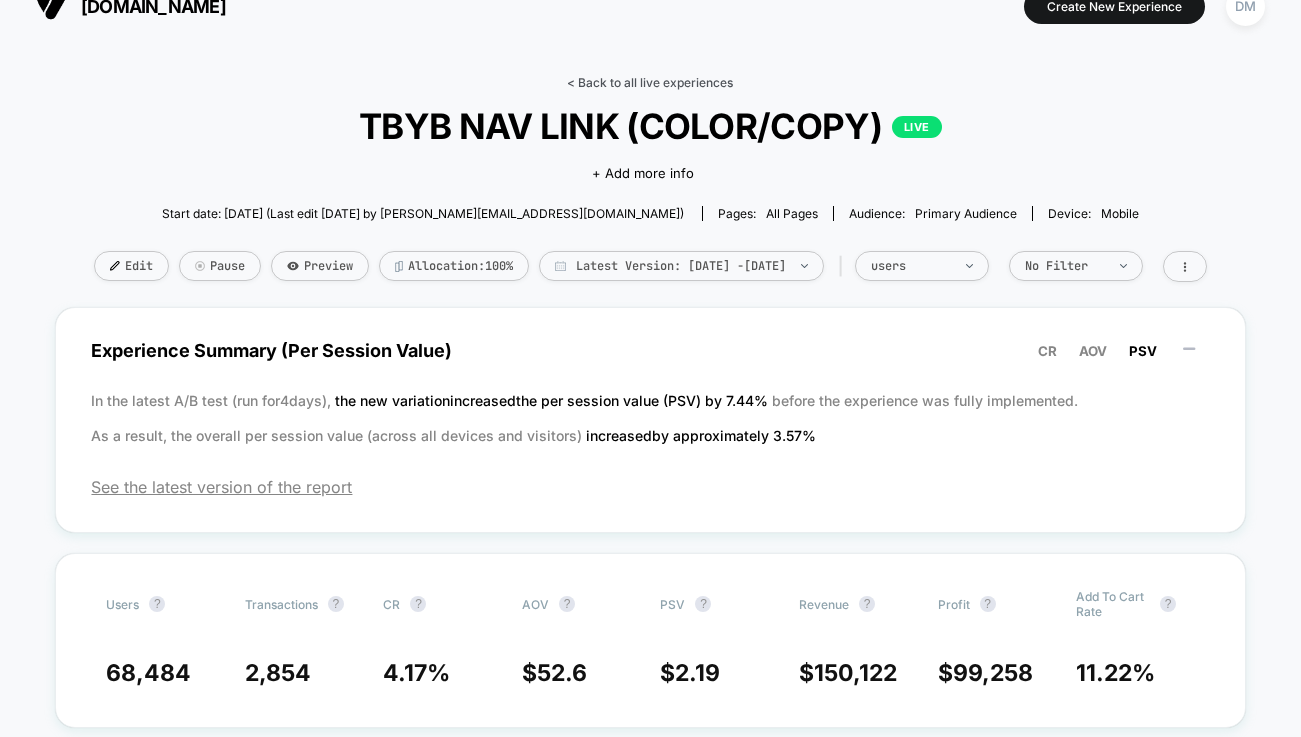 click on "< Back to all live experiences" at bounding box center (650, 82) 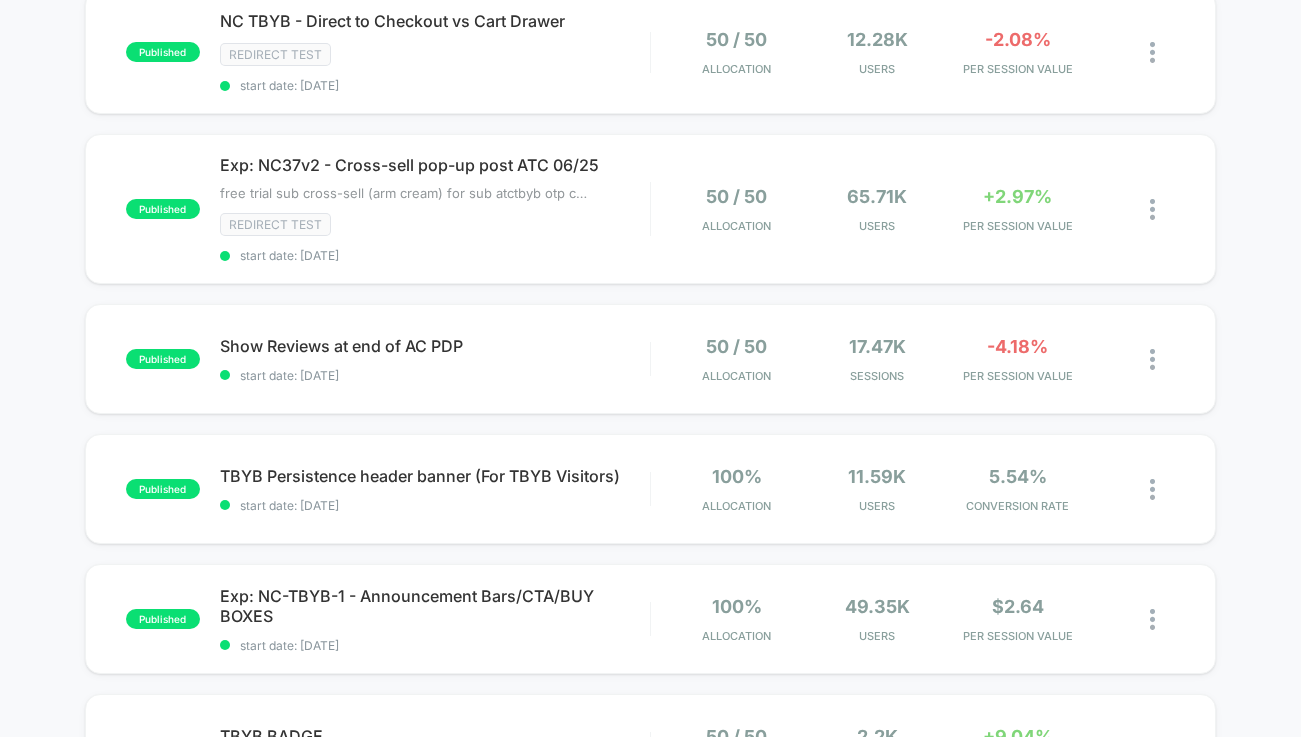 scroll, scrollTop: 566, scrollLeft: 0, axis: vertical 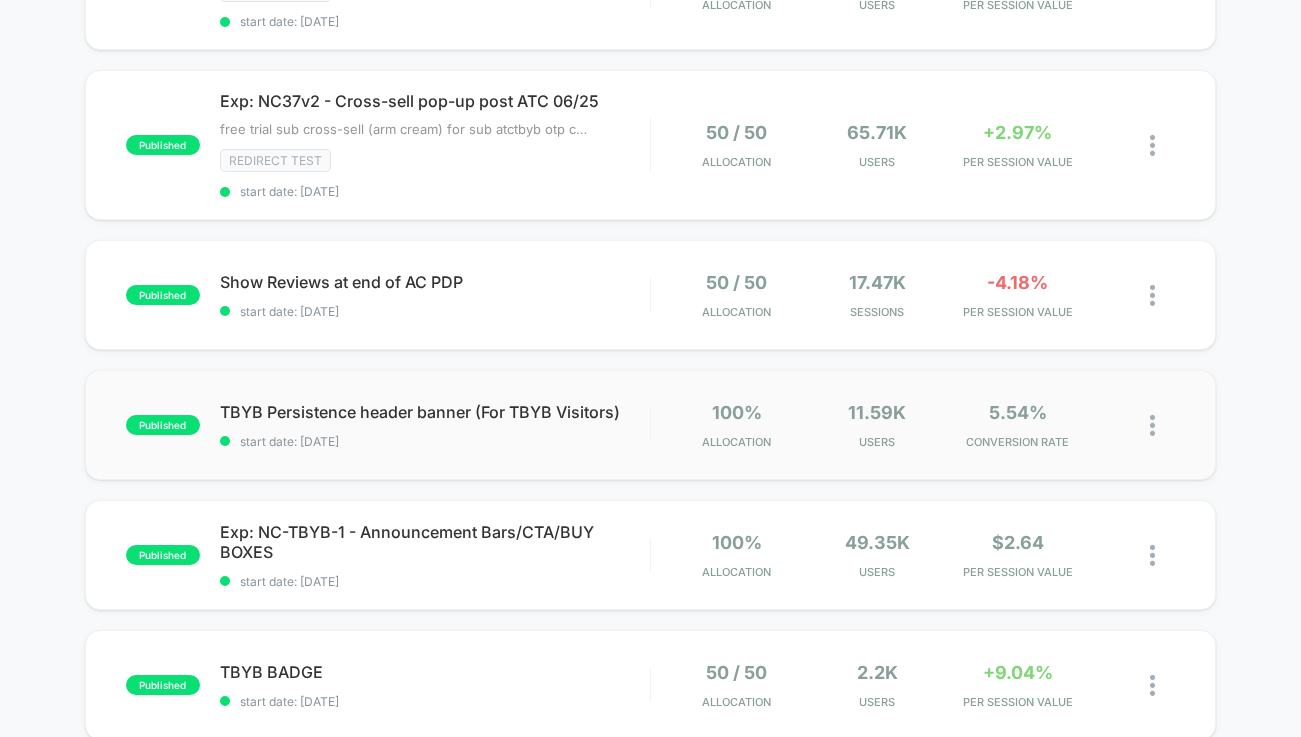 click on "published TBYB Persistence header banner (For TBYB Visitors) start date: [DATE] 100% Allocation 11.59k Users 5.54% CONVERSION RATE" at bounding box center (651, 425) 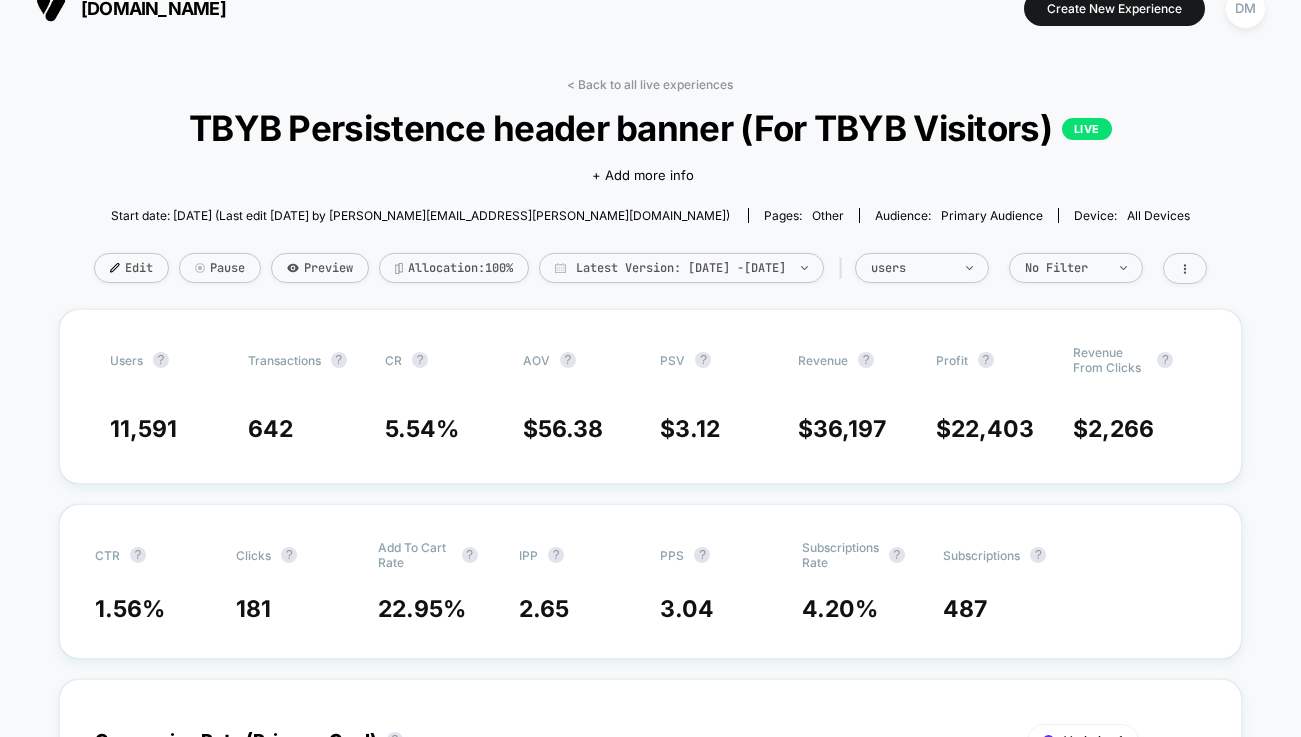 scroll, scrollTop: 12, scrollLeft: 0, axis: vertical 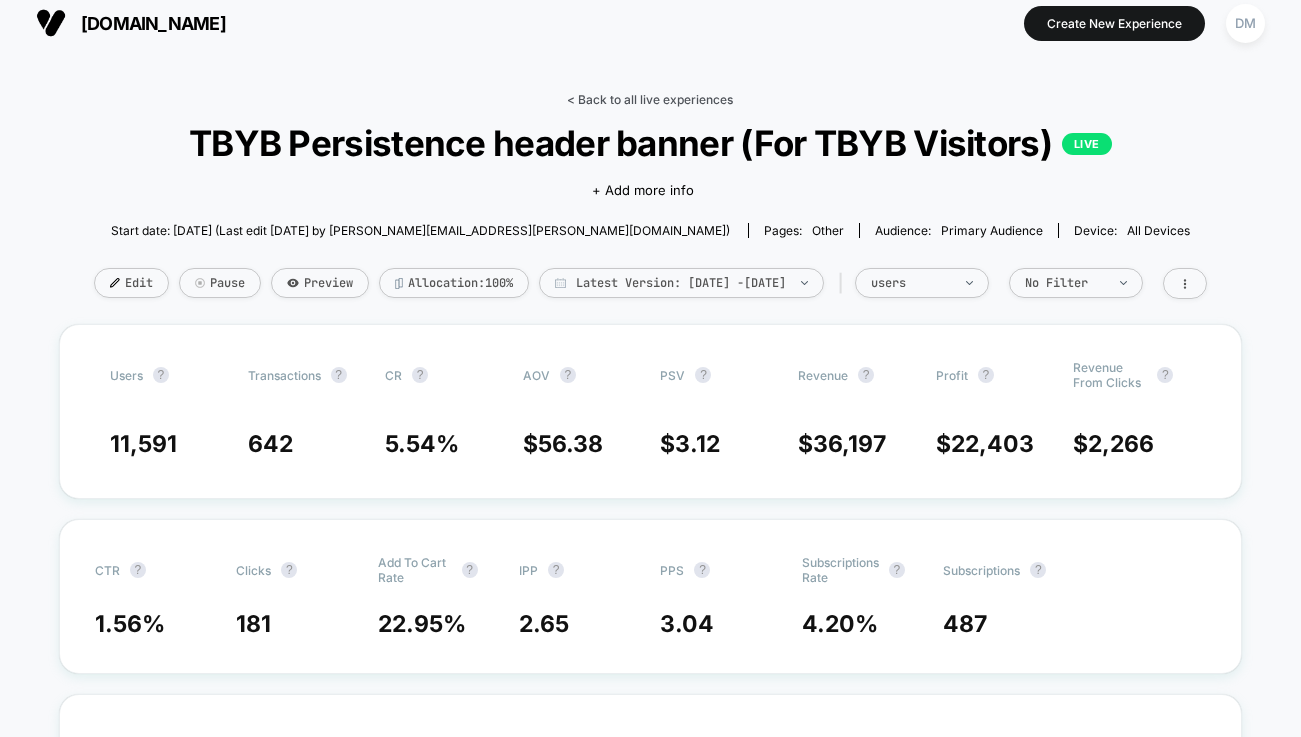 click on "< Back to all live experiences" at bounding box center (650, 99) 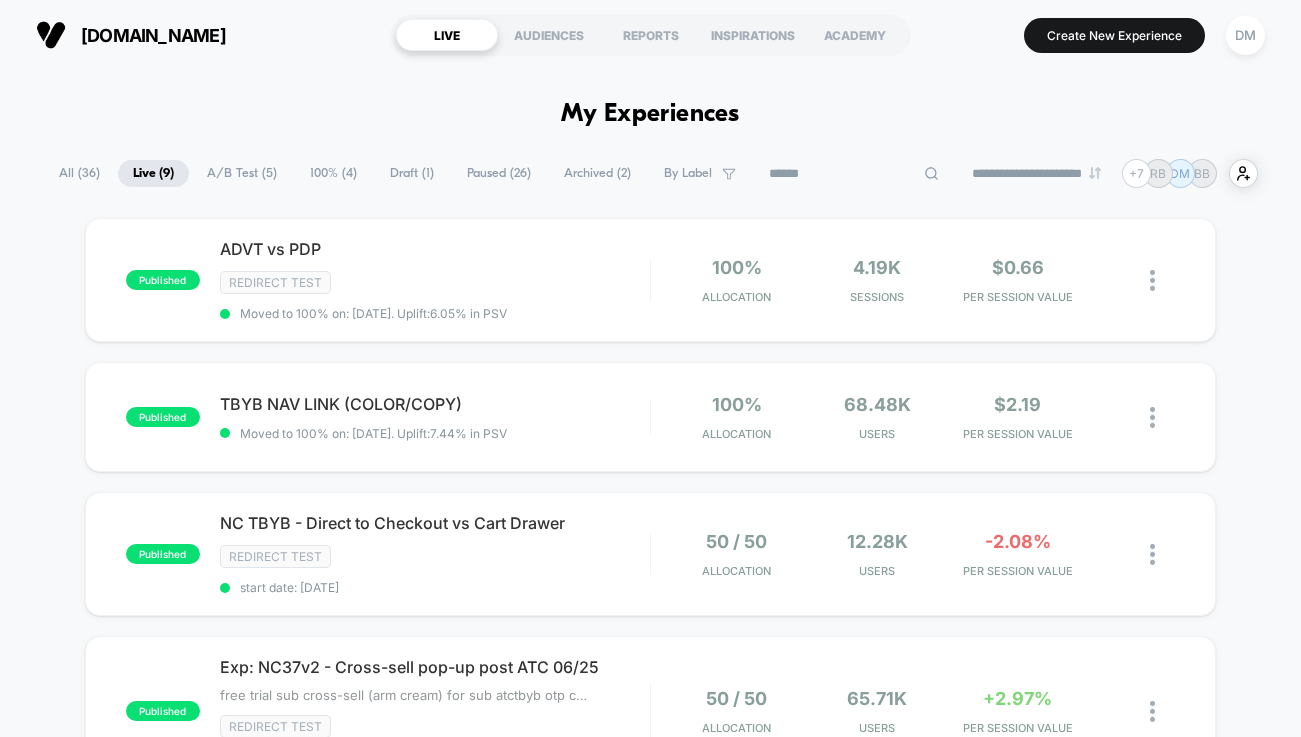 click at bounding box center [854, 174] 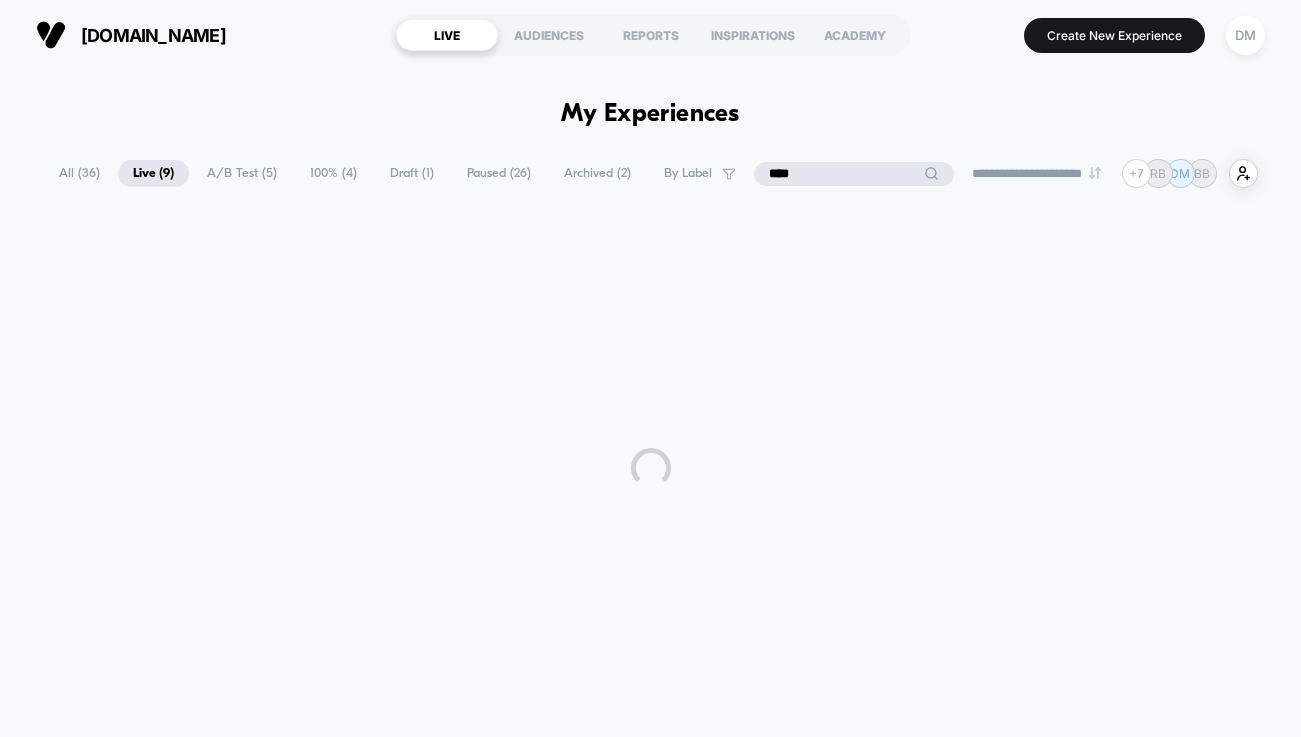 type on "****" 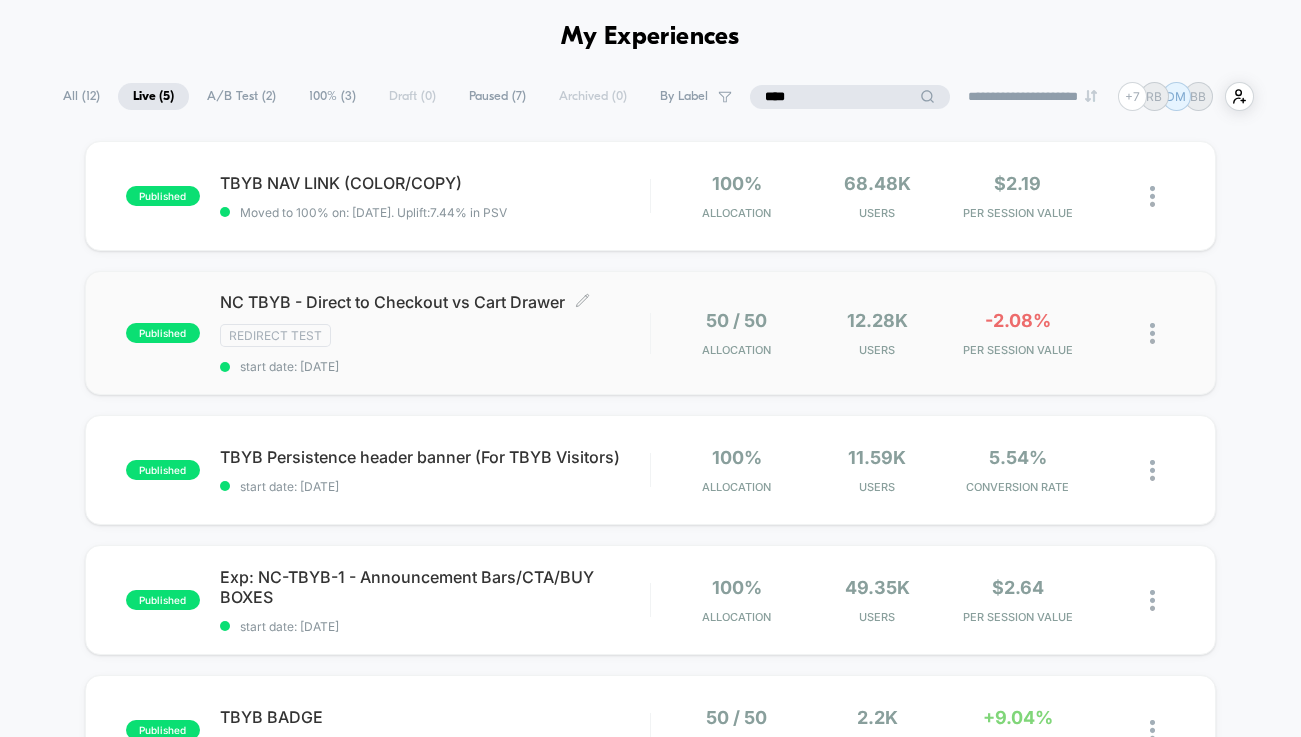 scroll, scrollTop: 79, scrollLeft: 0, axis: vertical 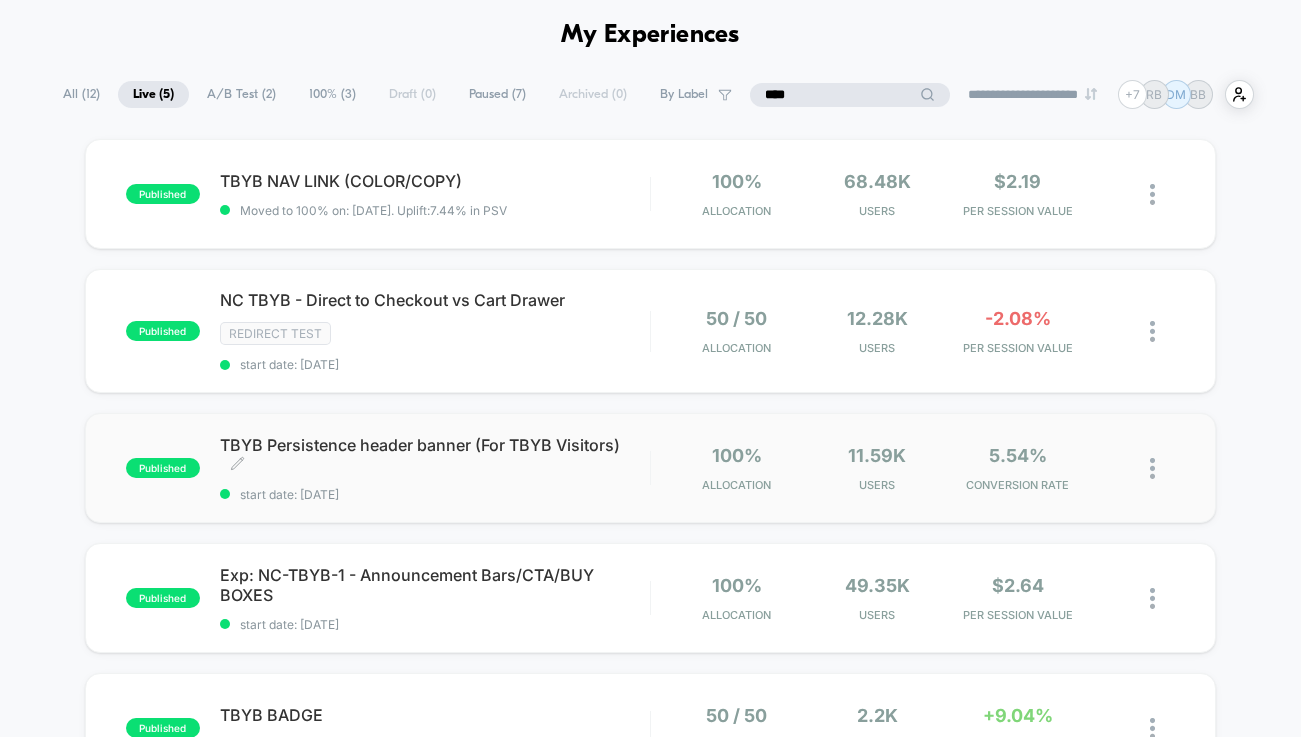 click on "start date: [DATE]" at bounding box center [435, 494] 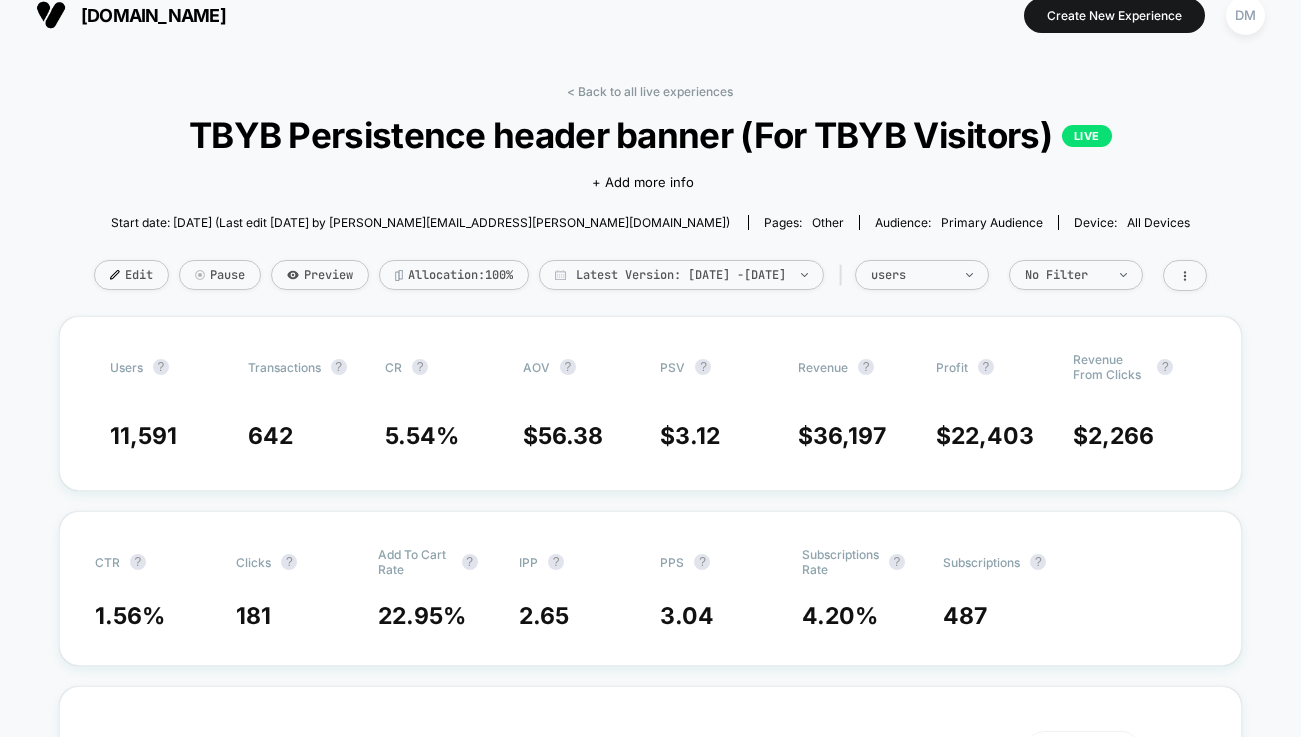 scroll, scrollTop: 38, scrollLeft: 0, axis: vertical 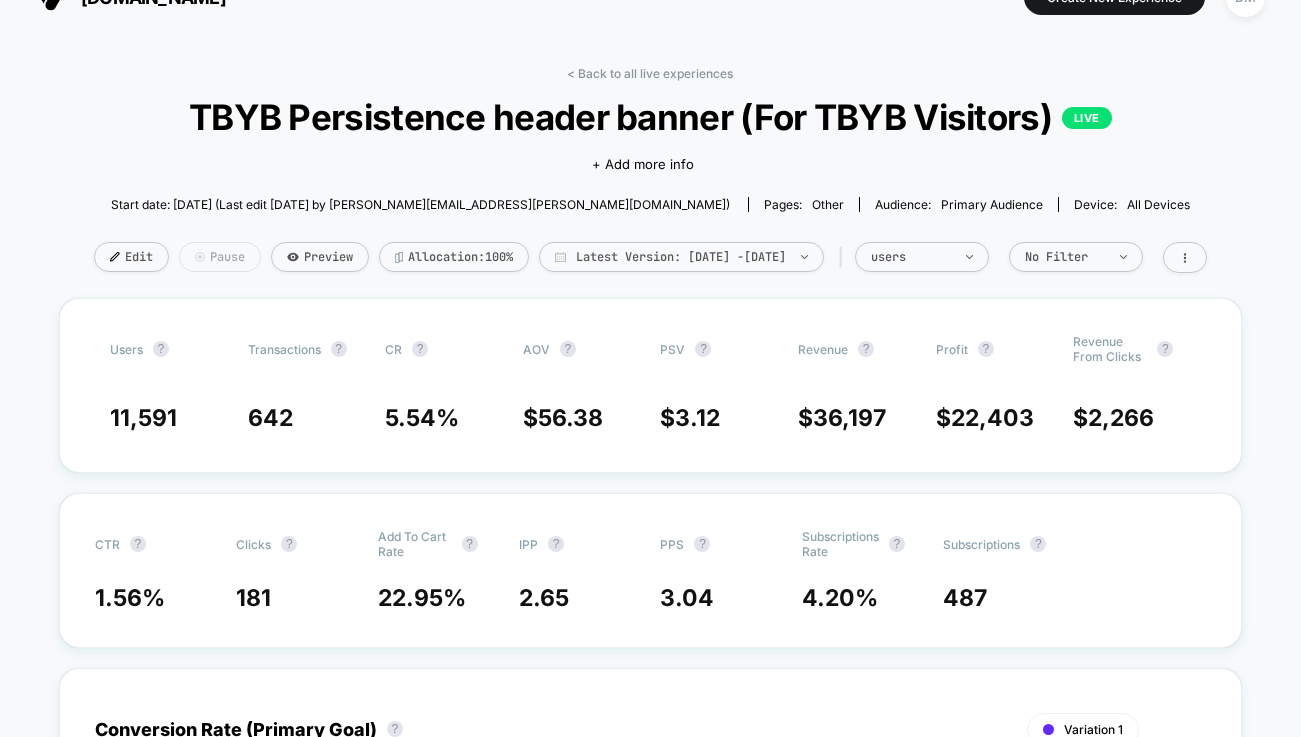 click on "Pause" at bounding box center (220, 257) 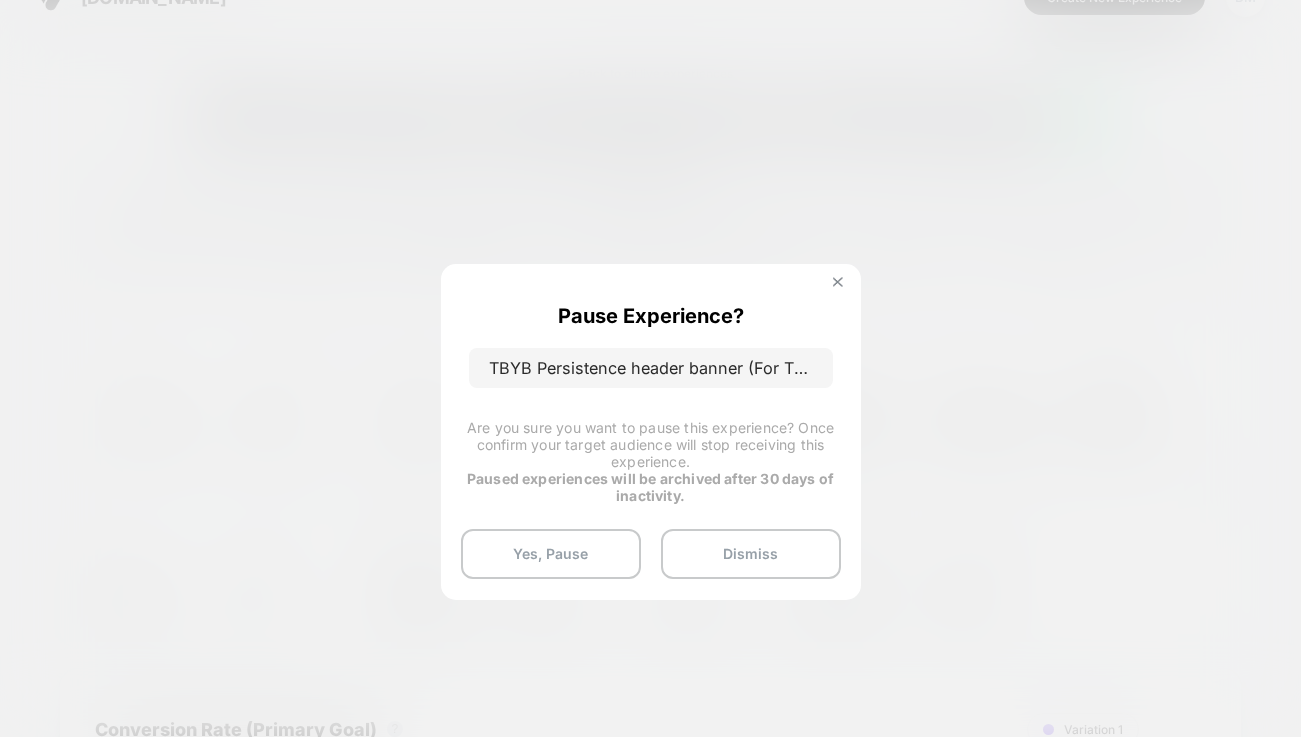 click at bounding box center (838, 284) 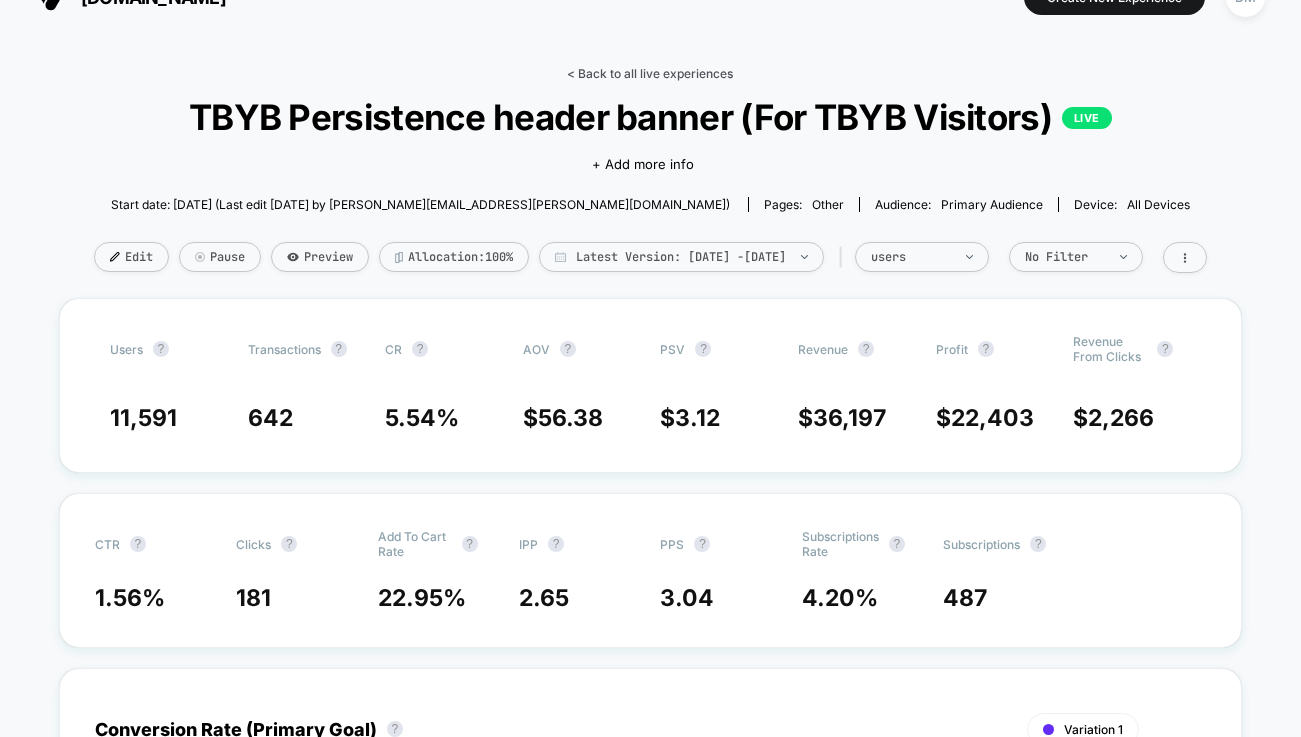 click on "< Back to all live experiences" at bounding box center [650, 73] 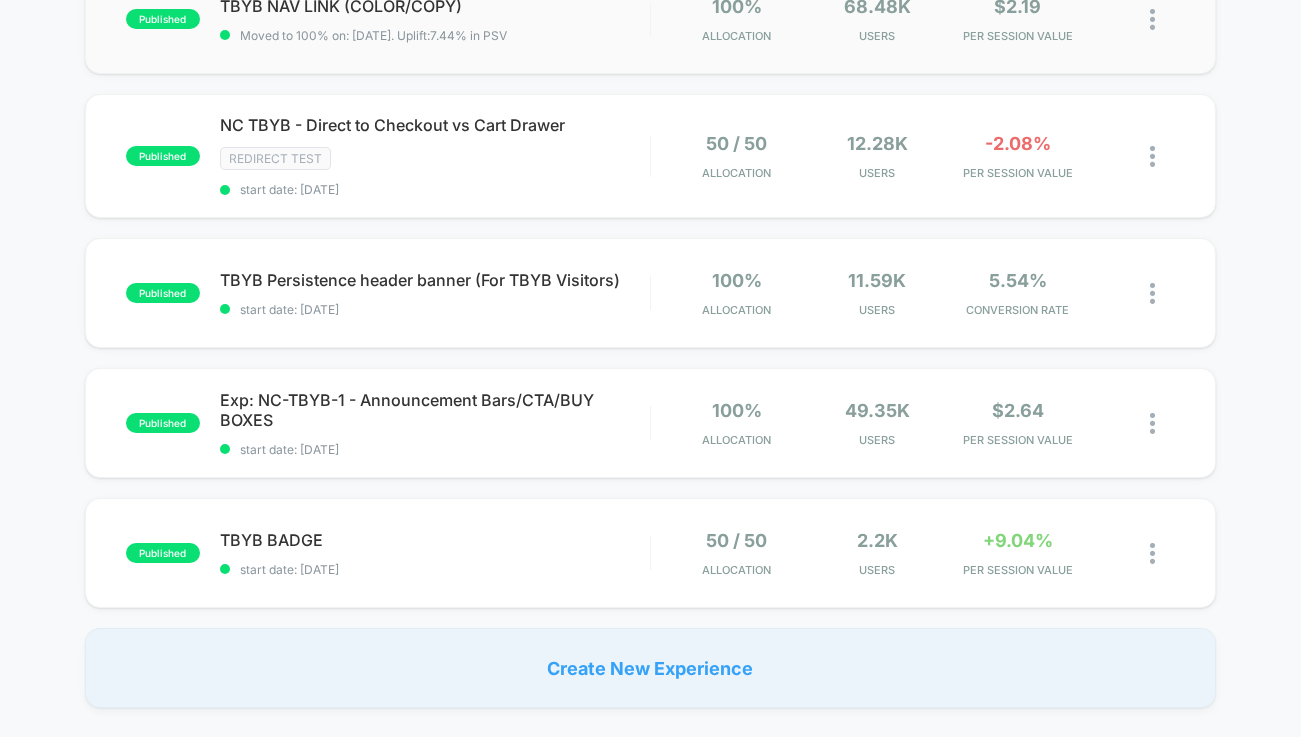 scroll, scrollTop: 247, scrollLeft: 0, axis: vertical 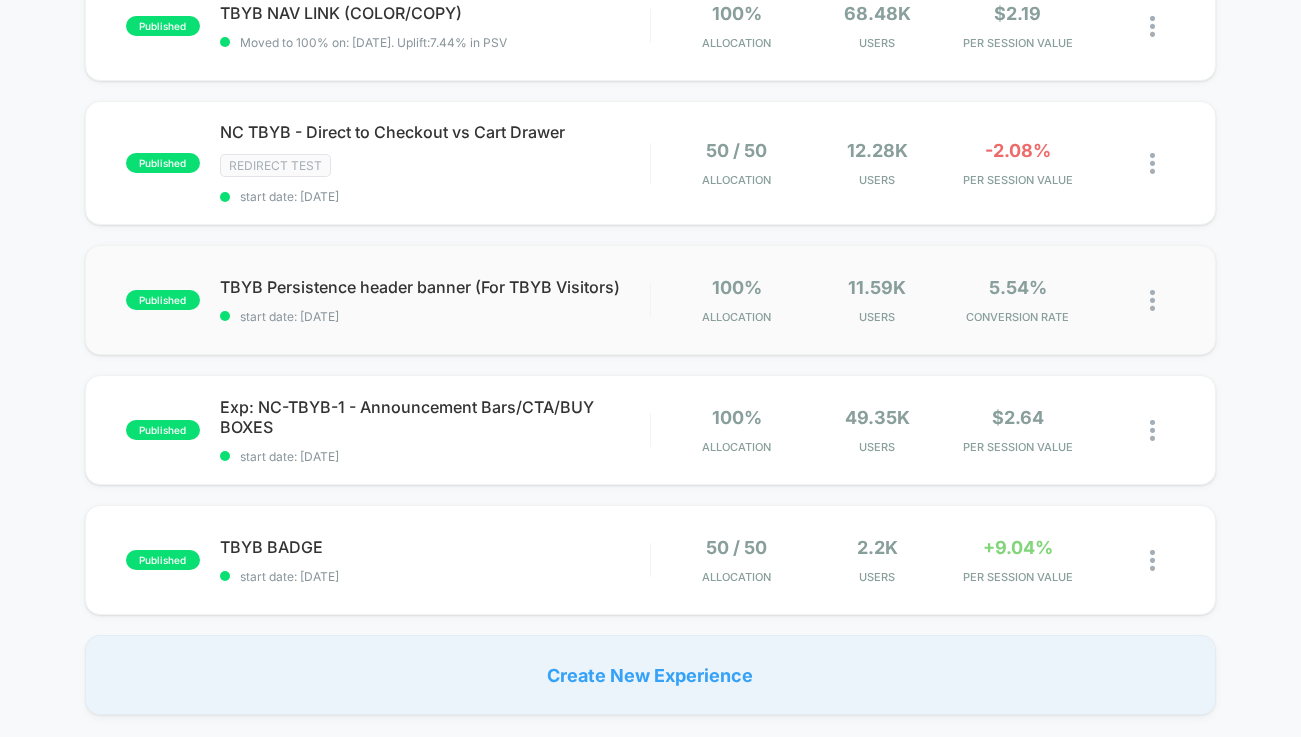 click on "published TBYB Persistence header banner (For TBYB Visitors) start date: [DATE] 100% Allocation 11.59k Users 5.54% CONVERSION RATE" at bounding box center [651, 300] 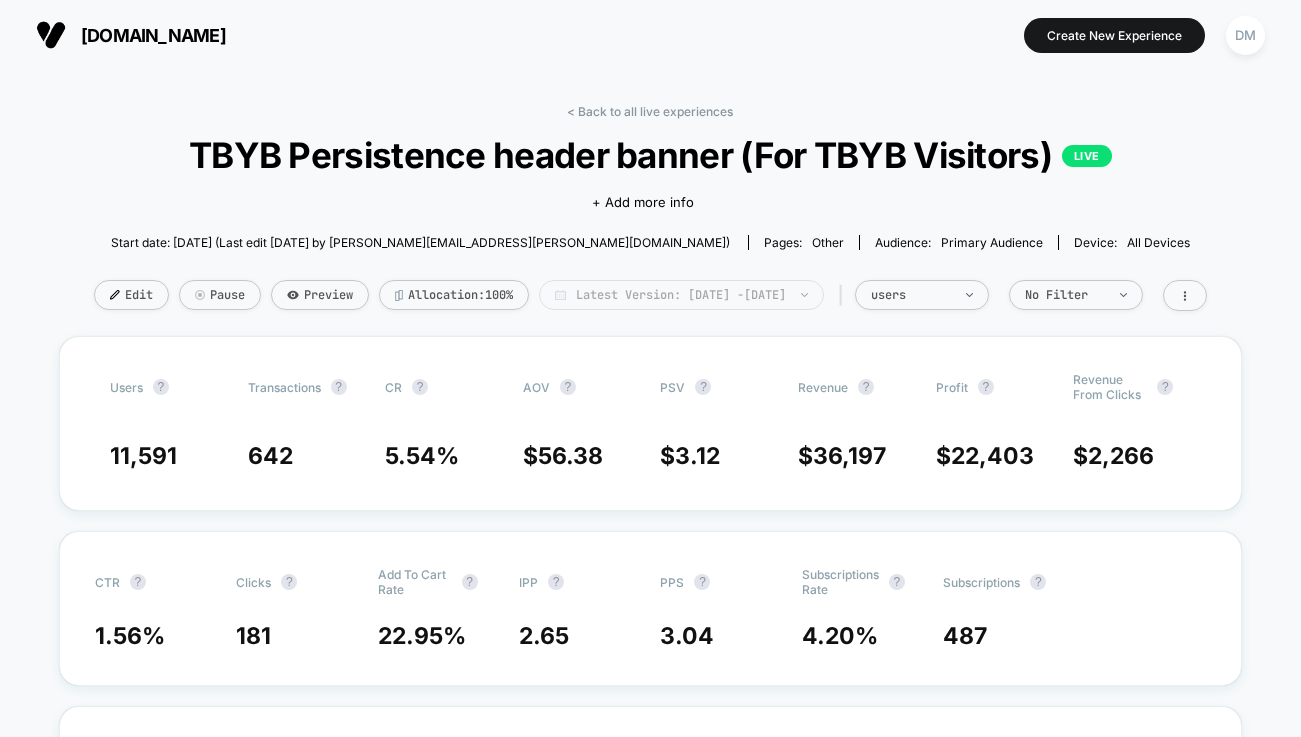 click on "Latest Version:     [DATE]    -    [DATE]" at bounding box center [681, 295] 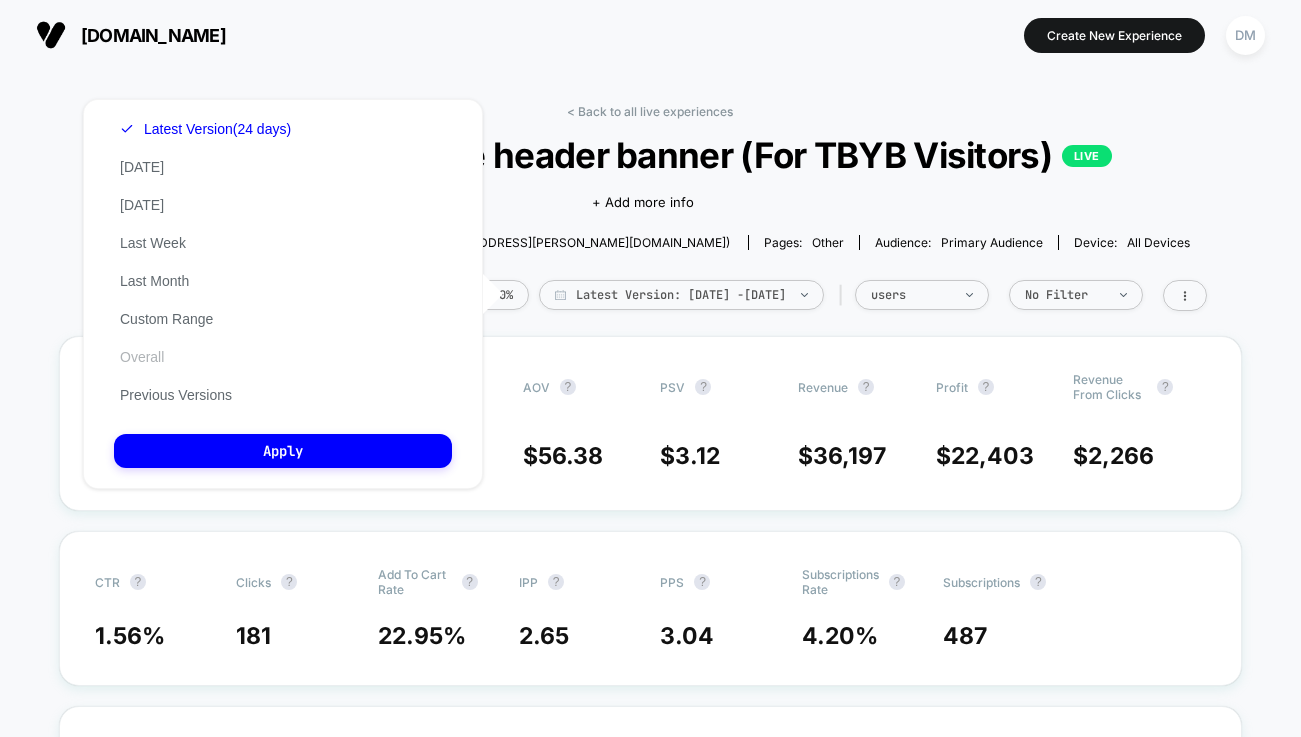 click on "Overall" at bounding box center [142, 357] 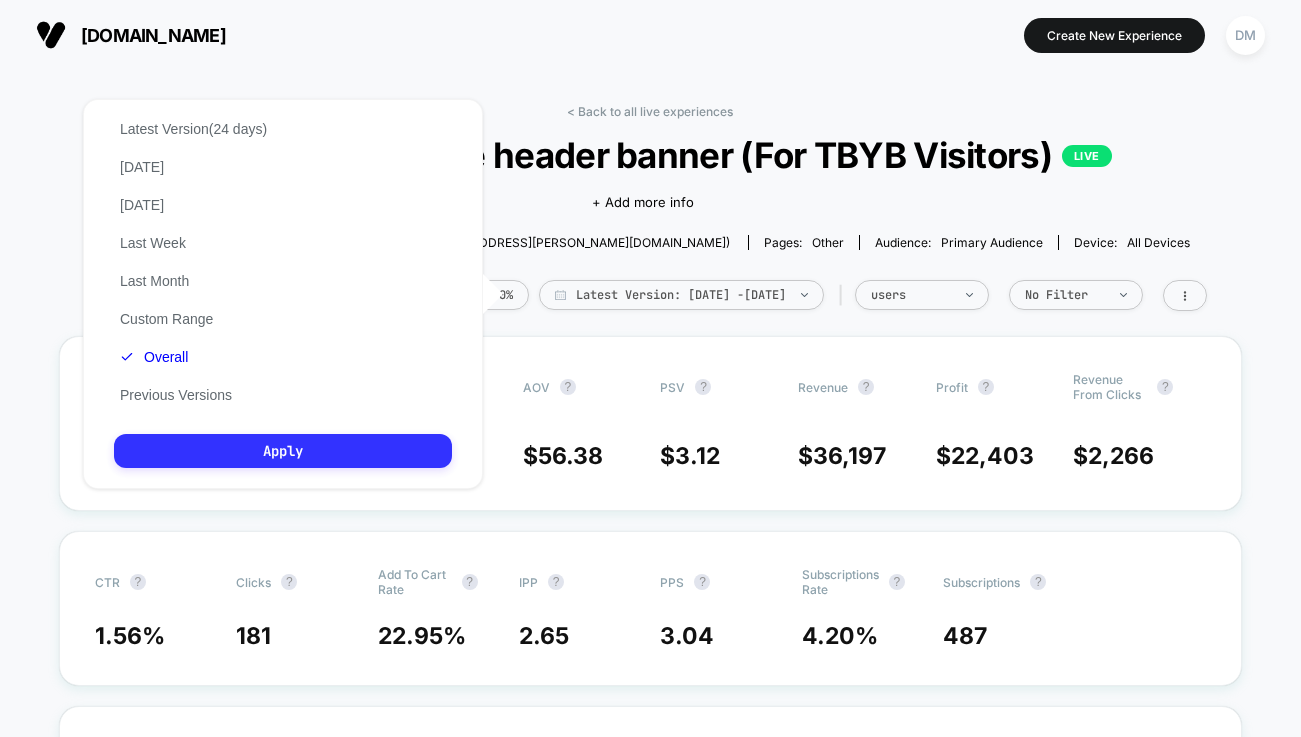 click on "Apply" at bounding box center (283, 451) 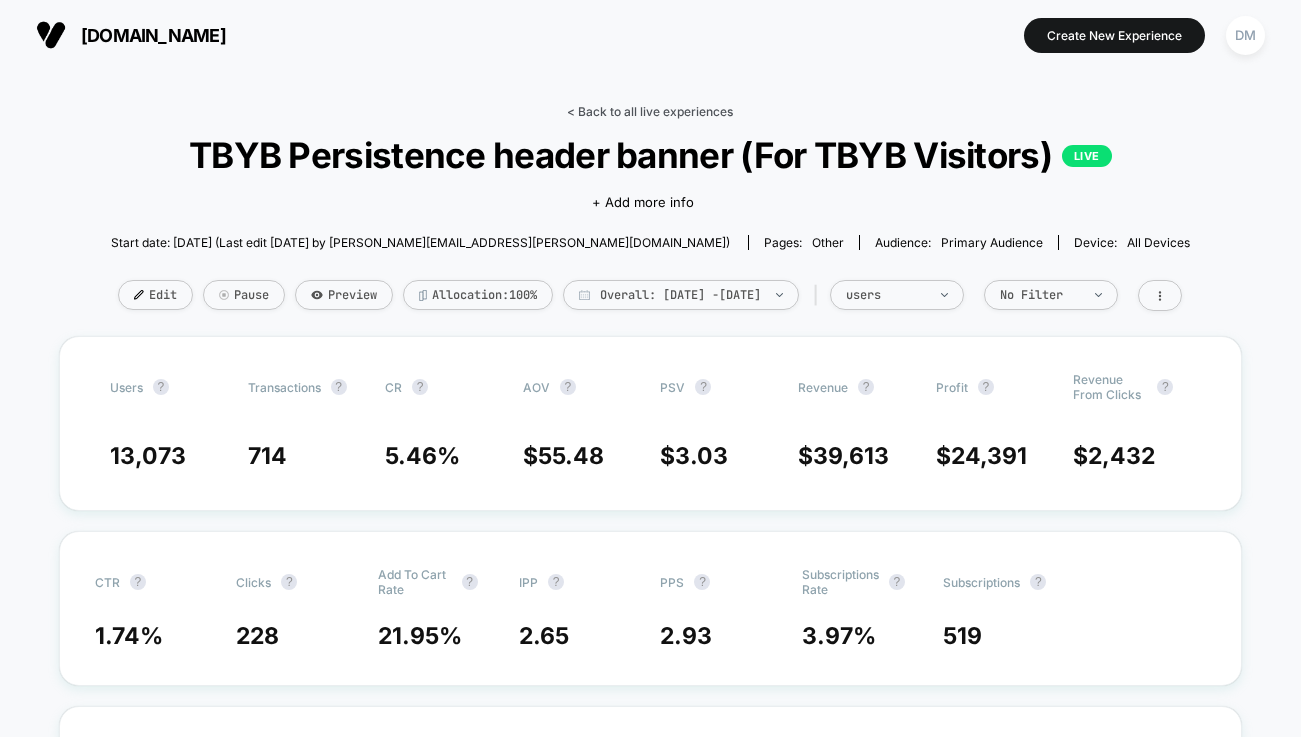 click on "< Back to all live experiences" at bounding box center [650, 111] 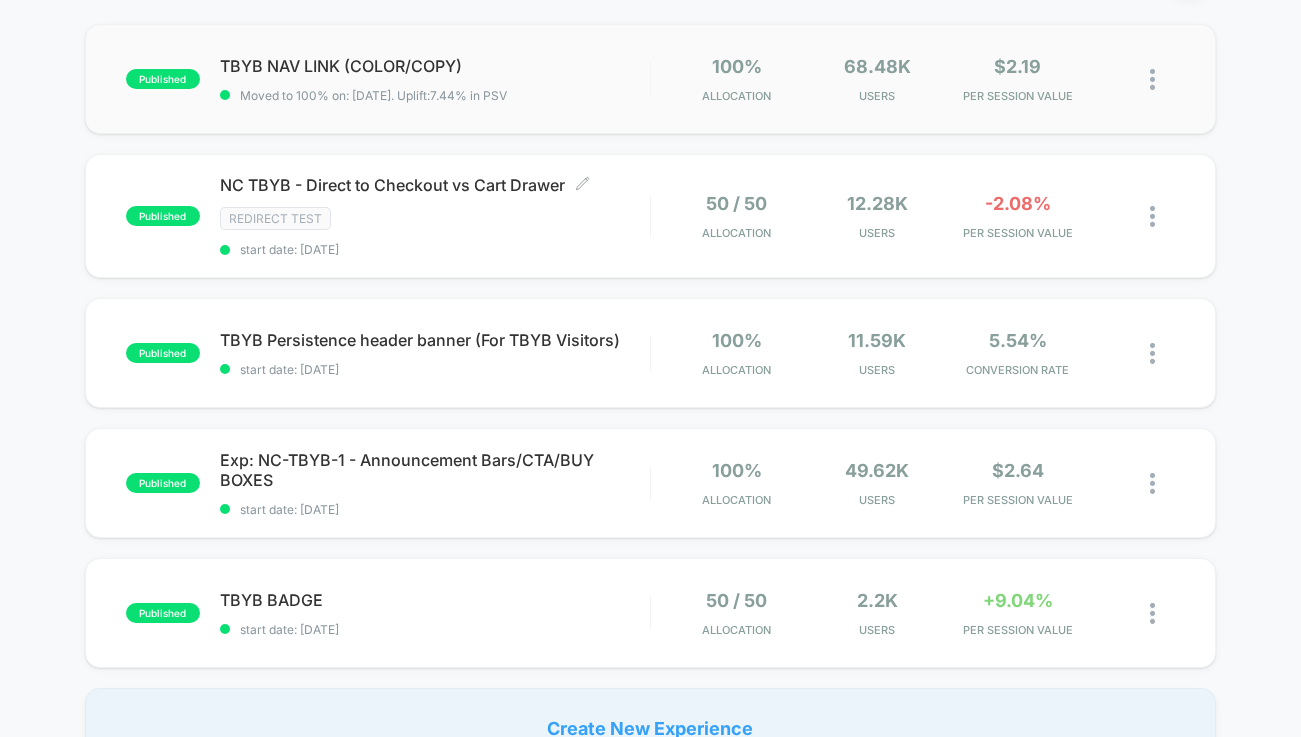 scroll, scrollTop: 209, scrollLeft: 0, axis: vertical 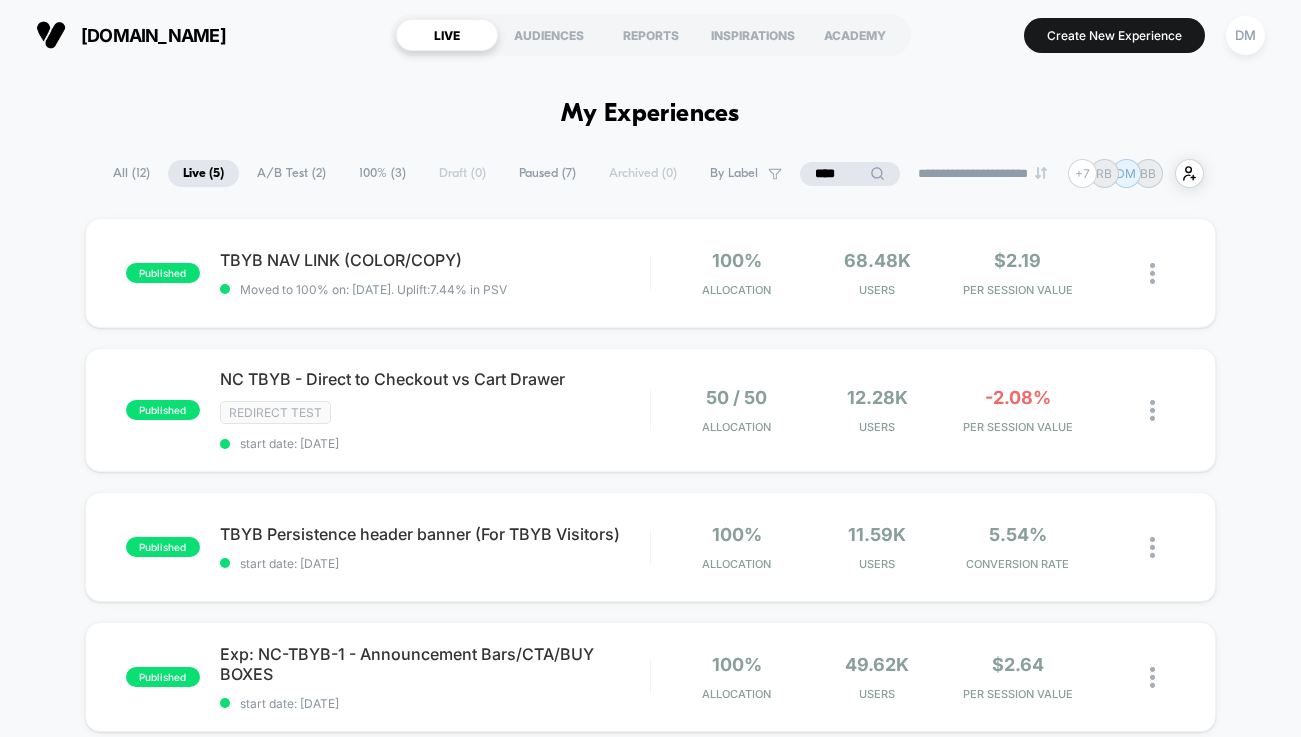click on "****" at bounding box center [850, 174] 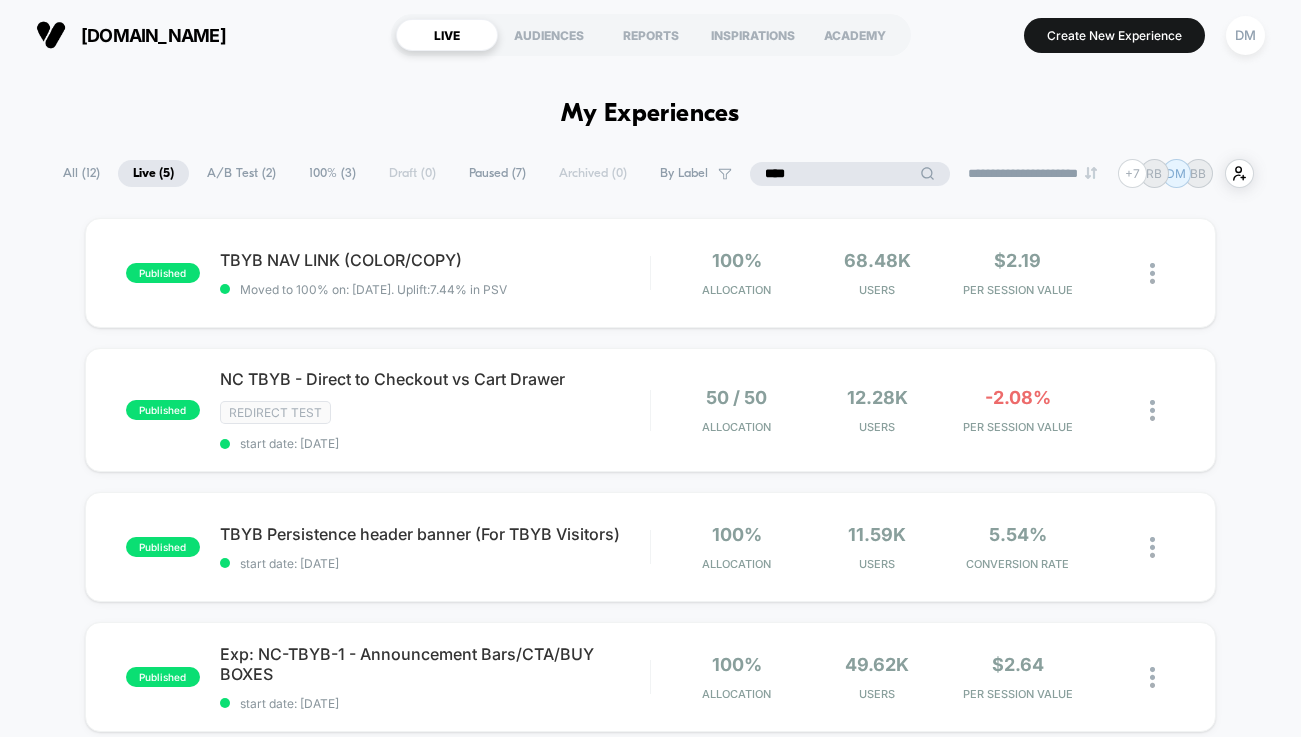 click on "****" at bounding box center [850, 174] 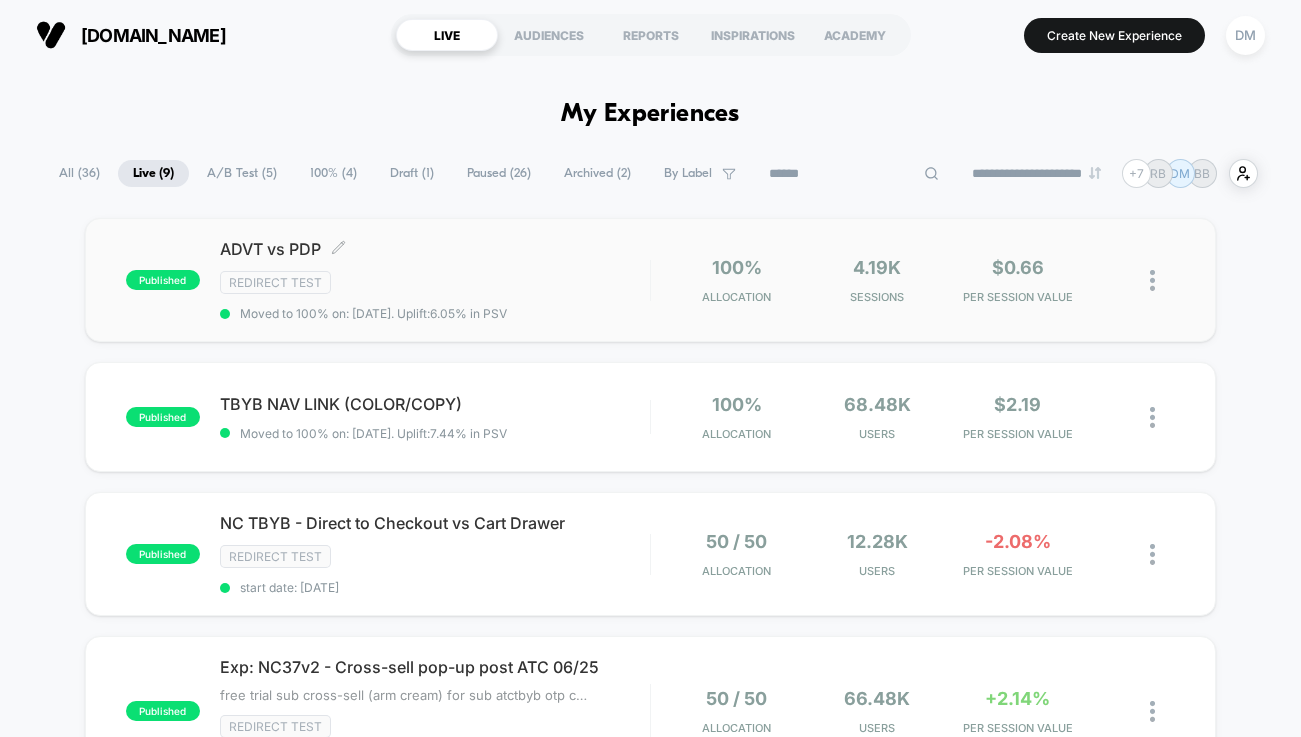 type 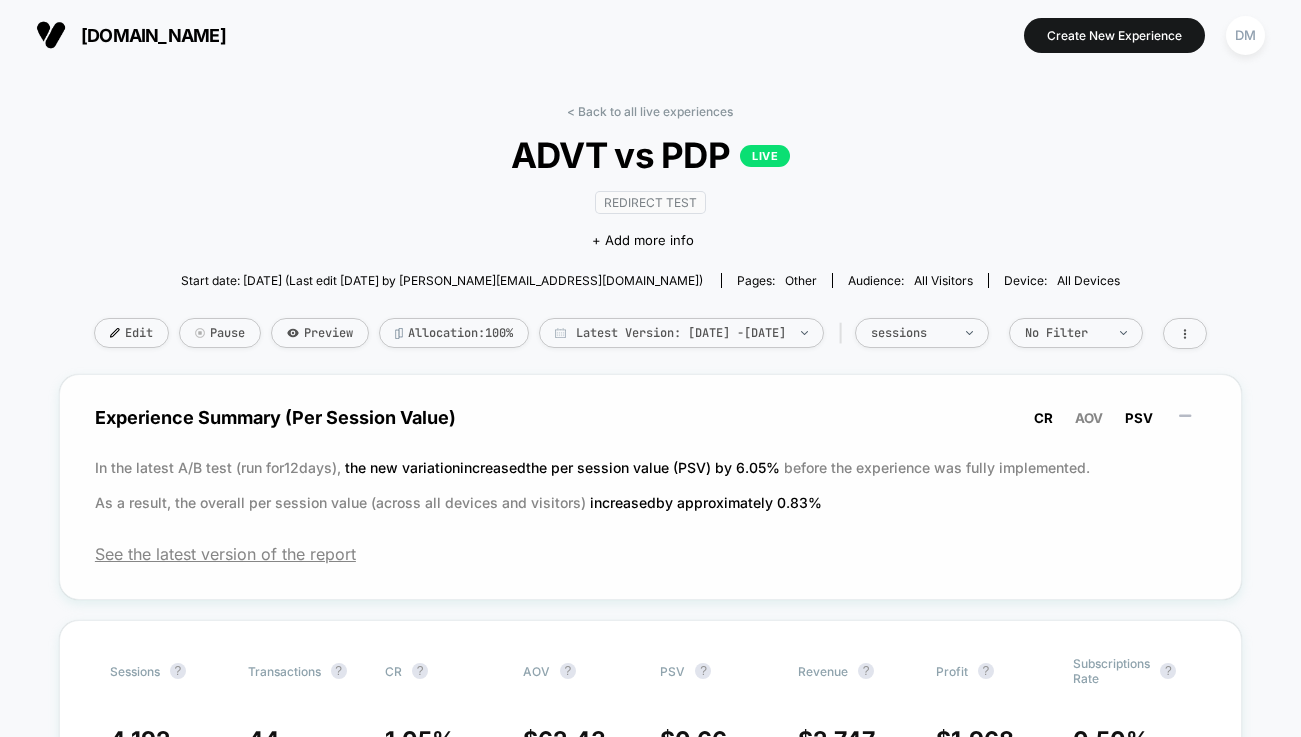 click on "CR" at bounding box center [1043, 418] 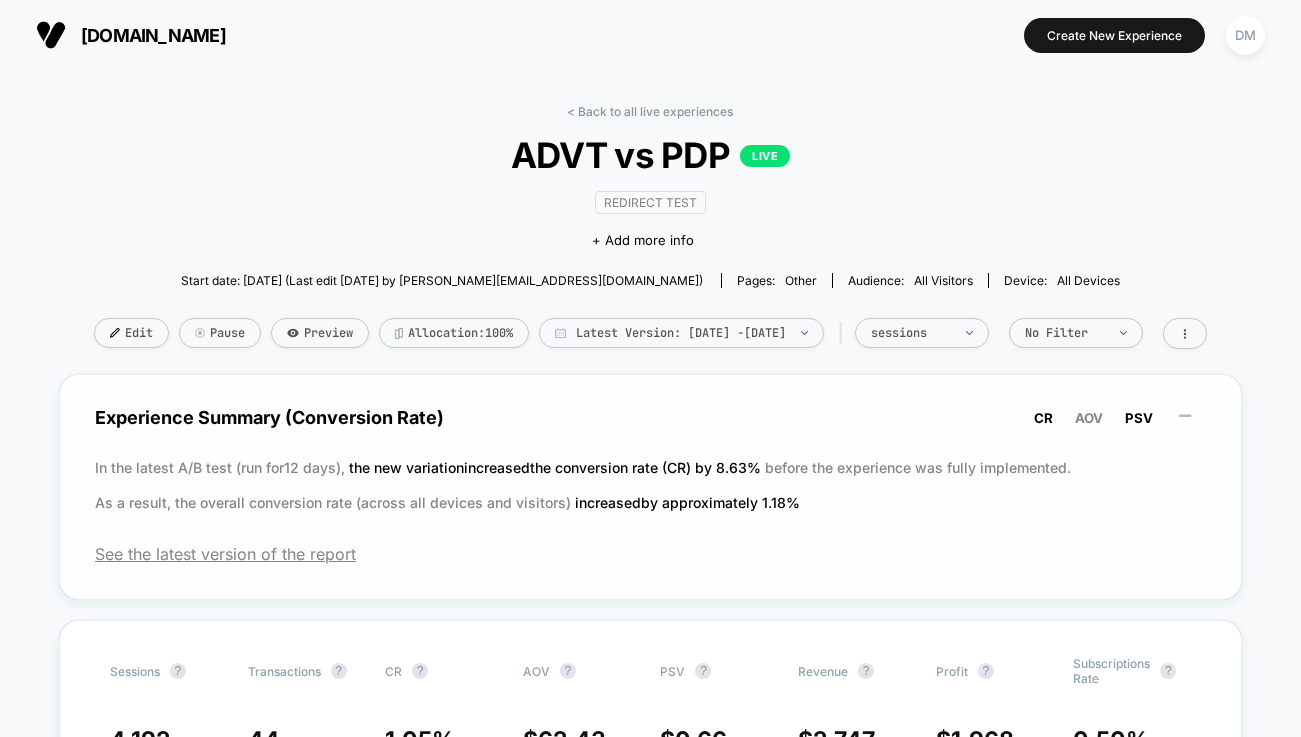 click on "PSV" at bounding box center (1139, 418) 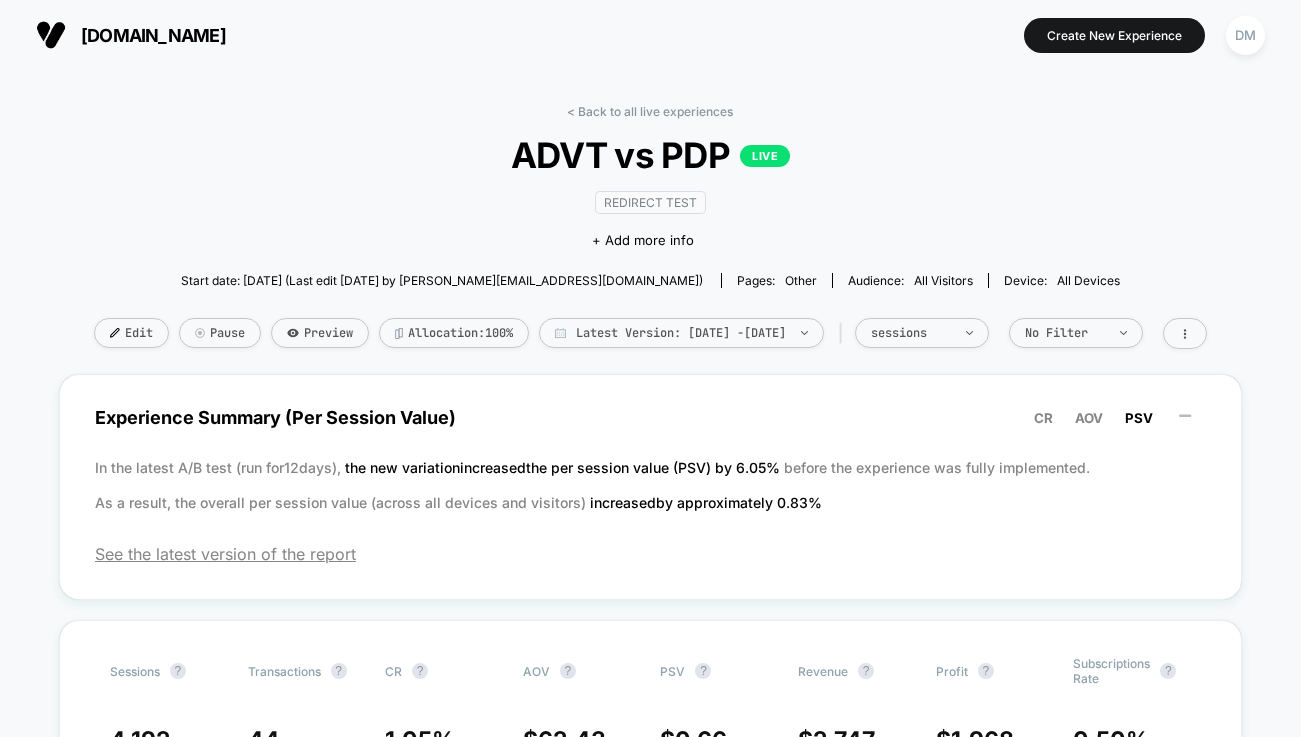 click on "< Back to all live experiences  ADVT vs PDP LIVE Redirect Test Click to edit experience details + Add more info Start date: [DATE] (Last edit [DATE] by [PERSON_NAME][EMAIL_ADDRESS][DOMAIN_NAME]) Pages: other Audience: All Visitors Device: all devices Edit Pause  Preview Allocation:  100% Latest Version:     [DATE]    -    [DATE] |   sessions   No Filter Experience Summary    (Per Session Value) CR AOV PSV In the latest A/B test (run for  12  days),   the new variation  increased  the per session value (PSV) by   6.05 %   before the experience was fully implemented.  As a result, the overall per session value (across all devices and visitors)   increased  by approximately   0.83 % See the latest version of the report Sessions ? Transactions ? CR ? AOV ? PSV ? Revenue ? Profit ? Subscriptions Rate ? 4,192 44 1.05 % $ 62.43 $ 0.66 $ 2,747 $ 1,968 0.50 % Add To Cart Rate ? PDV ? Subscriptions ? IPP ? 5.75 % 82.30 % 21 1.7 Would like to see more reports? Pages Per Session Signups Signups Rate Avg Session Duration Ctr ?" at bounding box center [650, 3433] 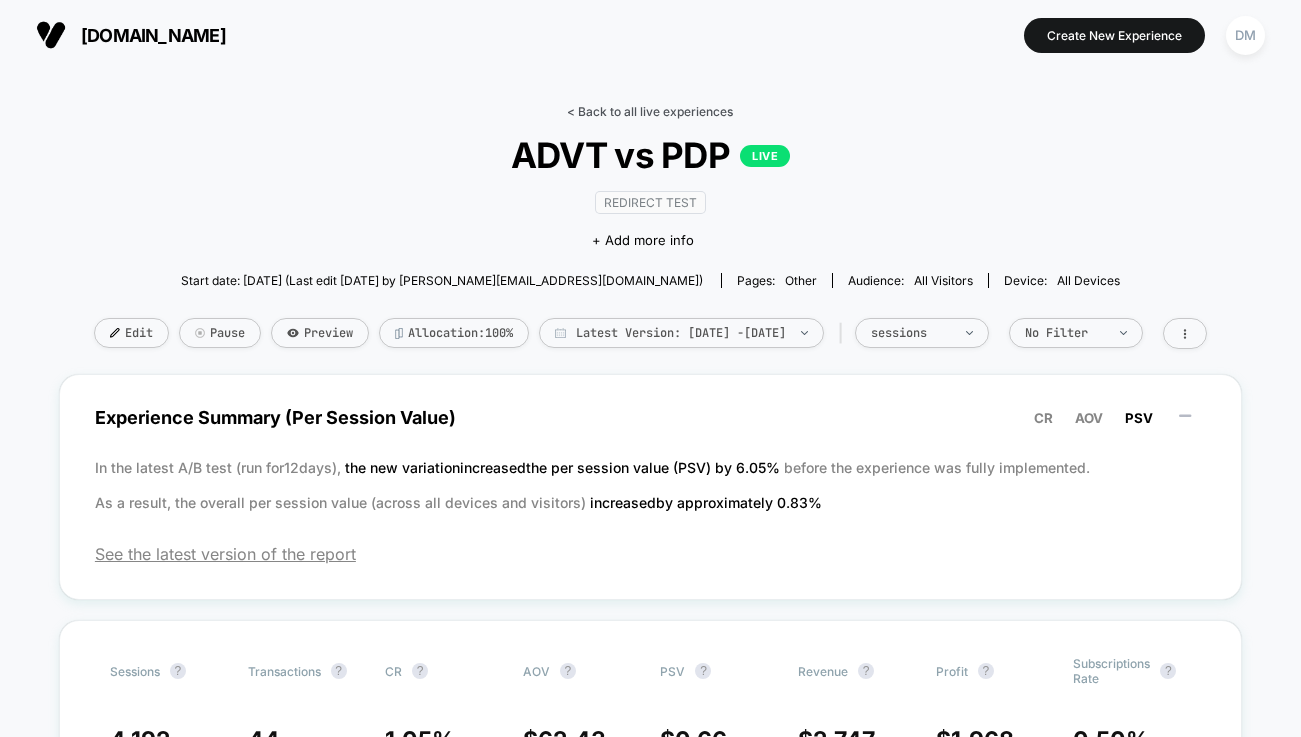 click on "< Back to all live experiences" at bounding box center [650, 111] 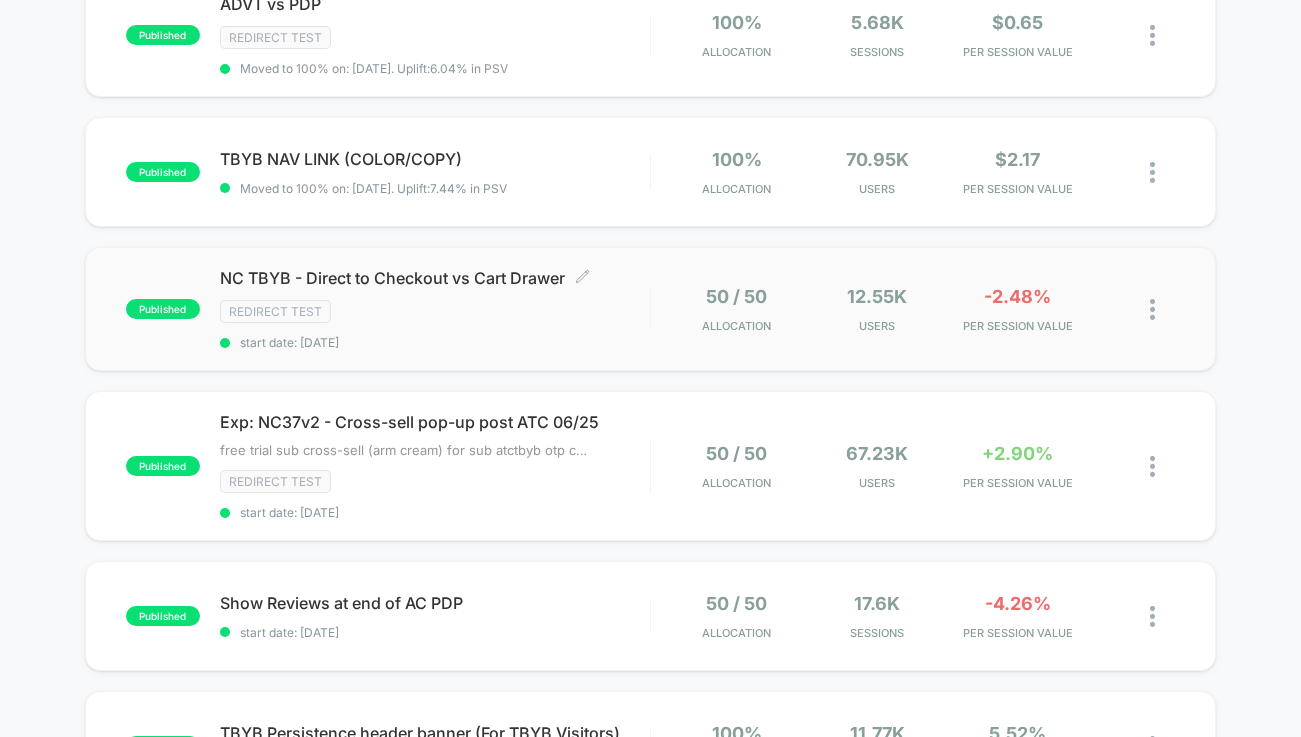 scroll, scrollTop: 248, scrollLeft: 0, axis: vertical 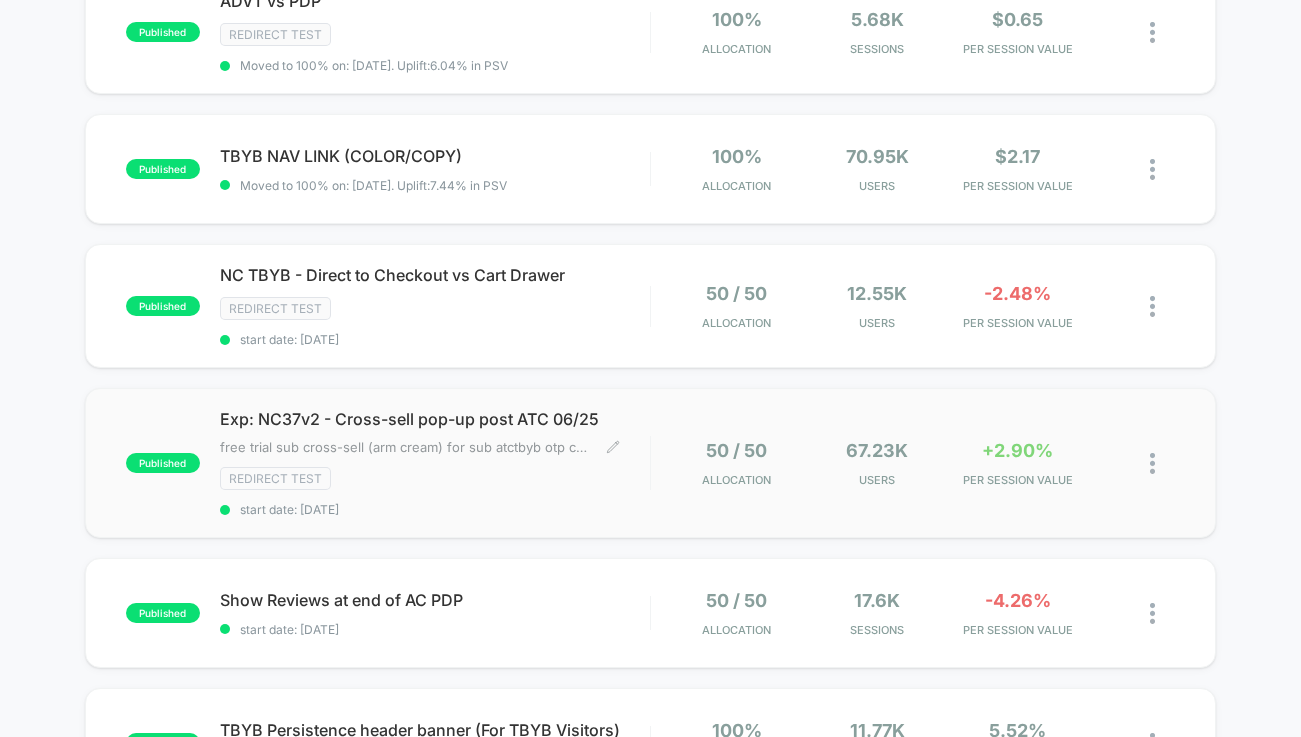 click on "Redirect Test" at bounding box center (435, 478) 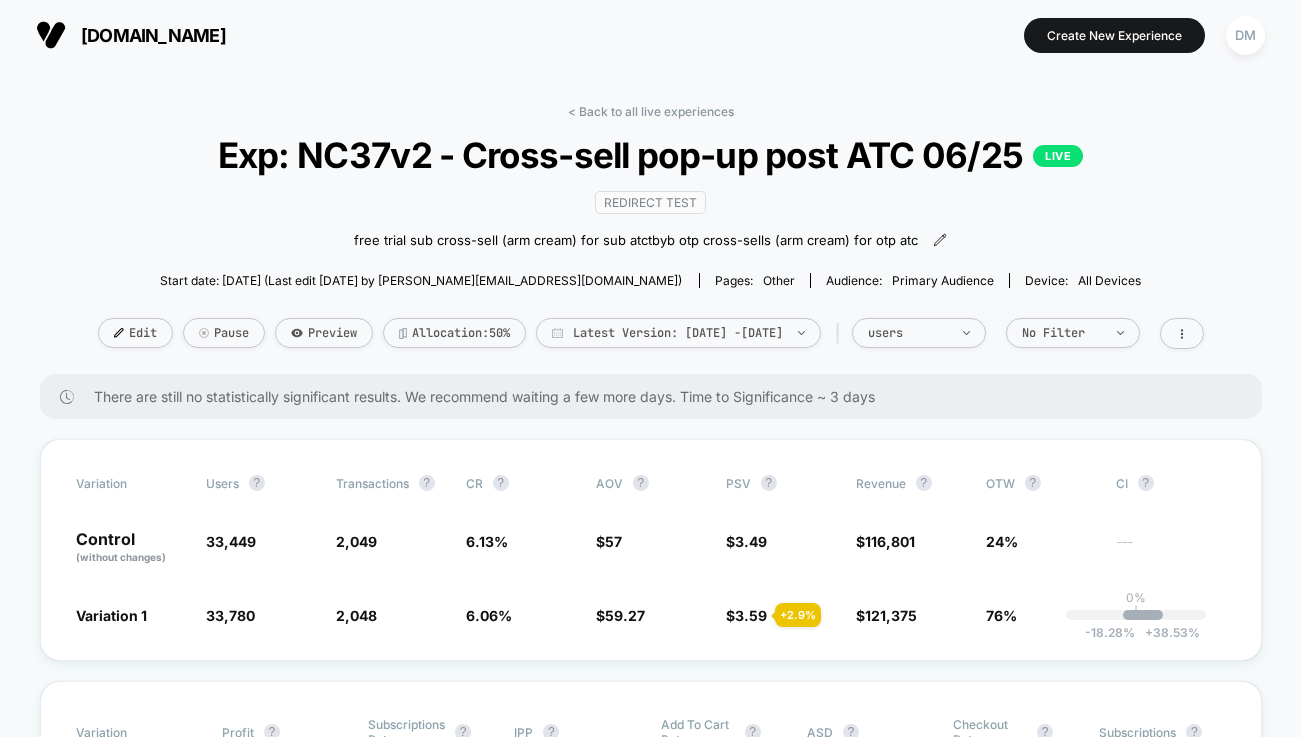 scroll, scrollTop: 55, scrollLeft: 0, axis: vertical 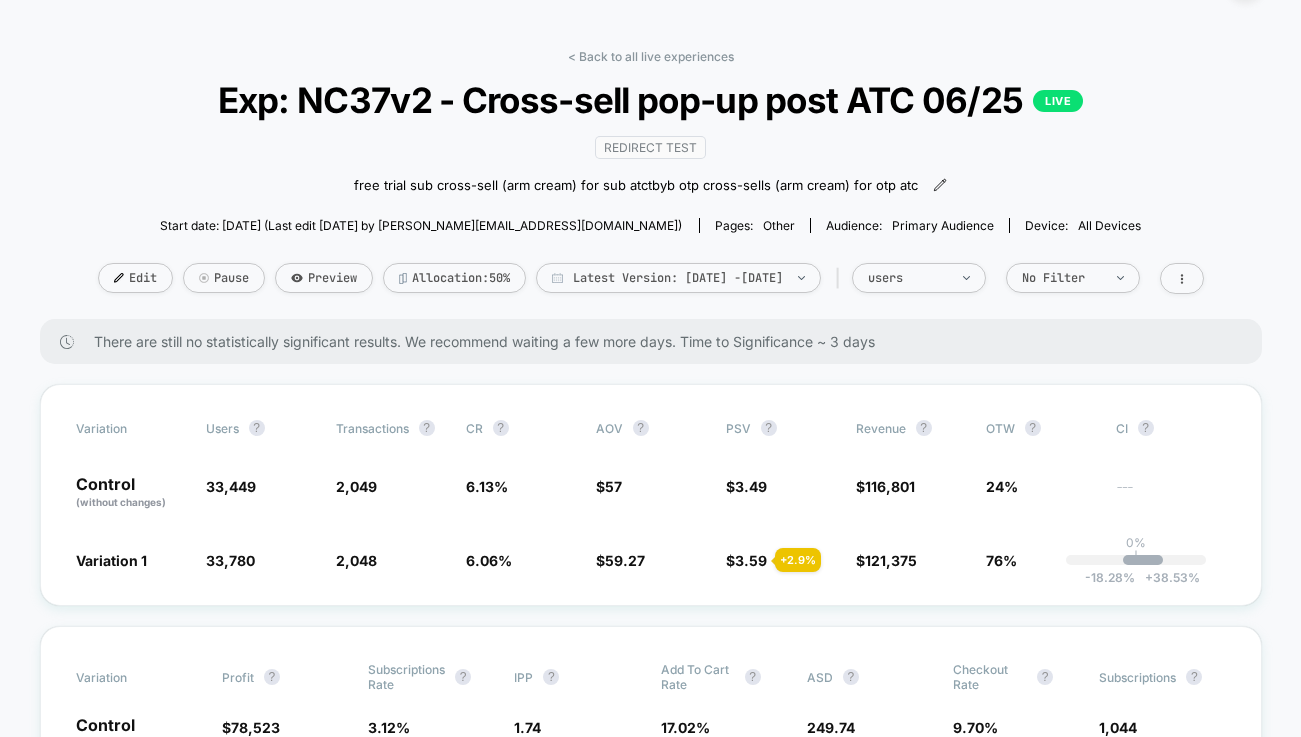 click on "Redirect Test free trial sub cross-sell (arm cream) for sub atc tbyb otp cross-sells (arm cream) for otp atc﻿ Click to edit experience details free trial sub cross-sell (arm cream) for sub atctbyb otp cross-sells (arm cream) for otp atc﻿" at bounding box center (651, 164) 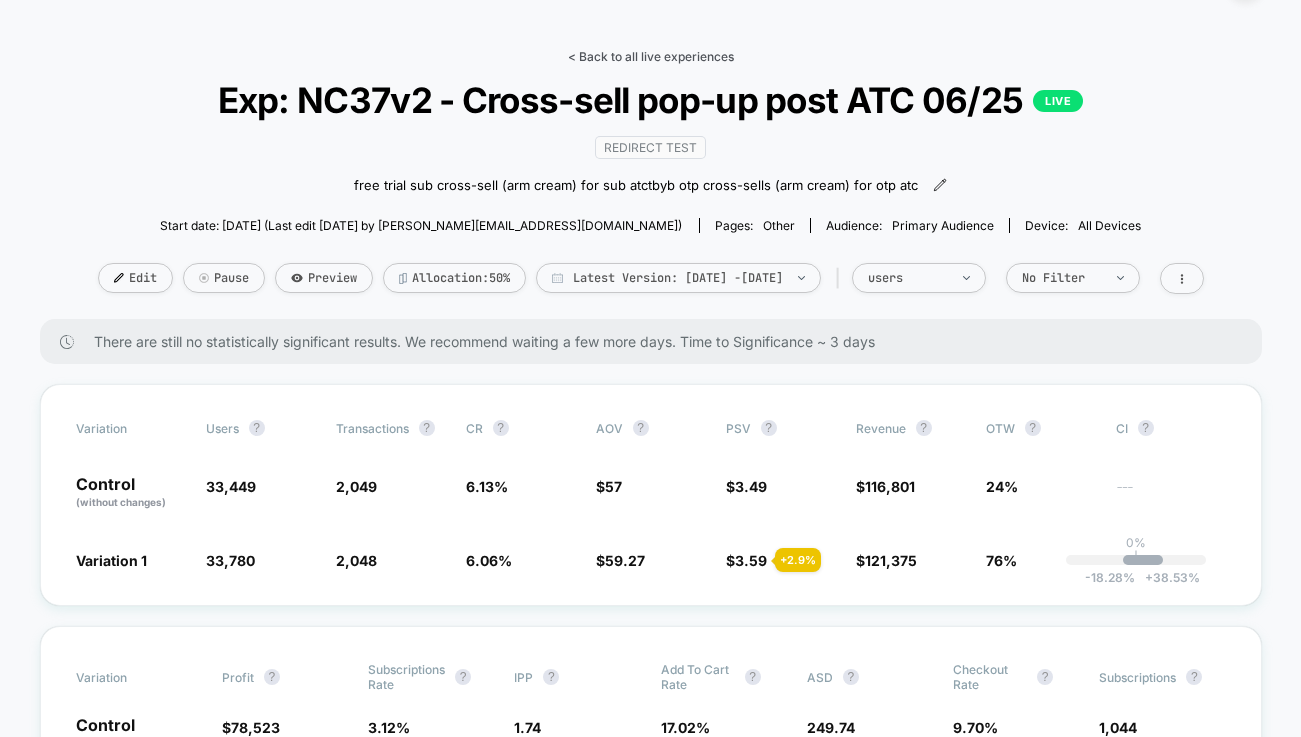 click on "< Back to all live experiences" at bounding box center (651, 56) 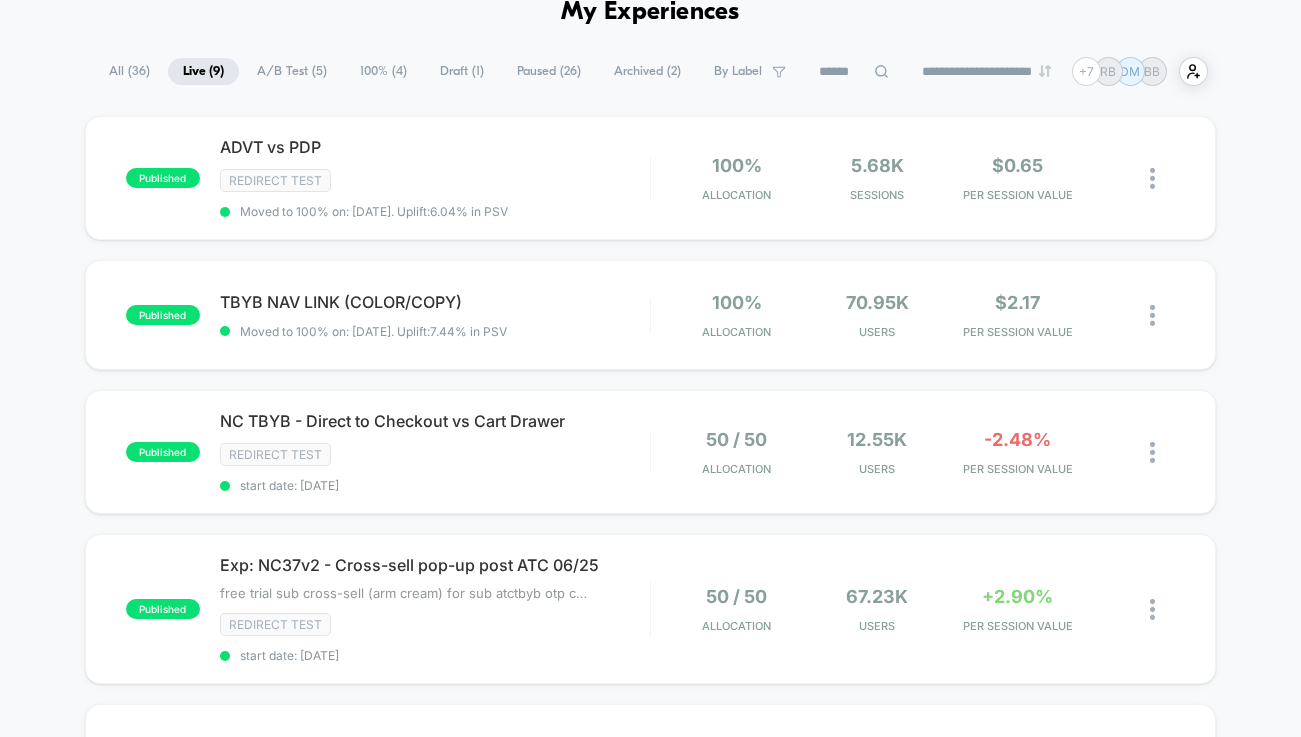 scroll, scrollTop: 0, scrollLeft: 0, axis: both 